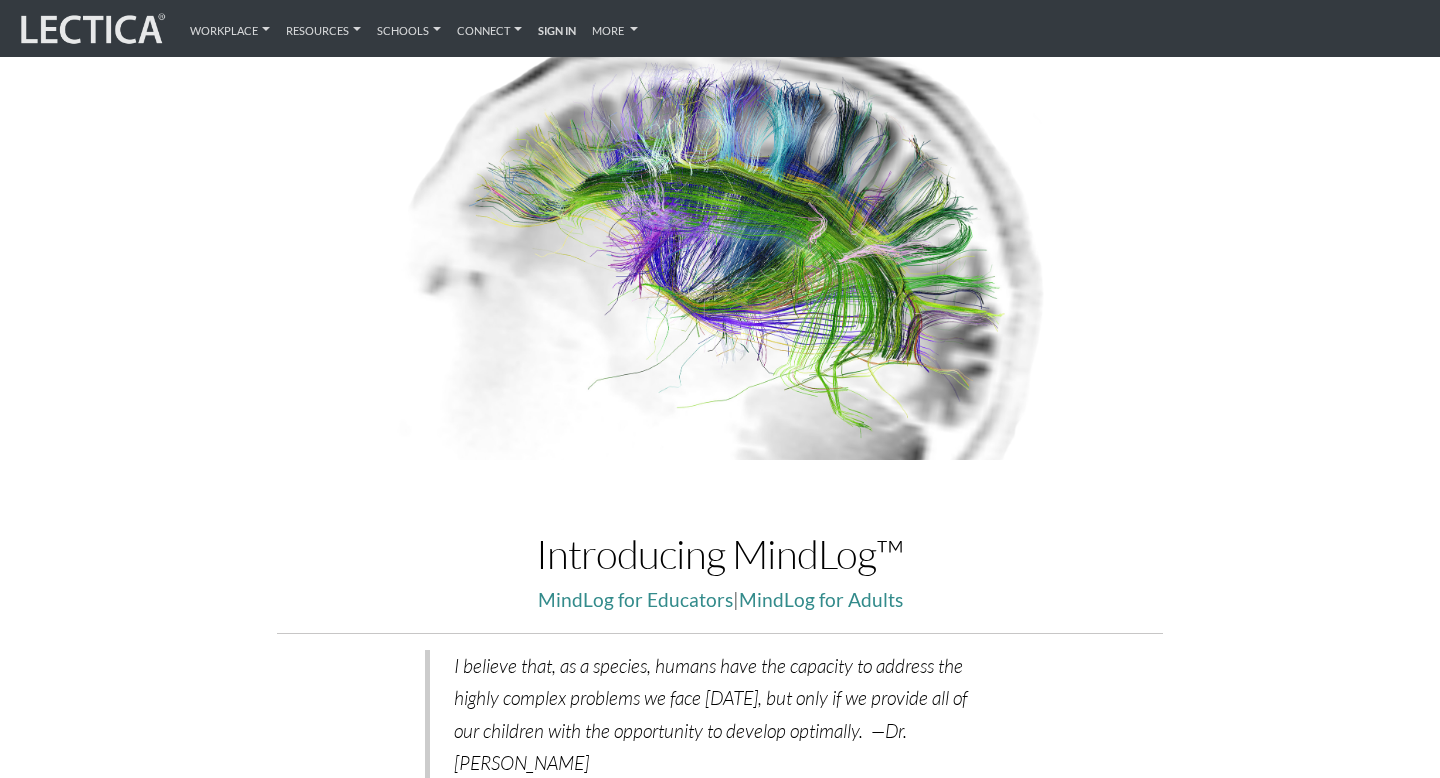 scroll, scrollTop: 223, scrollLeft: 0, axis: vertical 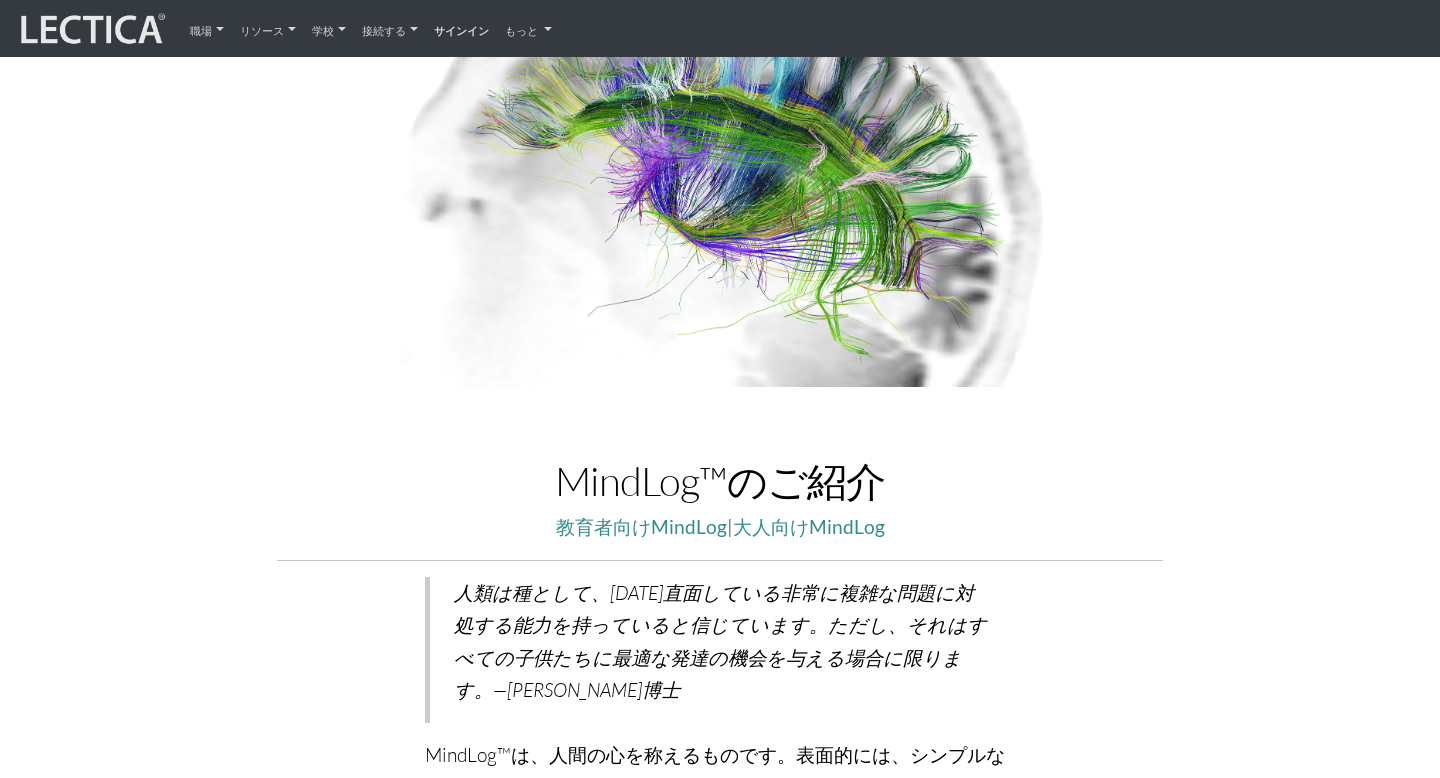 click at bounding box center [720, 165] 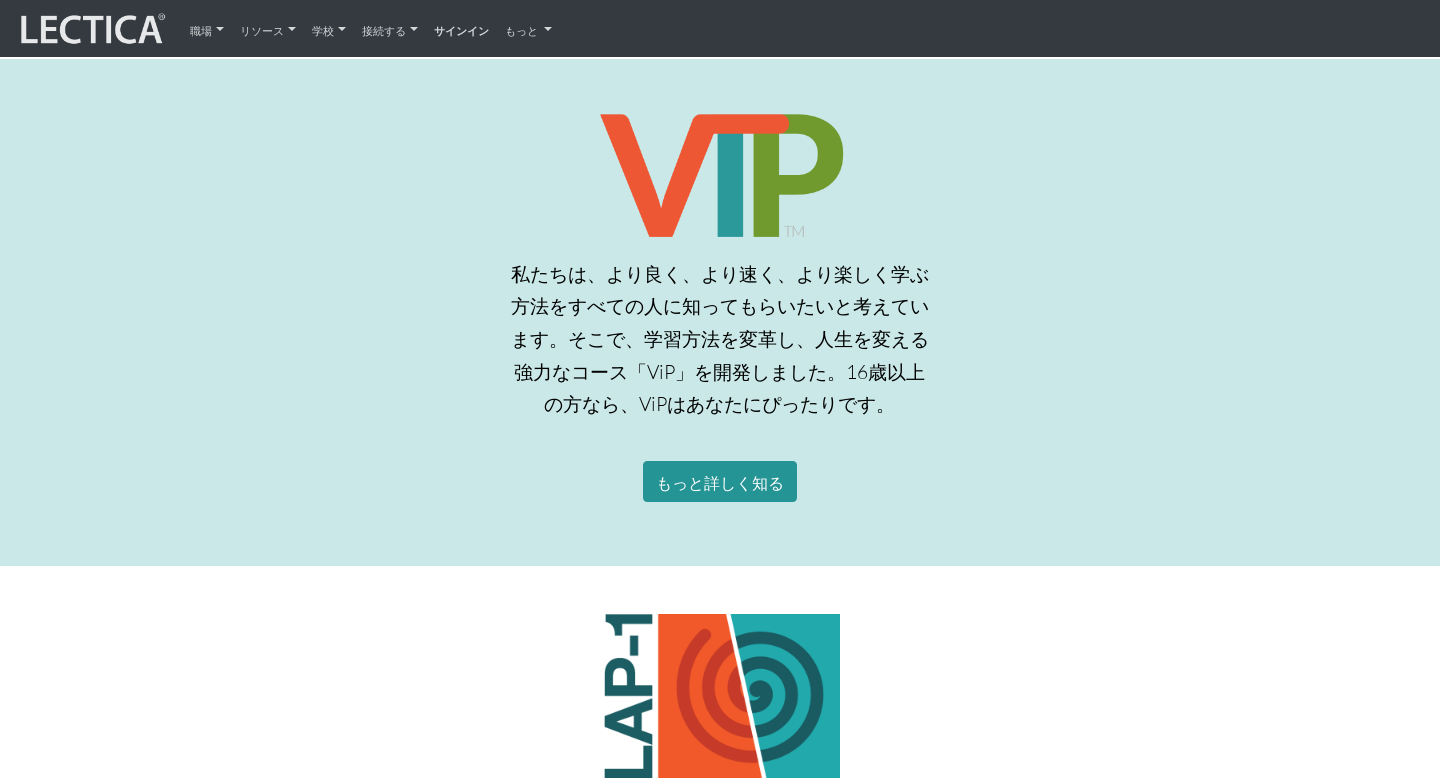 scroll, scrollTop: 2967, scrollLeft: 0, axis: vertical 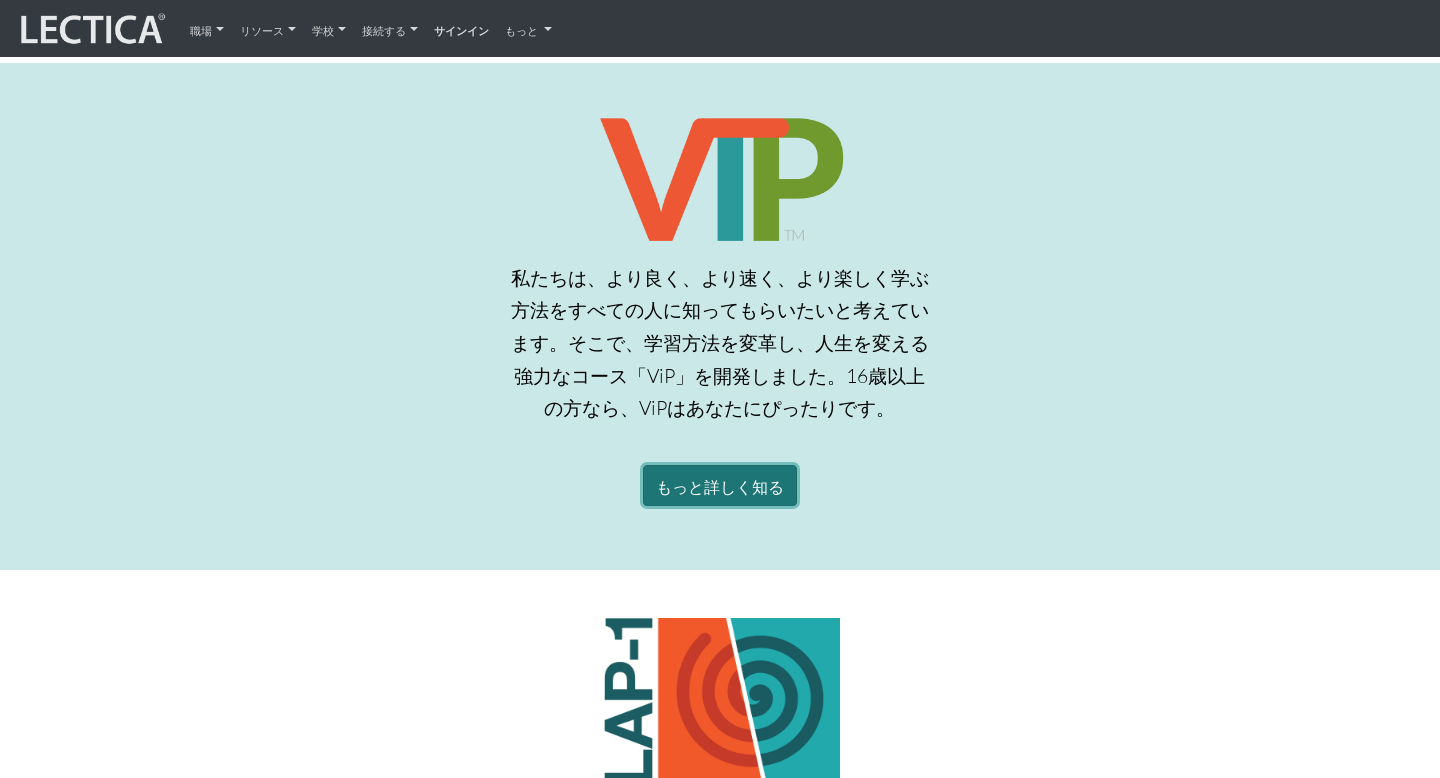click on "もっと詳しく知る" at bounding box center [720, 486] 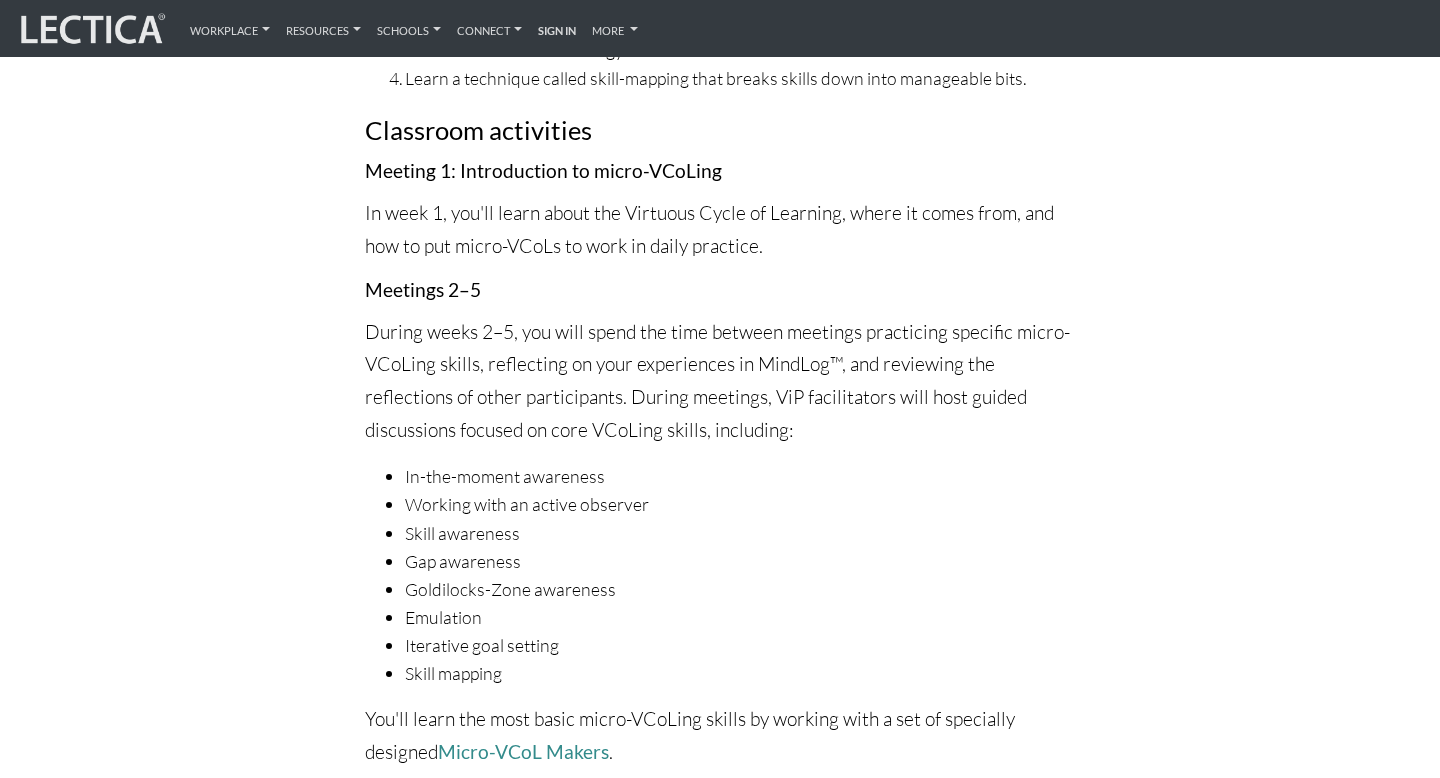 scroll, scrollTop: 4584, scrollLeft: 0, axis: vertical 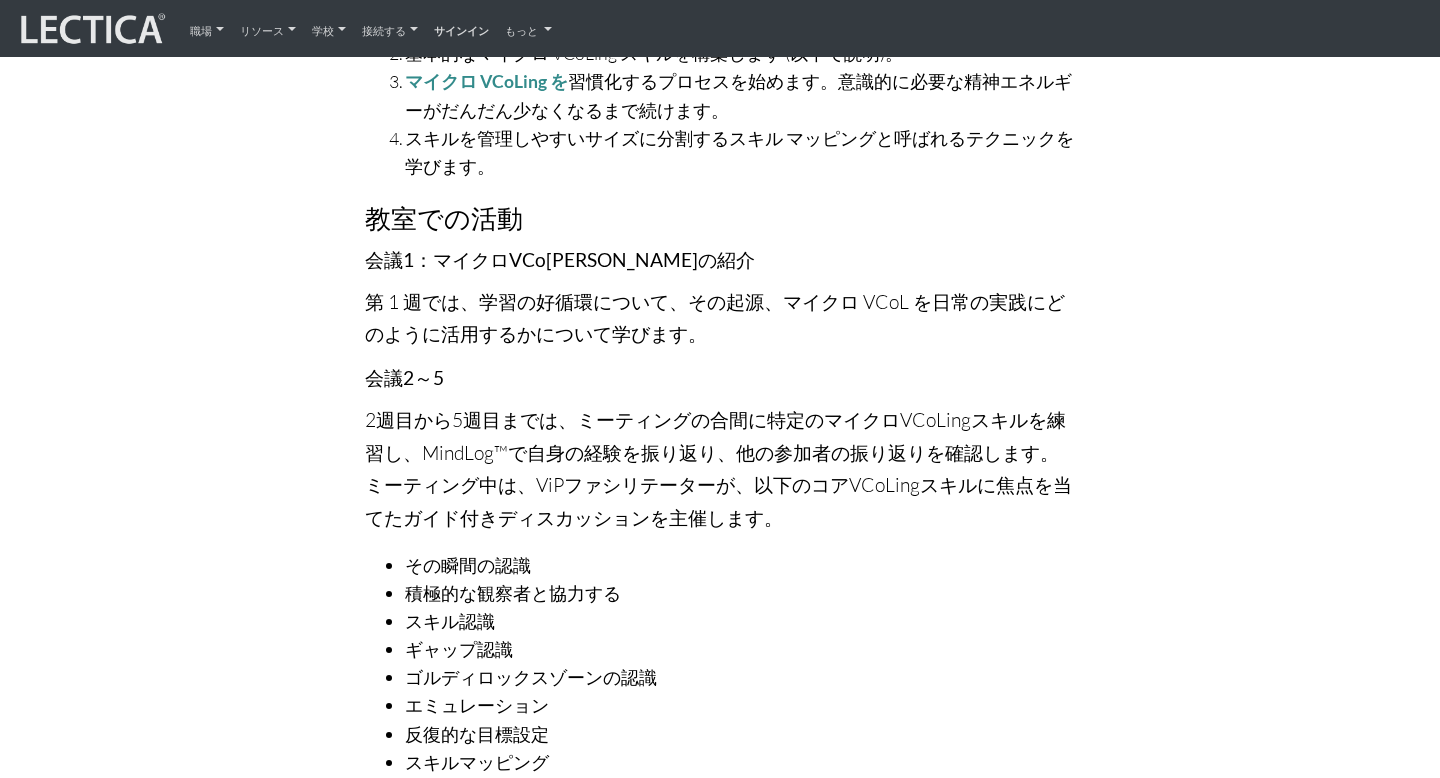 click on "ViPシラバス ViPは、参加者がマイクロVCoLing のスキルを習得できるよう支援する、6週間の最小限の負担で実施 されるコースです。マイクロVCoLingは、日常生活の中で最適な学習を可能にする実践です。ViPでは、段階的に高度化する「その場その場」での学習アクティビティに取り組むことで、基本的なマイクロVCoLingスキルを習得します。マイクロVCoLingの詳細については、 「VCoLの実践：マイクロVCoLingの多くのメリット」の 記事をご覧ください。 学習目標 ViP 参加者は... VCoL モデル、その背後にある科学、マイクロ VCoLing の仕組みについて学びます。 基本的なマイクロ VCoLing スキルを構築します (以下で説明)。 マイクロ VCoLing を 習慣化するプロセスを始めます 。意識的に必要な精神エネルギーがだんだん少なくなるまで続けます。 教室での活動 会議2～5 。" at bounding box center (720, 1586) 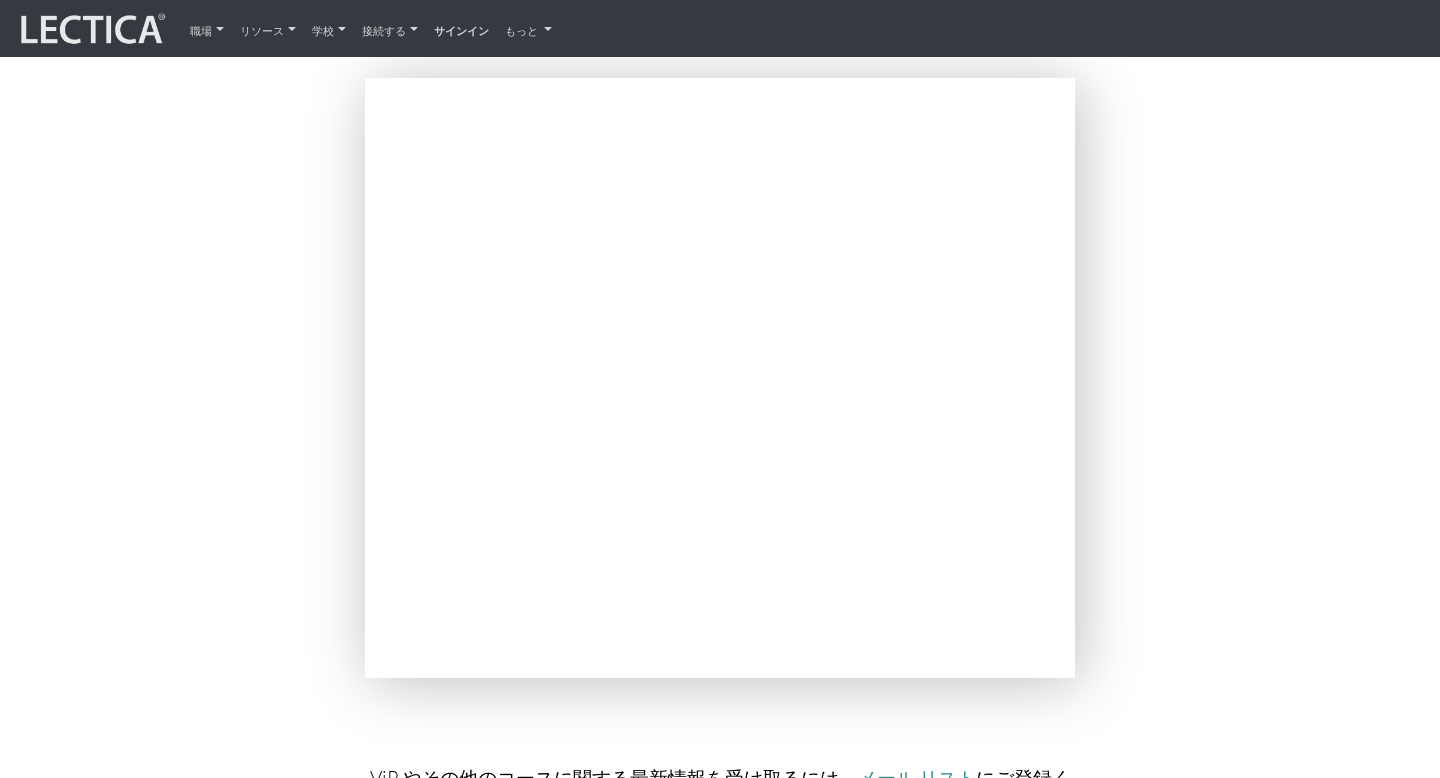 scroll, scrollTop: 7147, scrollLeft: 0, axis: vertical 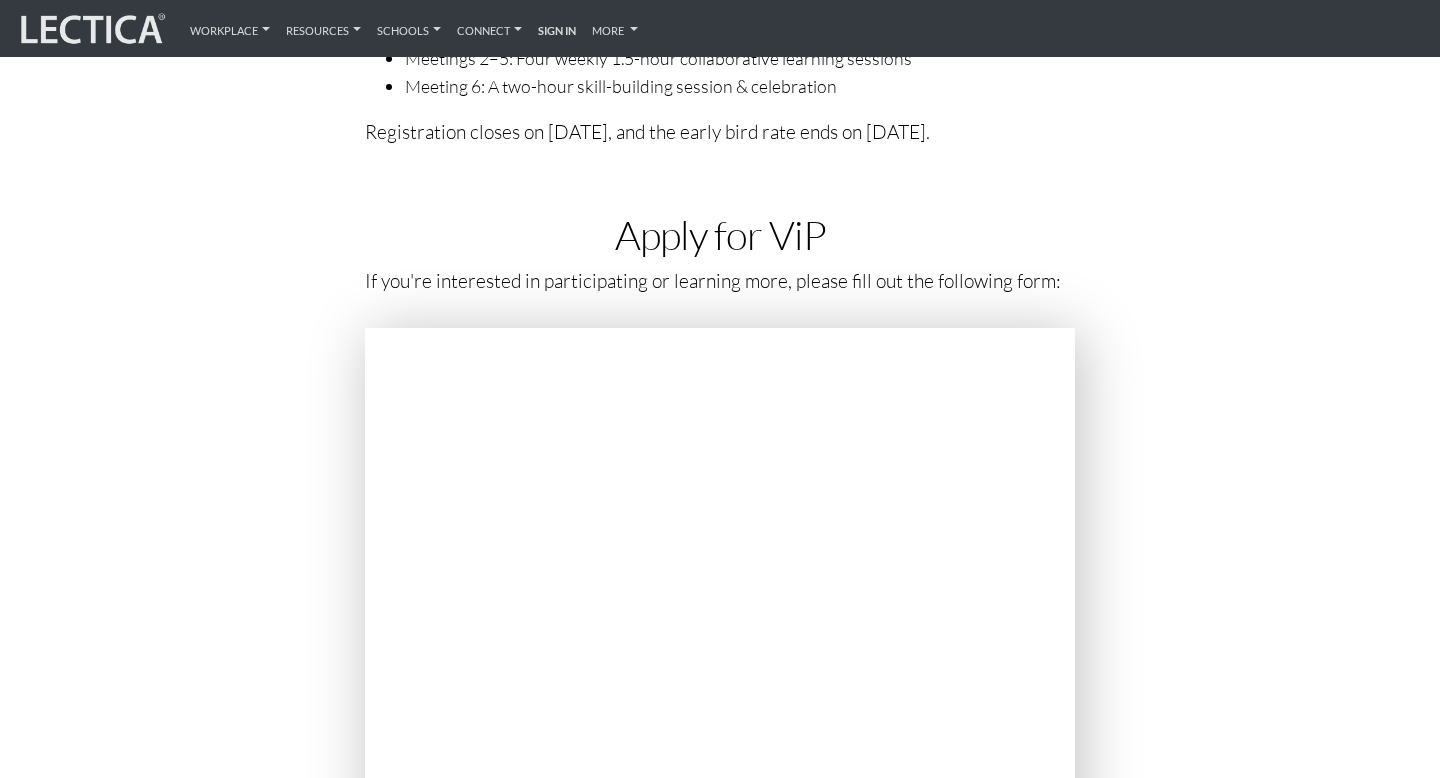click on "ViP syllabus ViP is a minimally disruptive 6-week course that helps participants build a set of skills for  micro-VCoLing . MicroVCoLing is a practice that makes it possible to learn optimally as you engage in everyday activities. In ViP, you will build basic Micro-VCoLing skills by engaging in a series of increasingly sophisticated in-the-moment" learning activities. You can learn more about micro-VCoLing by reading the article,  VCoL in action: The many benefits of micro-VCoLing . Learning goals ViP participants will... Learn about the VCoL model, the science behind it, and how micro-VCoLing works. Build basic micro-VCoLing skills (described below). Begin the process of habituating  micro-VCoLing —to the point where it requires less and less conscious mental energy. Learn a technique called skill-mapping that breaks skills down into manageable bits. Classroom activities Meeting 1: Introduction to micro-VCoLing Meetings 2–5 In-the-moment awareness Working with an active observer Skill awareness Emulation" at bounding box center [720, -1026] 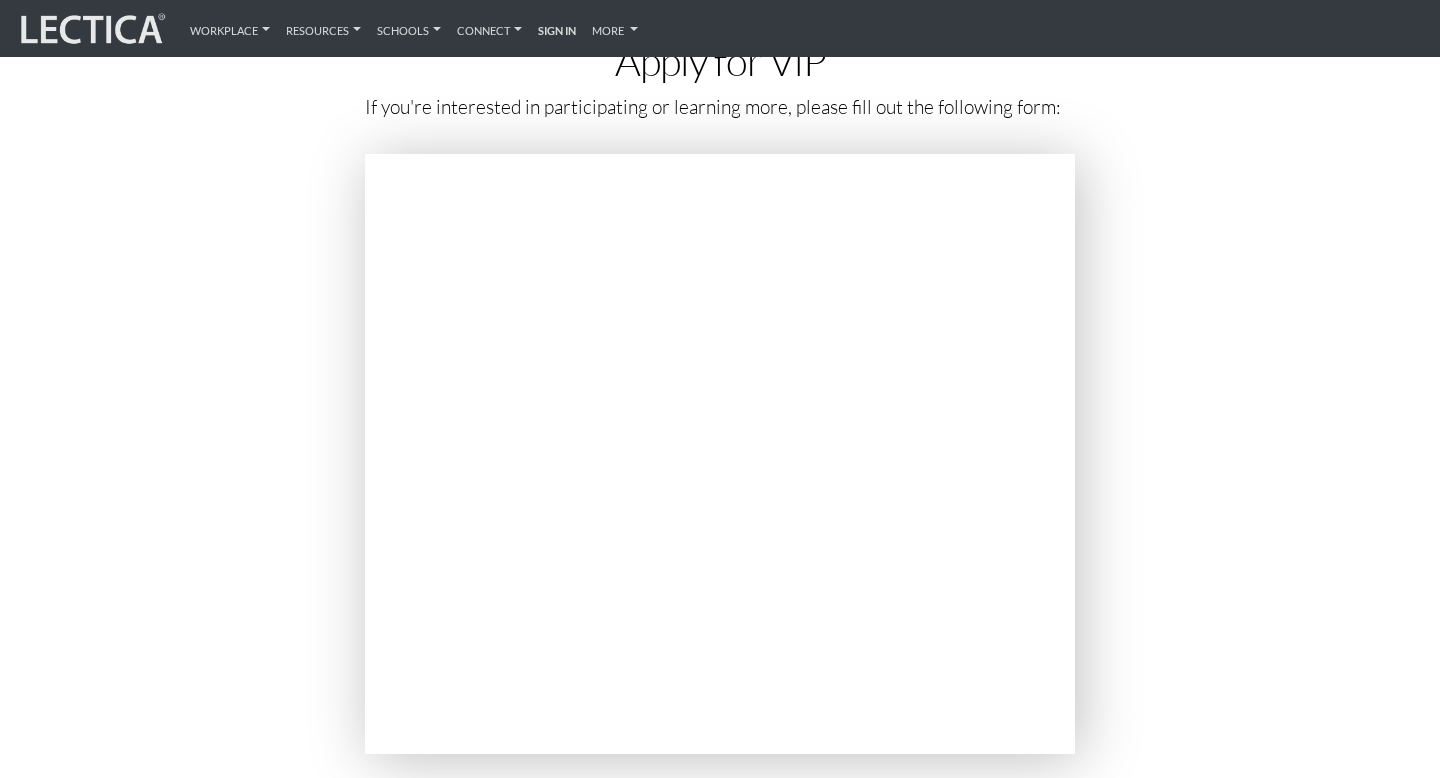scroll, scrollTop: 7288, scrollLeft: 0, axis: vertical 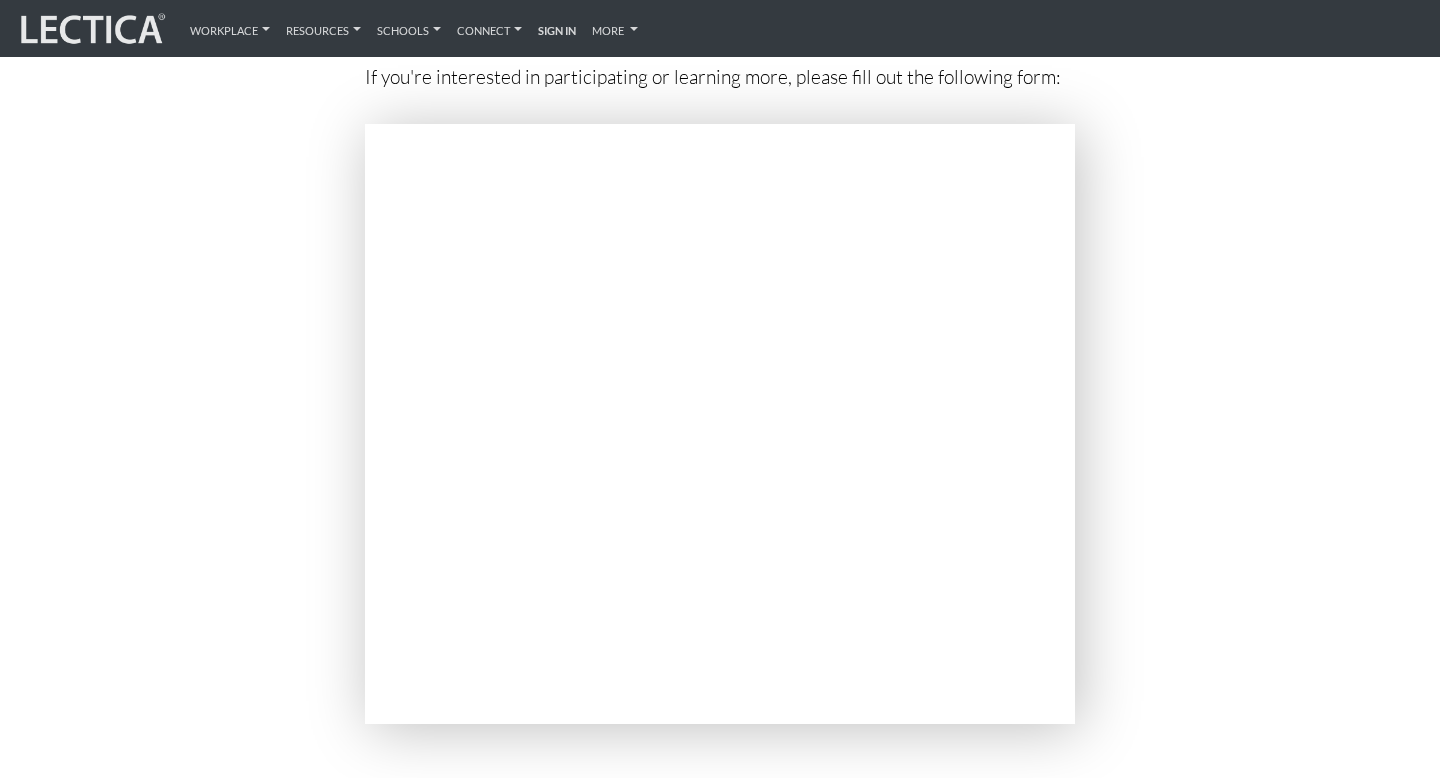 click on "ViP syllabus ViP is a minimally disruptive 6-week course that helps participants build a set of skills for  micro-VCoLing . MicroVCoLing is a practice that makes it possible to learn optimally as you engage in everyday activities. In ViP, you will build basic Micro-VCoLing skills by engaging in a series of increasingly sophisticated in-the-moment" learning activities. You can learn more about micro-VCoLing by reading the article,  VCoL in action: The many benefits of micro-VCoLing . Learning goals ViP participants will... Learn about the VCoL model, the science behind it, and how micro-VCoLing works. Build basic micro-VCoLing skills (described below). Begin the process of habituating  micro-VCoLing —to the point where it requires less and less conscious mental energy. Learn a technique called skill-mapping that breaks skills down into manageable bits. Classroom activities Meeting 1: Introduction to micro-VCoLing Meetings 2–5 In-the-moment awareness Working with an active observer Skill awareness Emulation" at bounding box center (720, -1230) 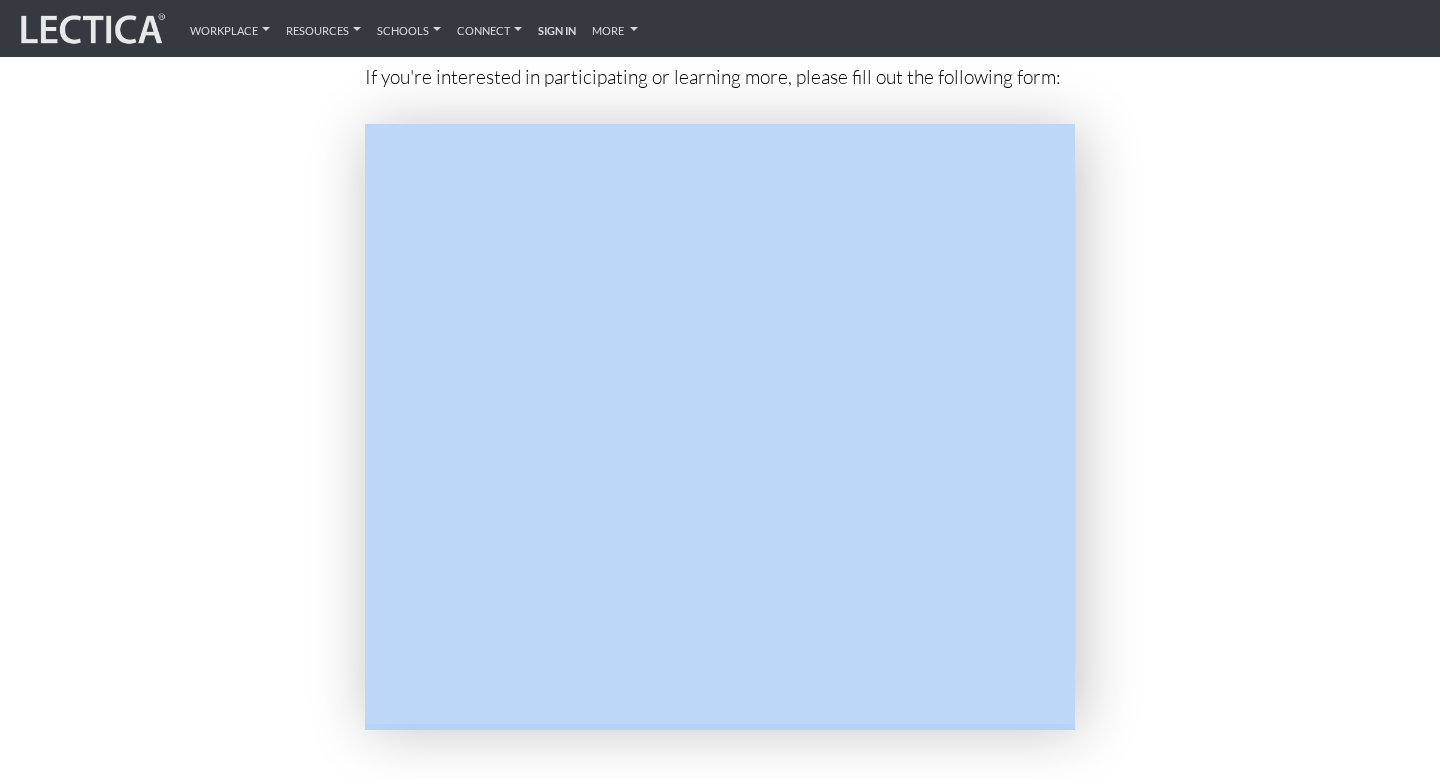 click on "ViP syllabus ViP is a minimally disruptive 6-week course that helps participants build a set of skills for  micro-VCoLing . MicroVCoLing is a practice that makes it possible to learn optimally as you engage in everyday activities. In ViP, you will build basic Micro-VCoLing skills by engaging in a series of increasingly sophisticated in-the-moment" learning activities. You can learn more about micro-VCoLing by reading the article,  VCoL in action: The many benefits of micro-VCoLing . Learning goals ViP participants will... Learn about the VCoL model, the science behind it, and how micro-VCoLing works. Build basic micro-VCoLing skills (described below). Begin the process of habituating  micro-VCoLing —to the point where it requires less and less conscious mental energy. Learn a technique called skill-mapping that breaks skills down into manageable bits. Classroom activities Meeting 1: Introduction to micro-VCoLing Meetings 2–5 In-the-moment awareness Working with an active observer Skill awareness Emulation" at bounding box center [720, -1230] 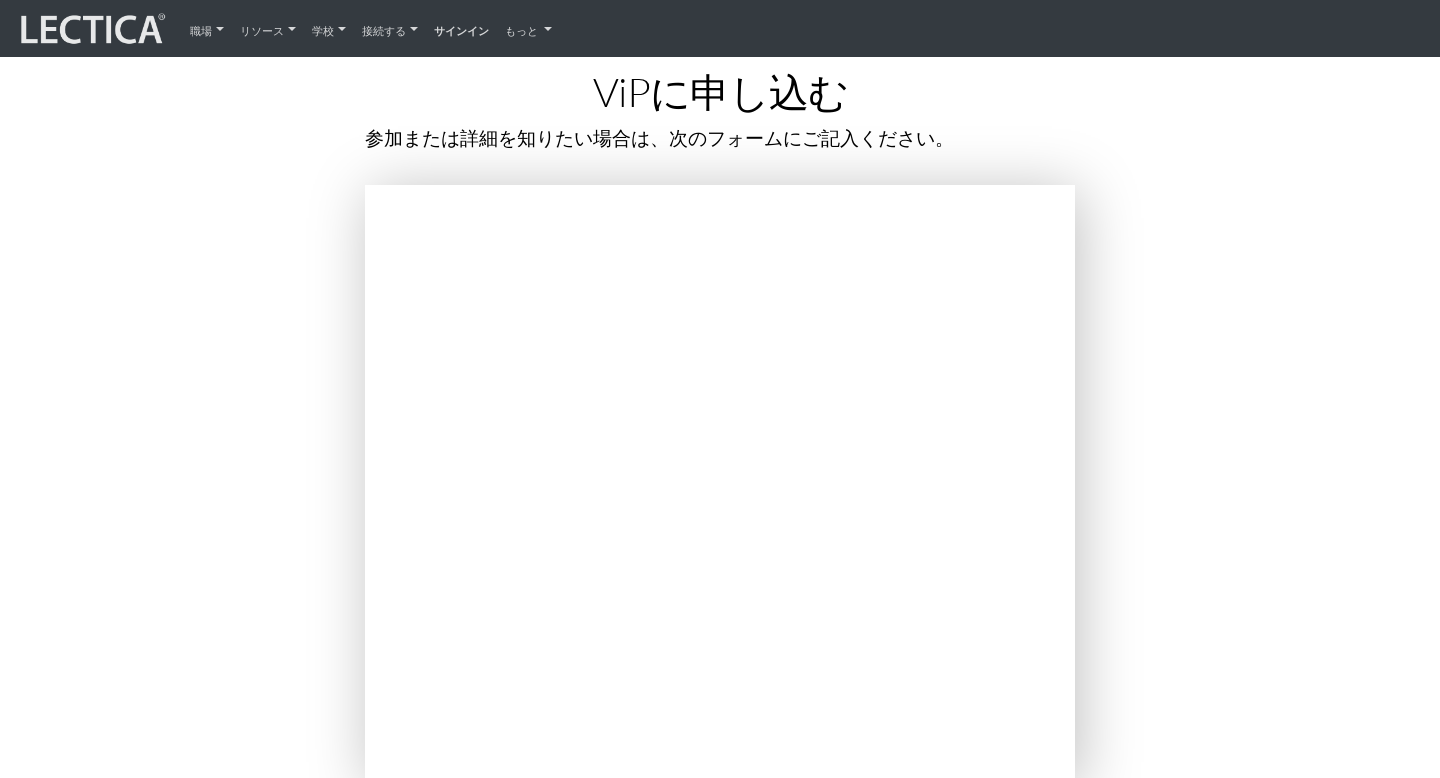 click on "ViPシラバス ViPは、参加者がマイクロVCoLing のスキルを習得できるよう支援する、6週間の最小限の負担で実施 されるコースです。マイクロVCoLingは、日常生活の中で最適な学習を可能にする実践です。ViPでは、段階的に高度化する「その場その場」での学習アクティビティに取り組むことで、基本的なマイクロVCoLingスキルを習得します。マイクロVCoLingの詳細については、 「VCoLの実践：マイクロVCoLingの多くのメリット」の 記事をご覧ください。 学習目標 ViP 参加者は... VCoL モデル、その背後にある科学、マイクロ VCoLing の仕組みについて学びます。 基本的なマイクロ VCoLing スキルを構築します (以下で説明)。 マイクロ VCoLing を 習慣化するプロセスを始めます 。意識的に必要な精神エネルギーがだんだん少なくなるまで続けます。 教室での活動 会議2～5 。" at bounding box center (720, -1181) 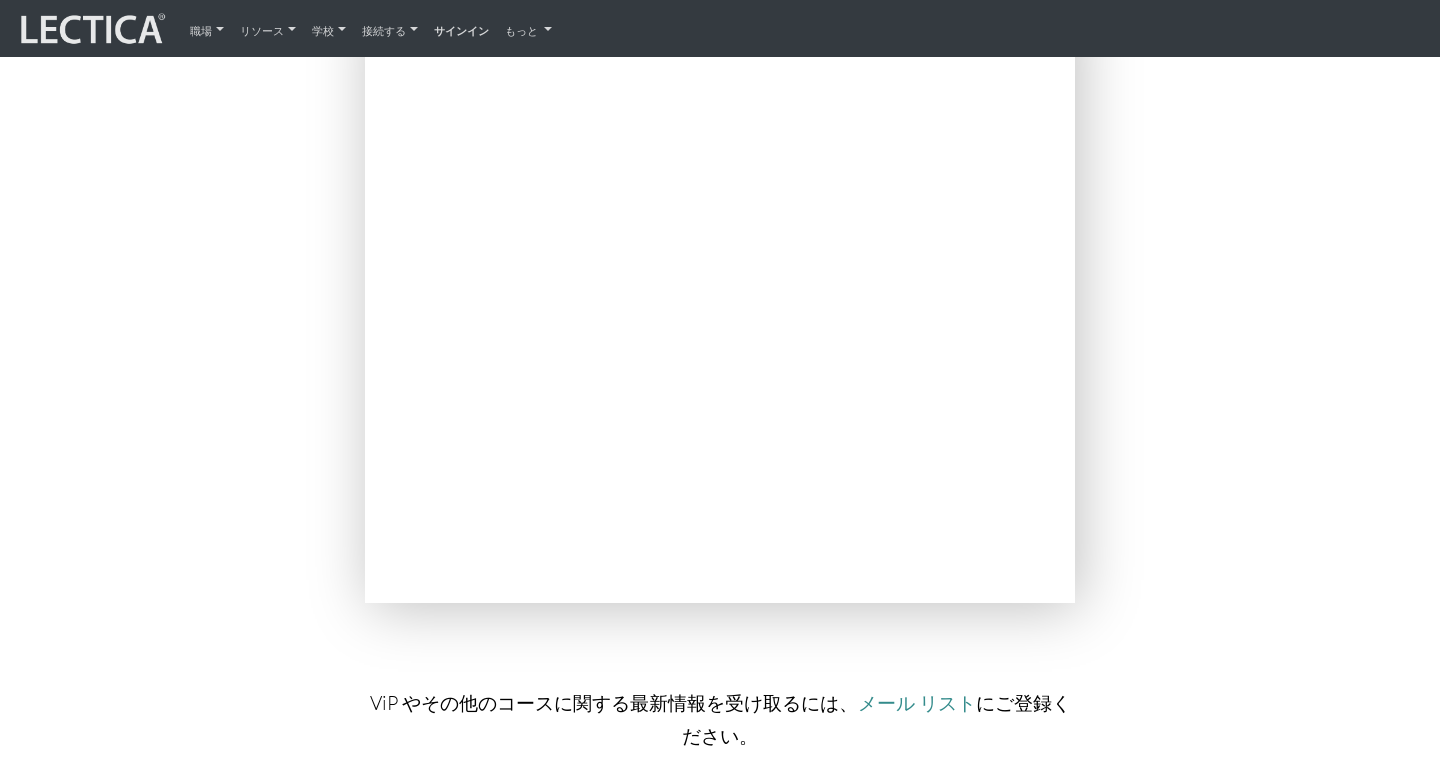 scroll, scrollTop: 7431, scrollLeft: 0, axis: vertical 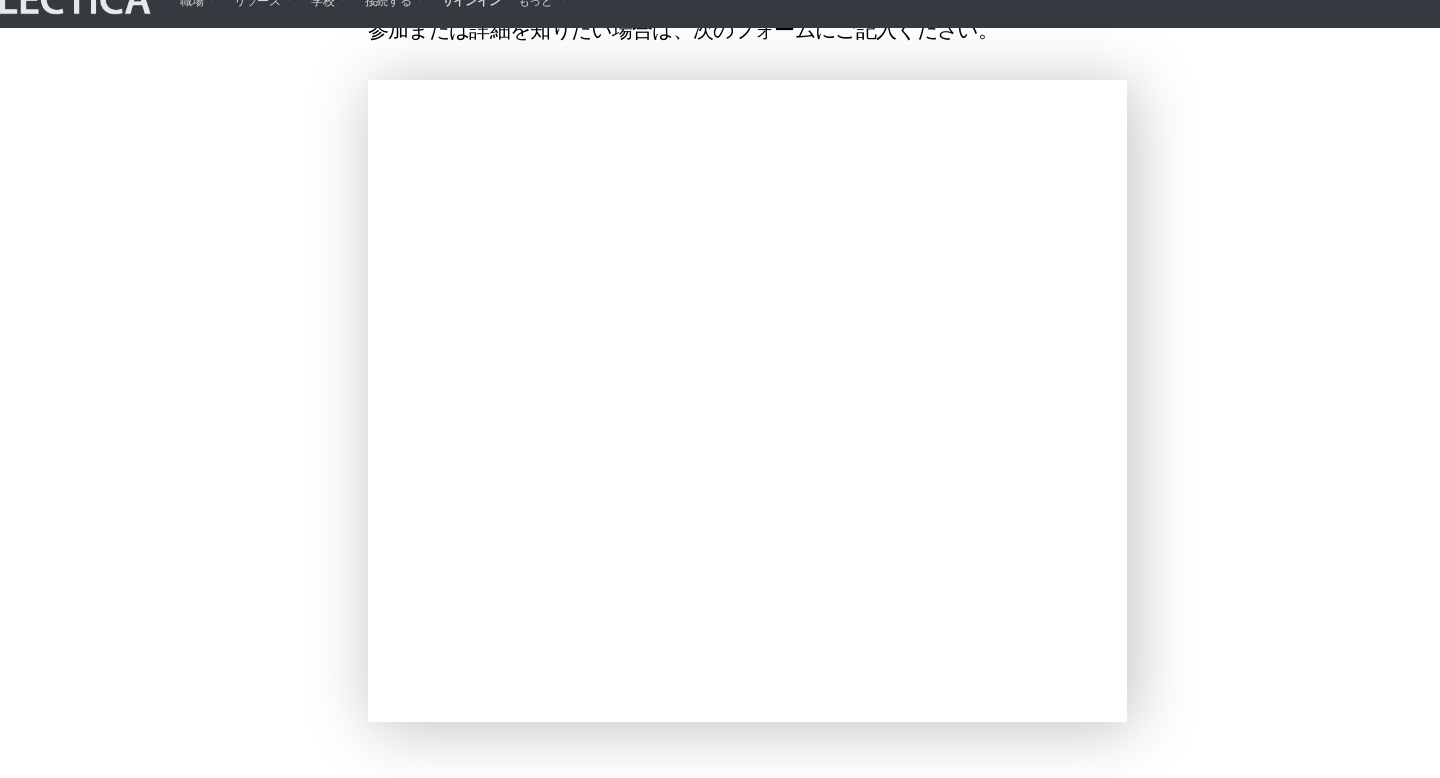 click on "ViPシラバス ViPは、参加者がマイクロVCoLing のスキルを習得できるよう支援する、6週間の最小限の負担で実施 されるコースです。マイクロVCoLingは、日常生活の中で最適な学習を可能にする実践です。ViPでは、段階的に高度化する「その場その場」での学習アクティビティに取り組むことで、基本的なマイクロVCoLingスキルを習得します。マイクロVCoLingの詳細については、 「VCoLの実践：マイクロVCoLingの多くのメリット」の 記事をご覧ください。 学習目標 ViP 参加者は... VCoL モデル、その背後にある科学、マイクロ VCoLing の仕組みについて学びます。 基本的なマイクロ VCoLing スキルを構築します (以下で説明)。 マイクロ VCoLing を 習慣化するプロセスを始めます 。意識的に必要な精神エネルギーがだんだん少なくなるまで続けます。 教室での活動 会議2～5 。" at bounding box center [720, -1261] 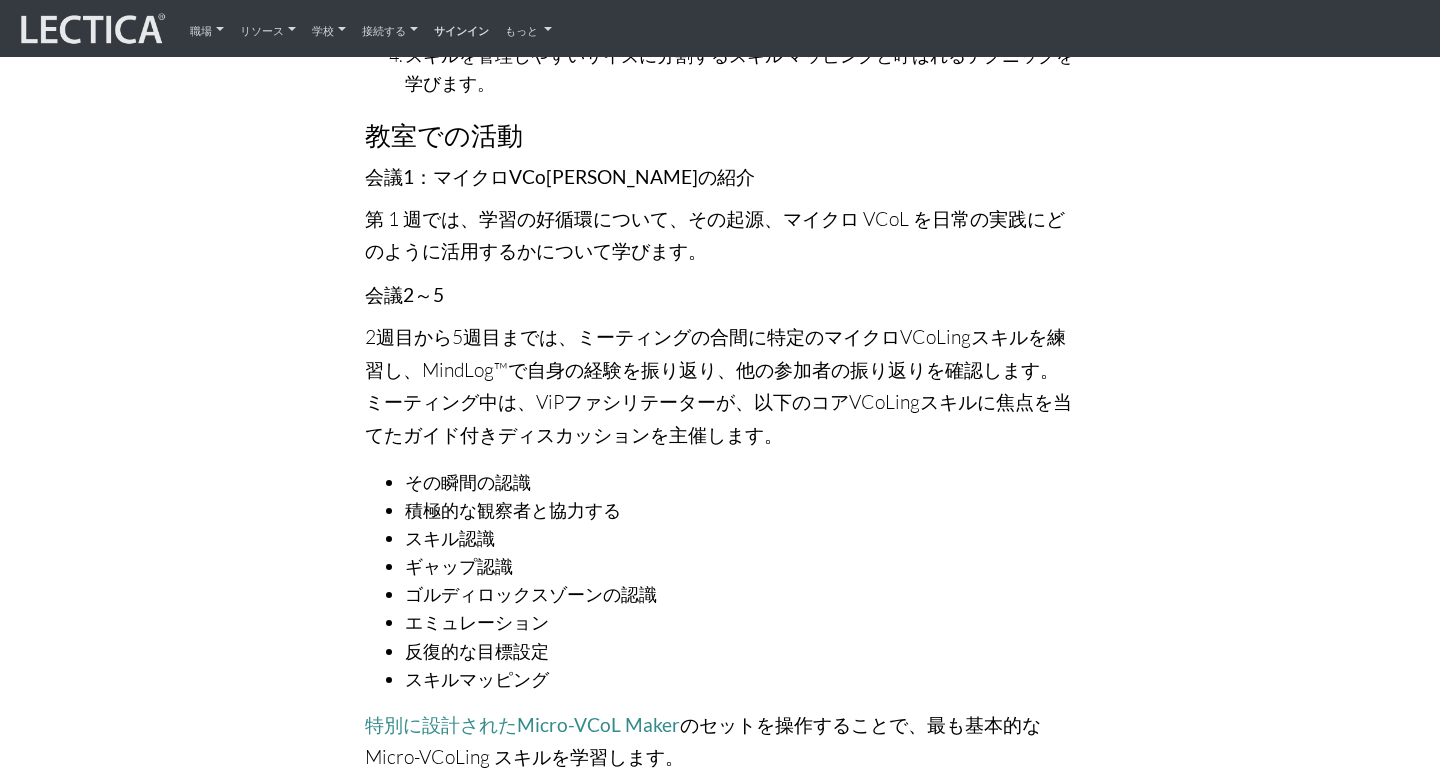 scroll, scrollTop: 4696, scrollLeft: 0, axis: vertical 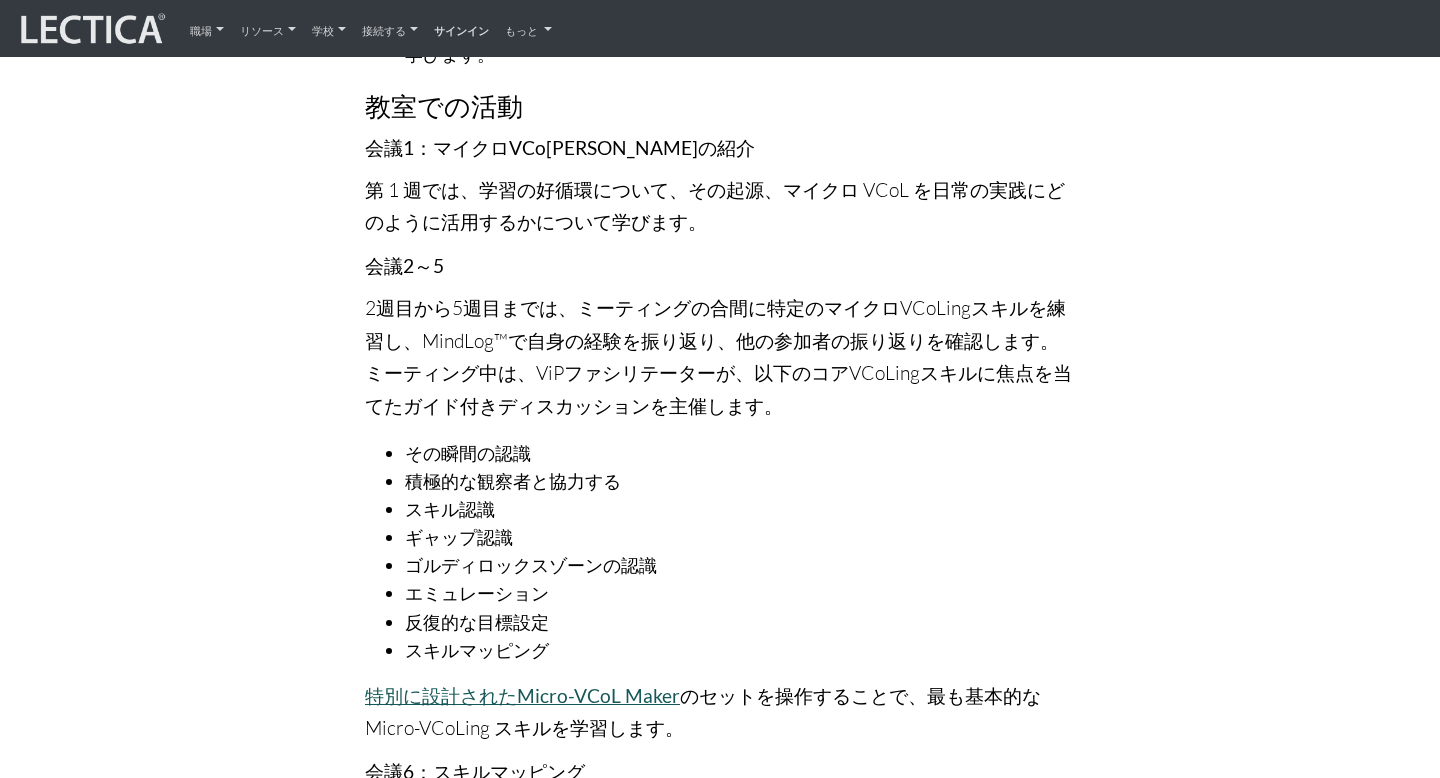 click on "特別に設計されたMicro-VCoL Maker" at bounding box center (522, 695) 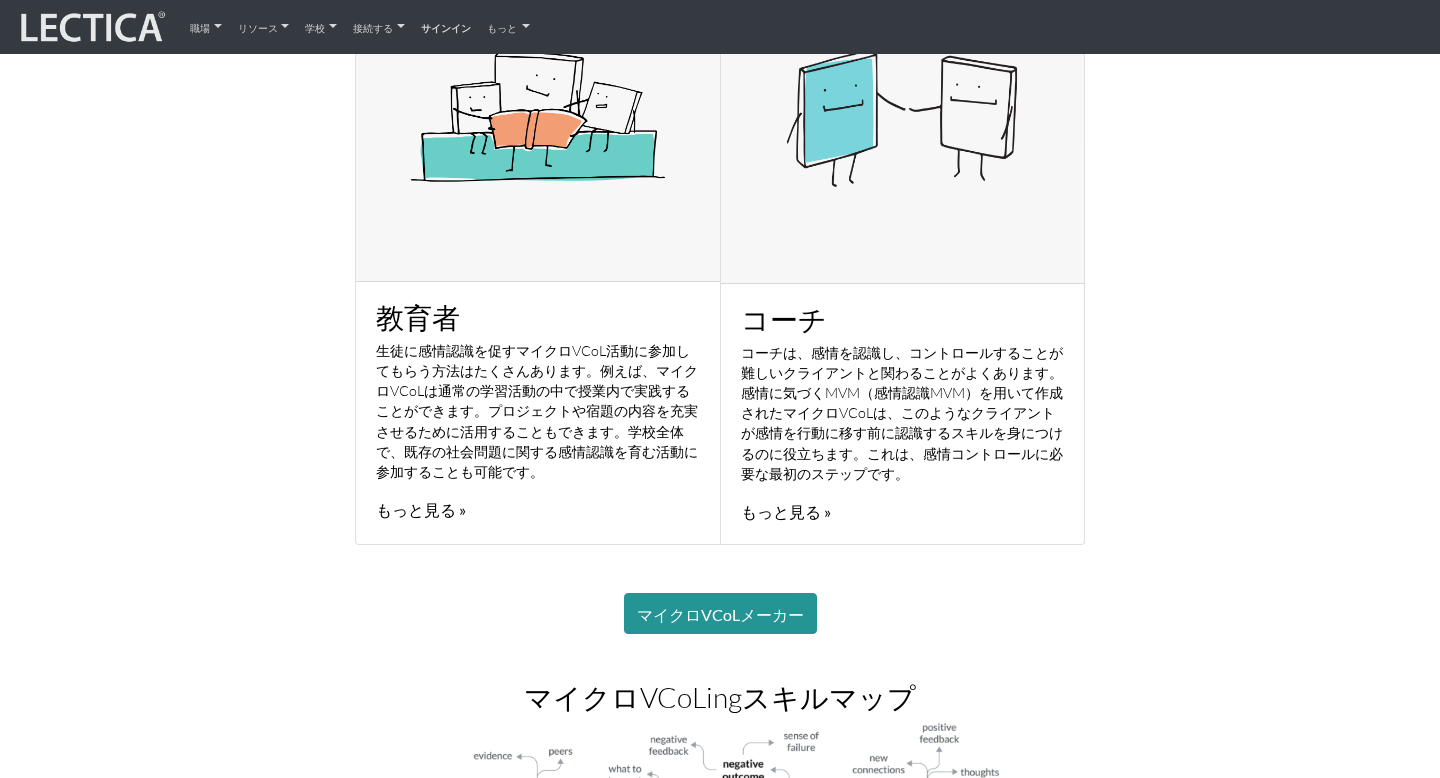 scroll, scrollTop: 1376, scrollLeft: 0, axis: vertical 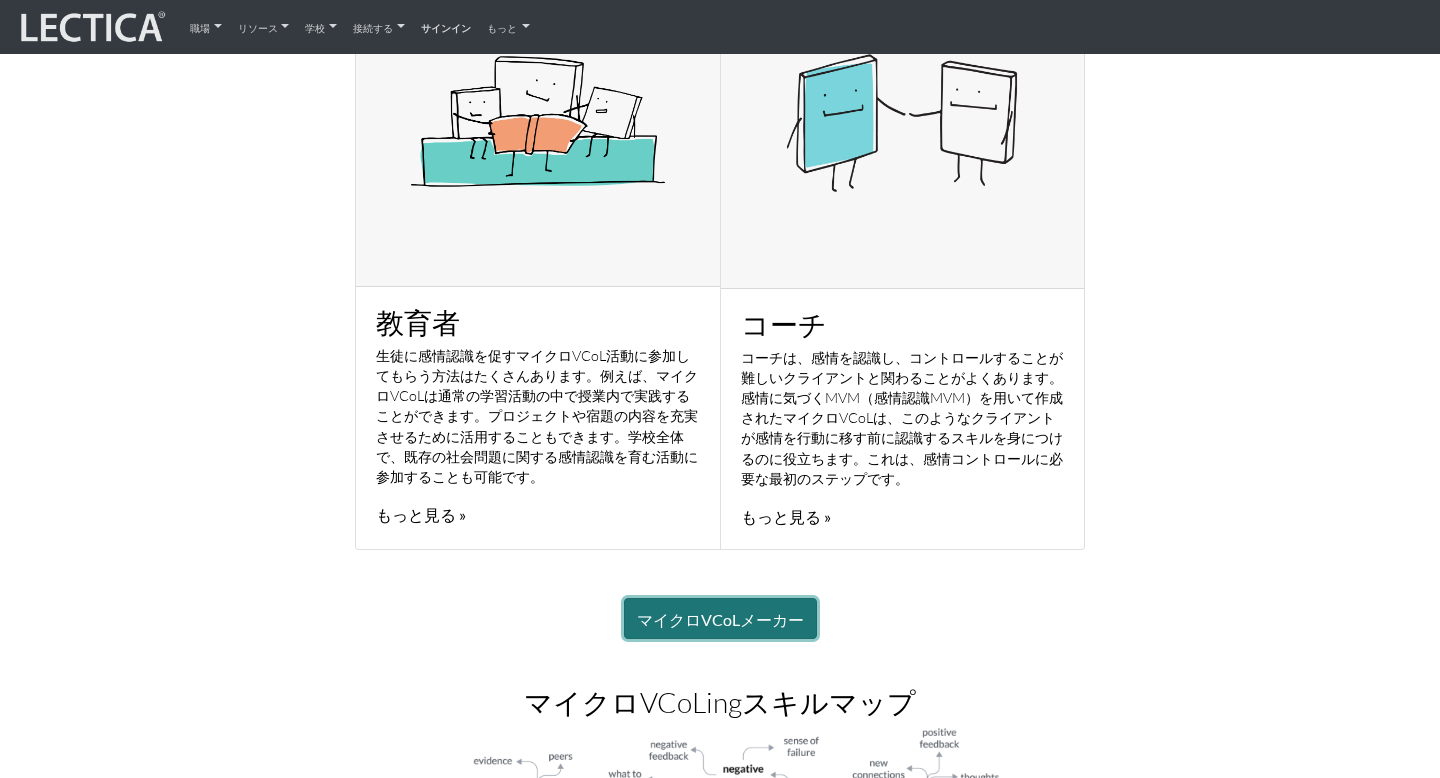 click on "マイクロVCoLメーカー" at bounding box center (720, 619) 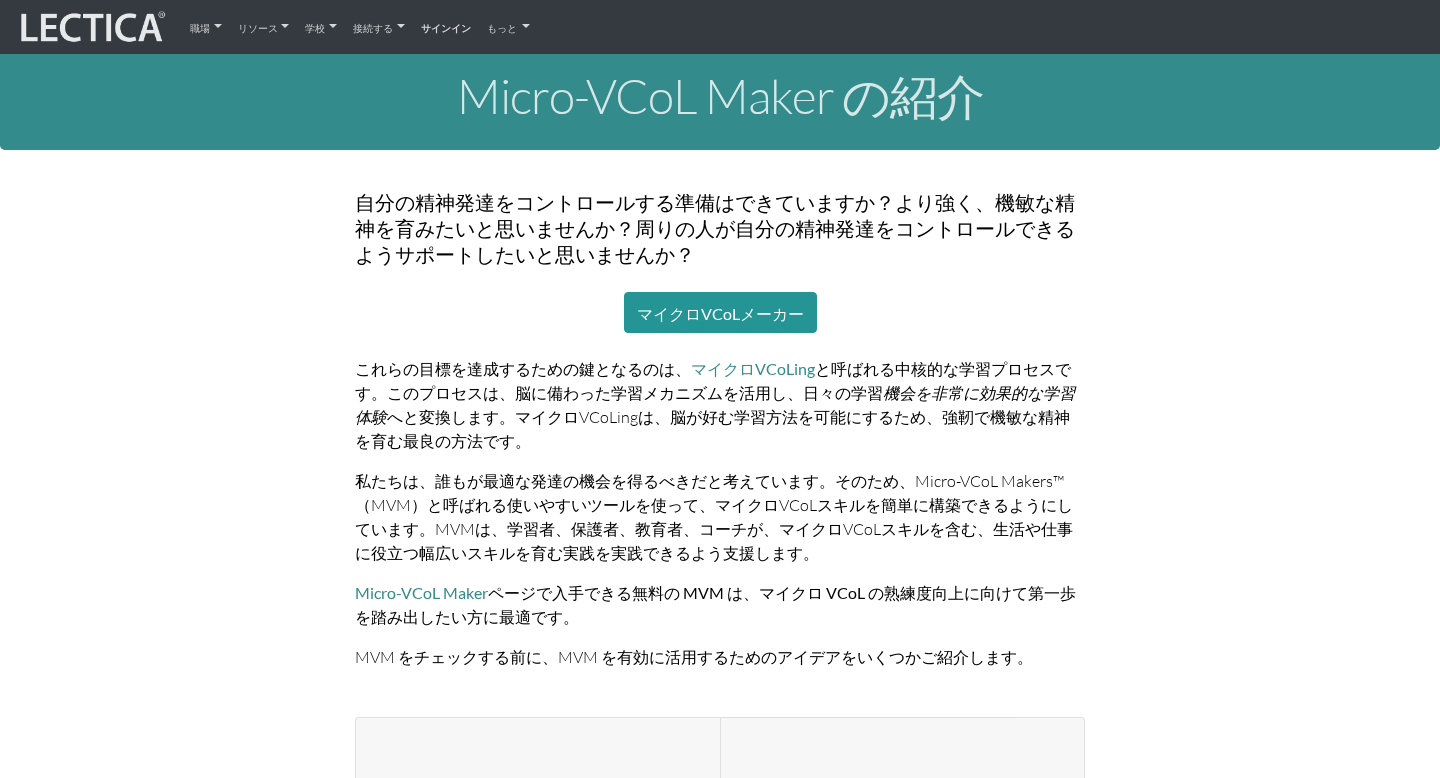 scroll, scrollTop: 0, scrollLeft: 0, axis: both 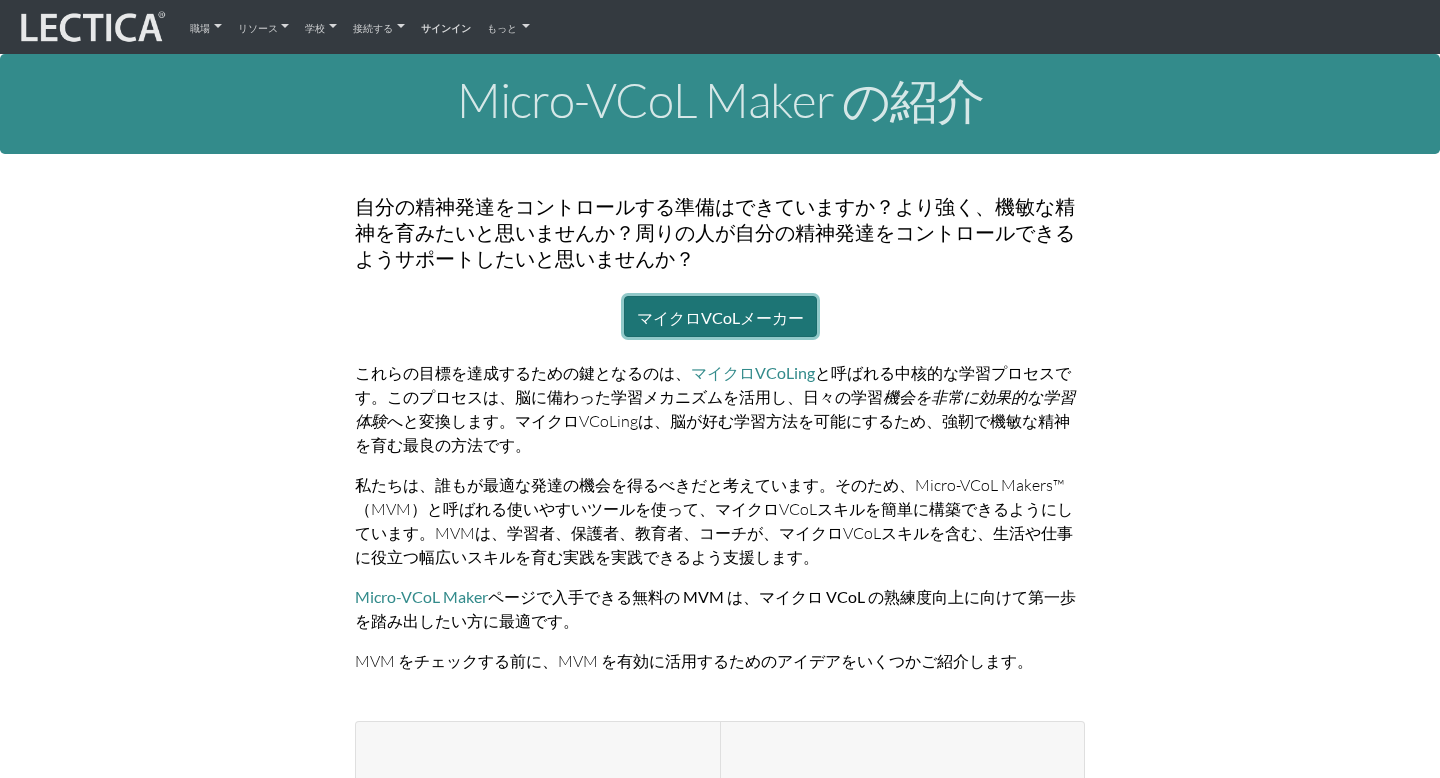 click on "マイクロVCoLメーカー" at bounding box center (720, 316) 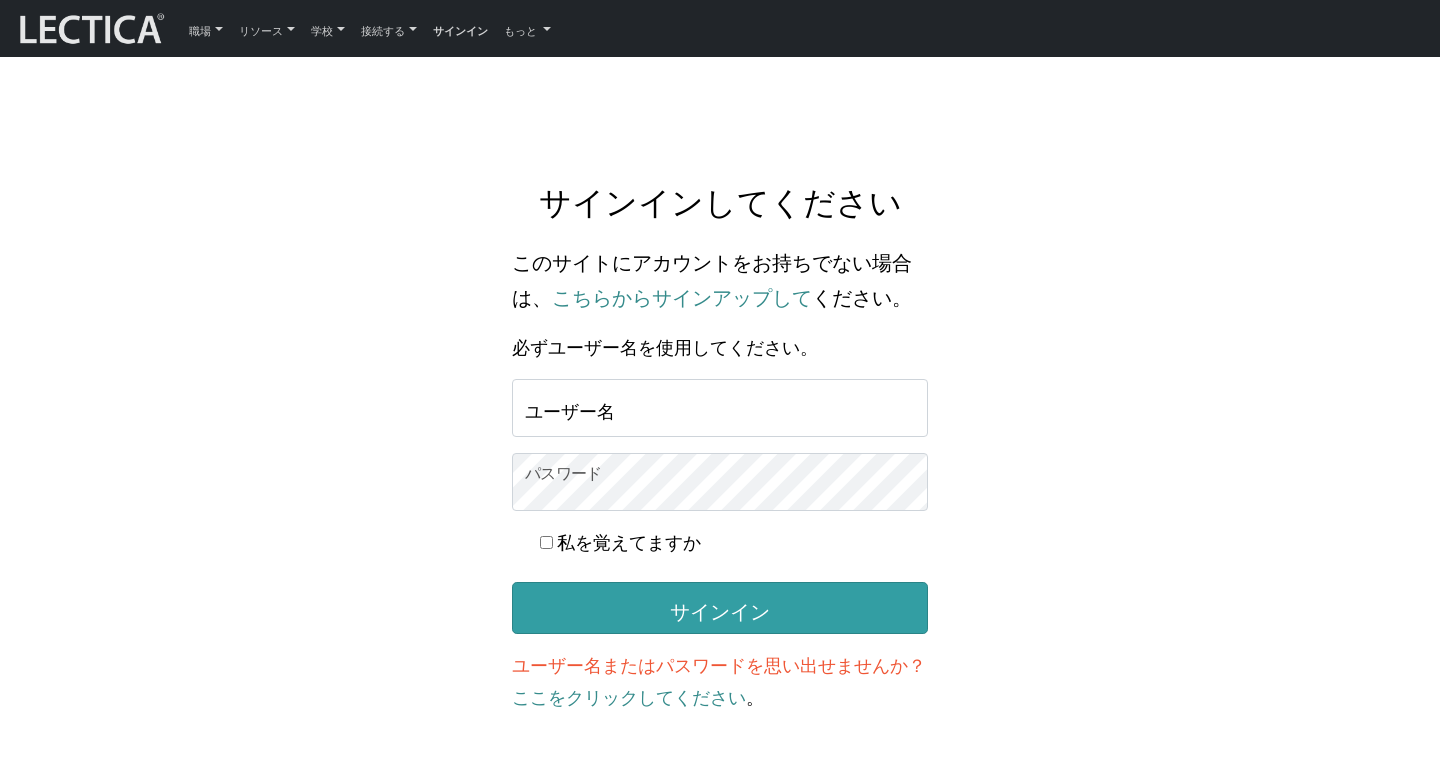 scroll, scrollTop: 0, scrollLeft: 0, axis: both 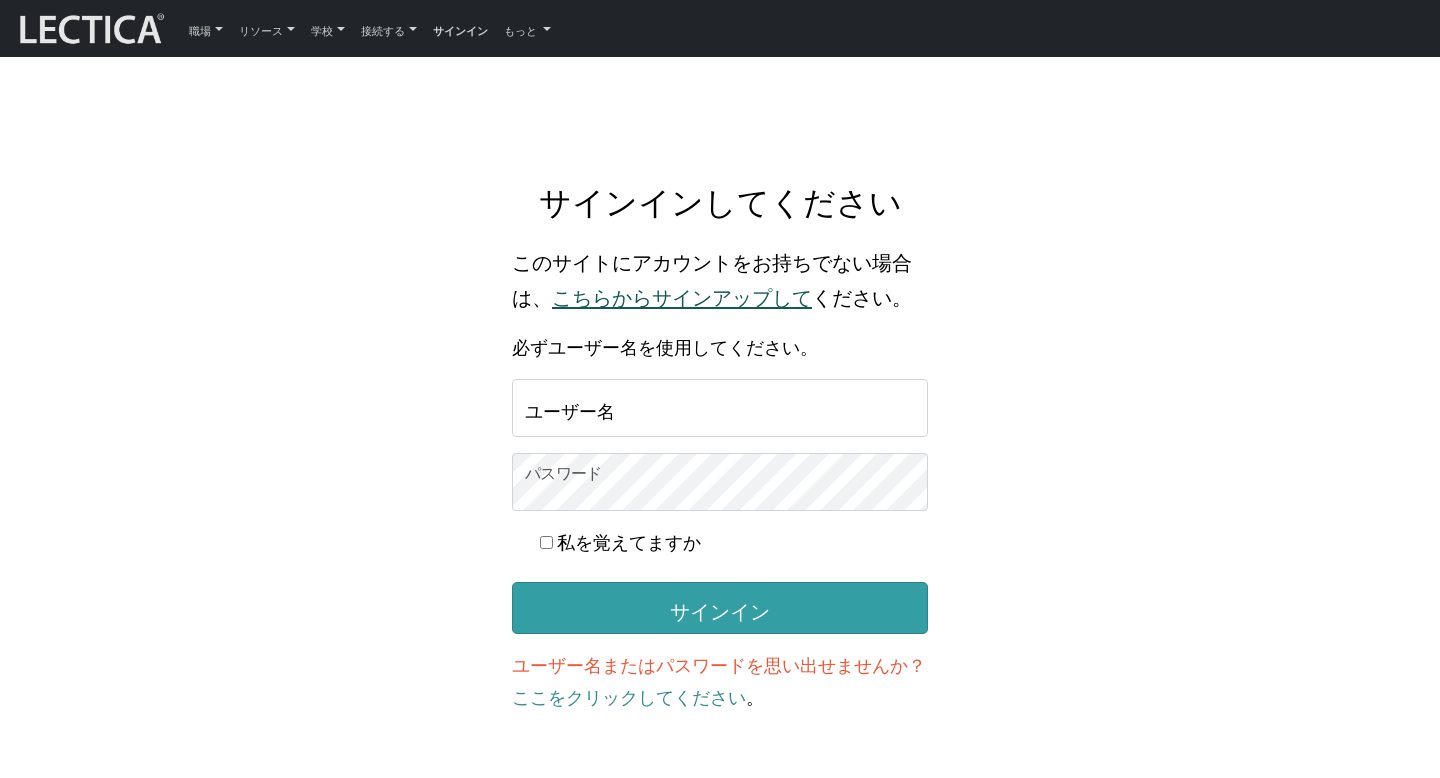 click on "こちらからサインアップして" at bounding box center [682, 297] 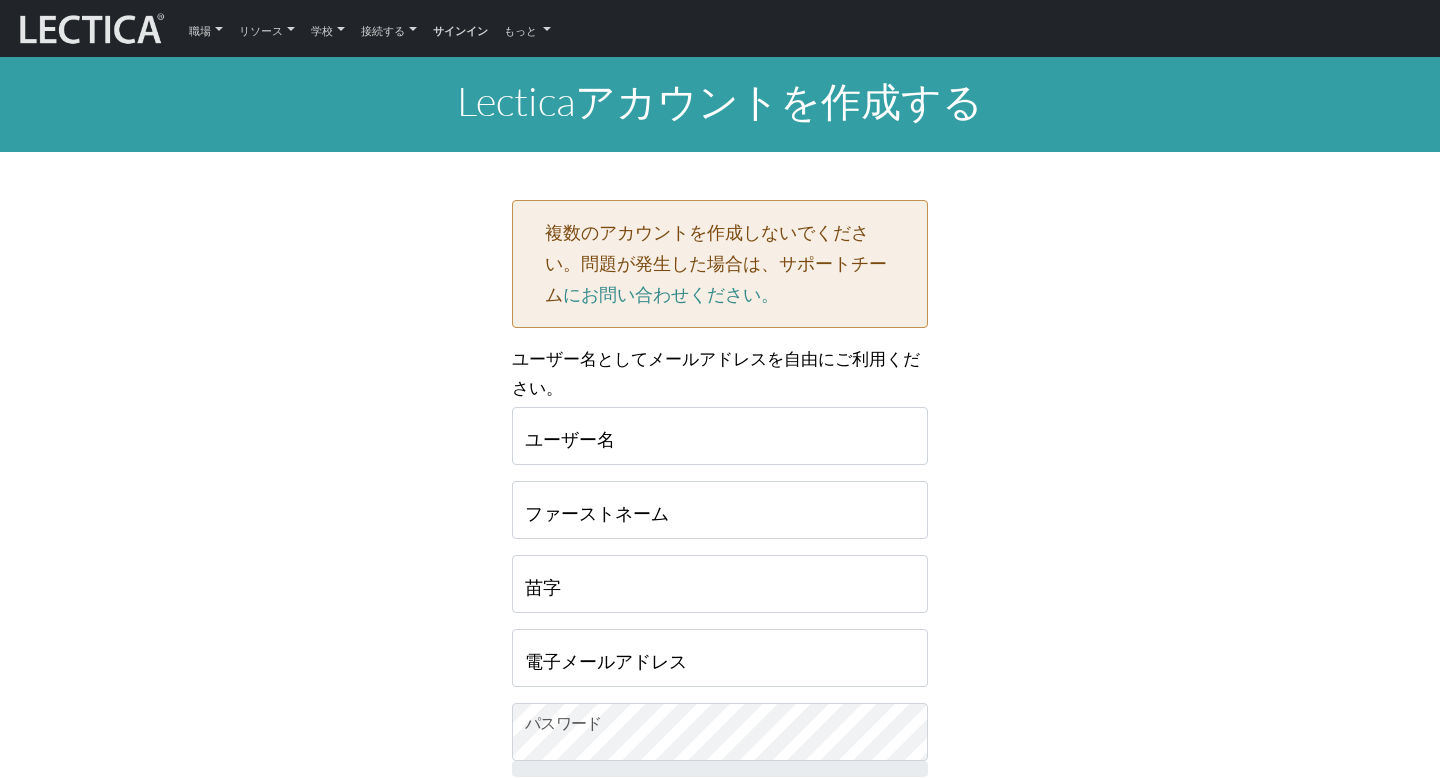 scroll, scrollTop: 0, scrollLeft: 0, axis: both 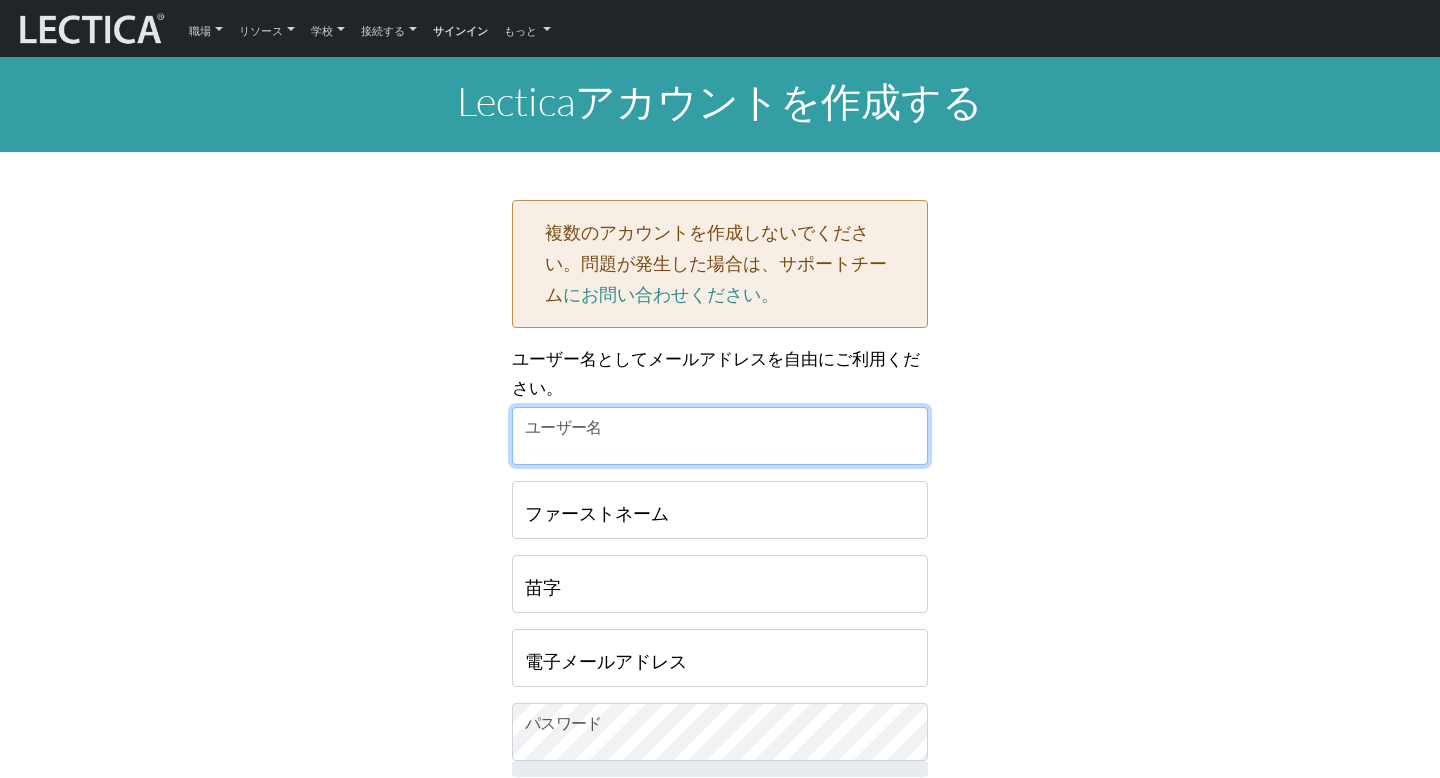 click on "ユーザー名" at bounding box center (720, 436) 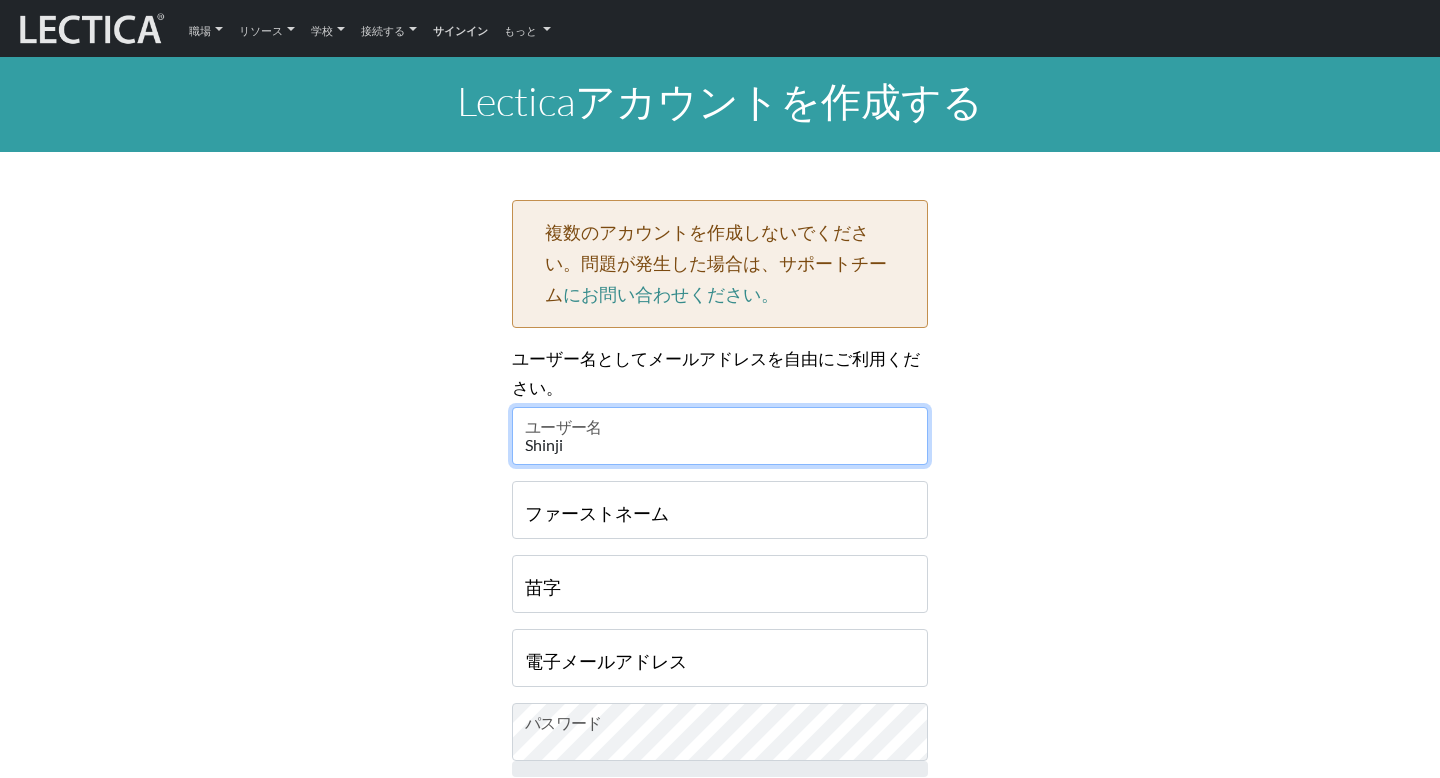 type on "Shinji" 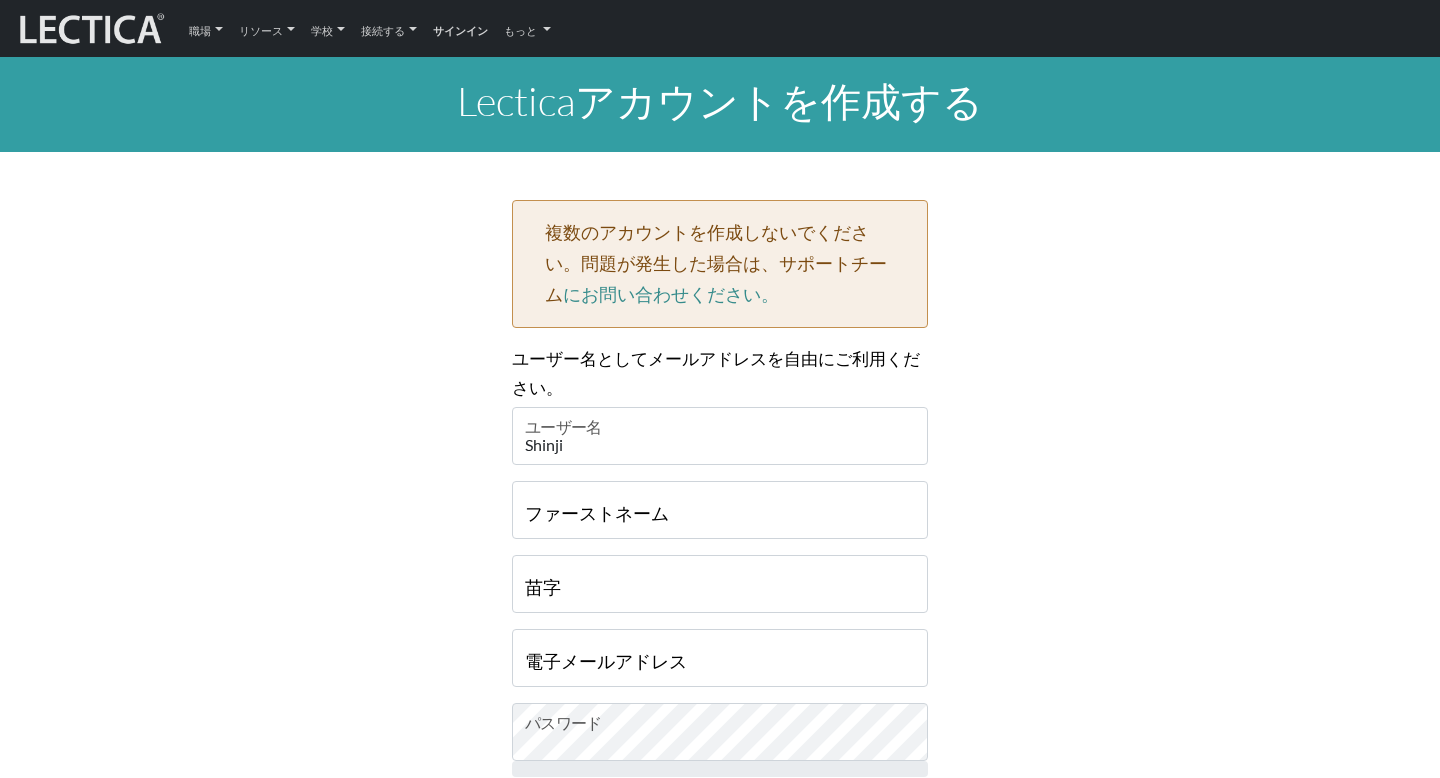 click on "複数のアカウントを作成しないでください。問題が発生した場合は、
サポートチーム
にお問い合わせください。
ユーザー名としてメールアドレスを自由にご利用ください。
Shinji
ユーザー名
ファーストネーム
苗字
電子メールアドレス
パスワード
パスワードを再入力してください
選択" at bounding box center [720, 1180] 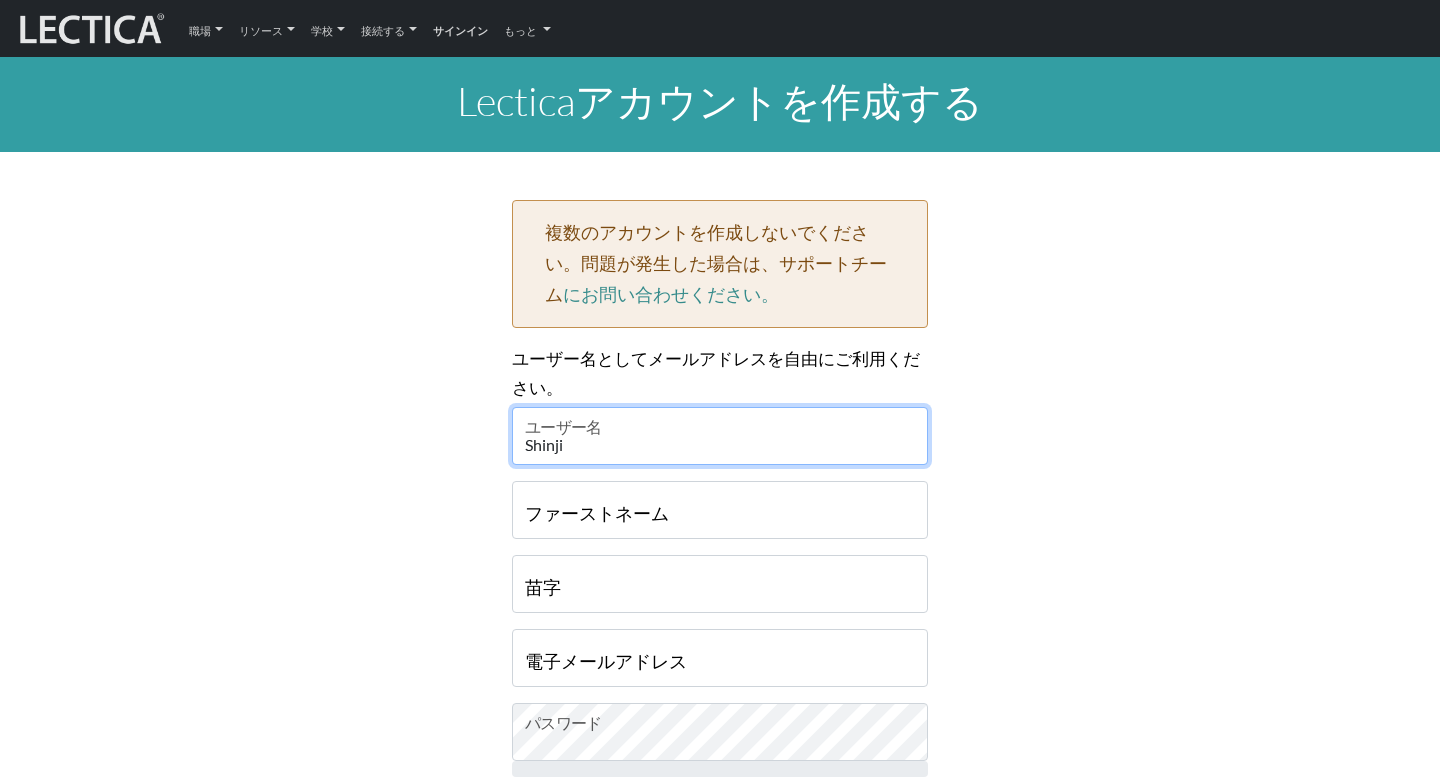 click on "Shinji" at bounding box center (720, 436) 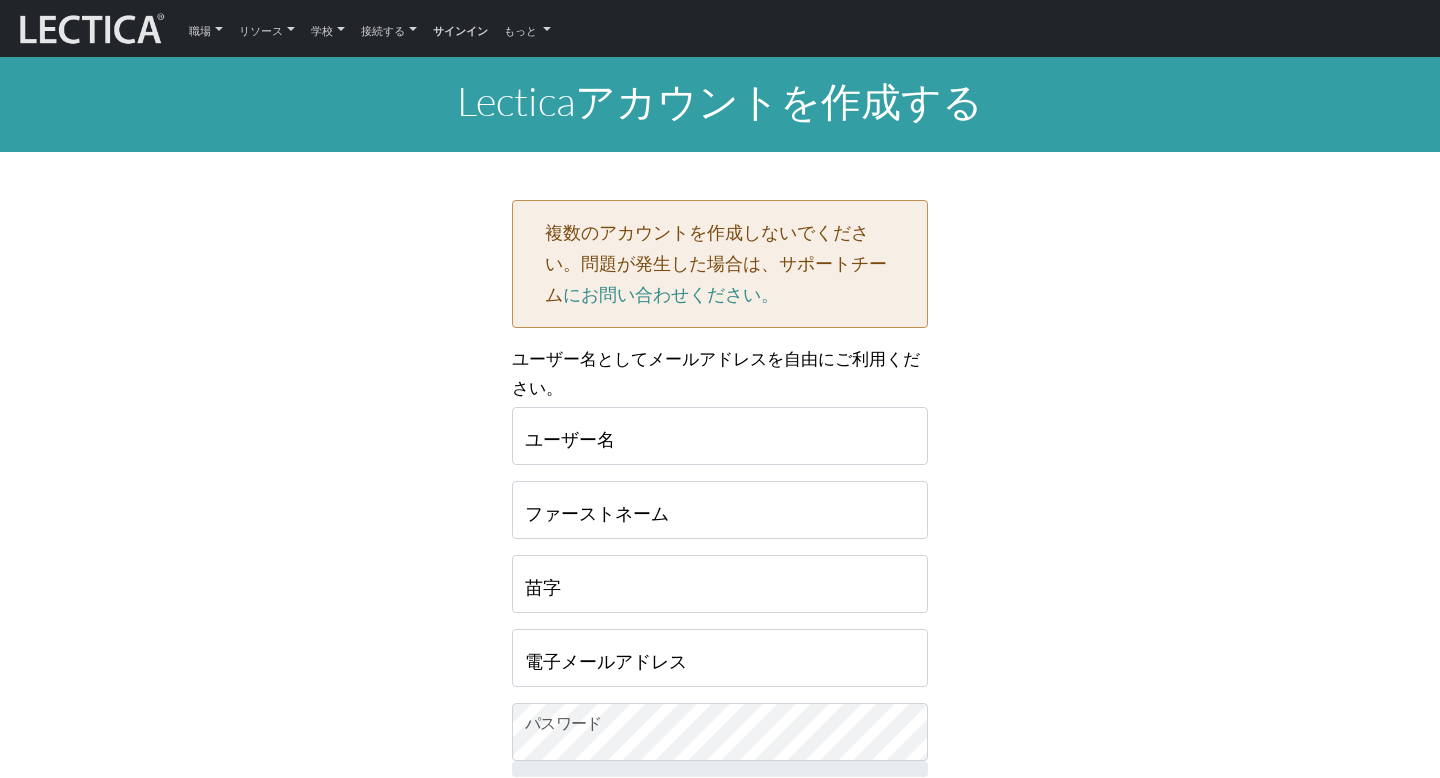 click on "複数のアカウントを作成しないでください。問題が発生した場合は、
サポートチーム
にお問い合わせください。
ユーザー名としてメールアドレスを自由にご利用ください。
ユーザー名
ファーストネーム
苗字
電子メールアドレス
パスワード
パスワードを再入力してください
選択
アフガニスタン" at bounding box center [720, 1180] 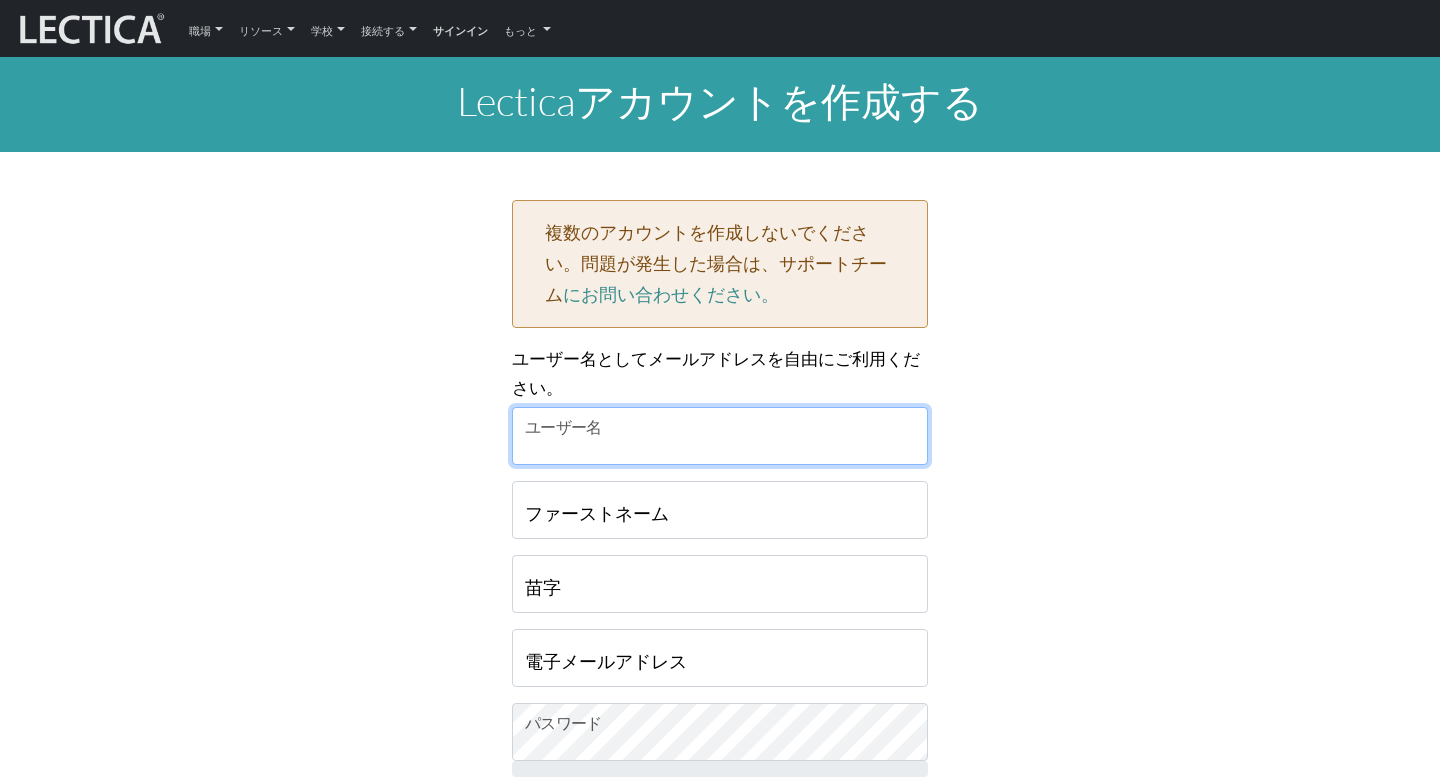 click on "ユーザー名" at bounding box center [720, 436] 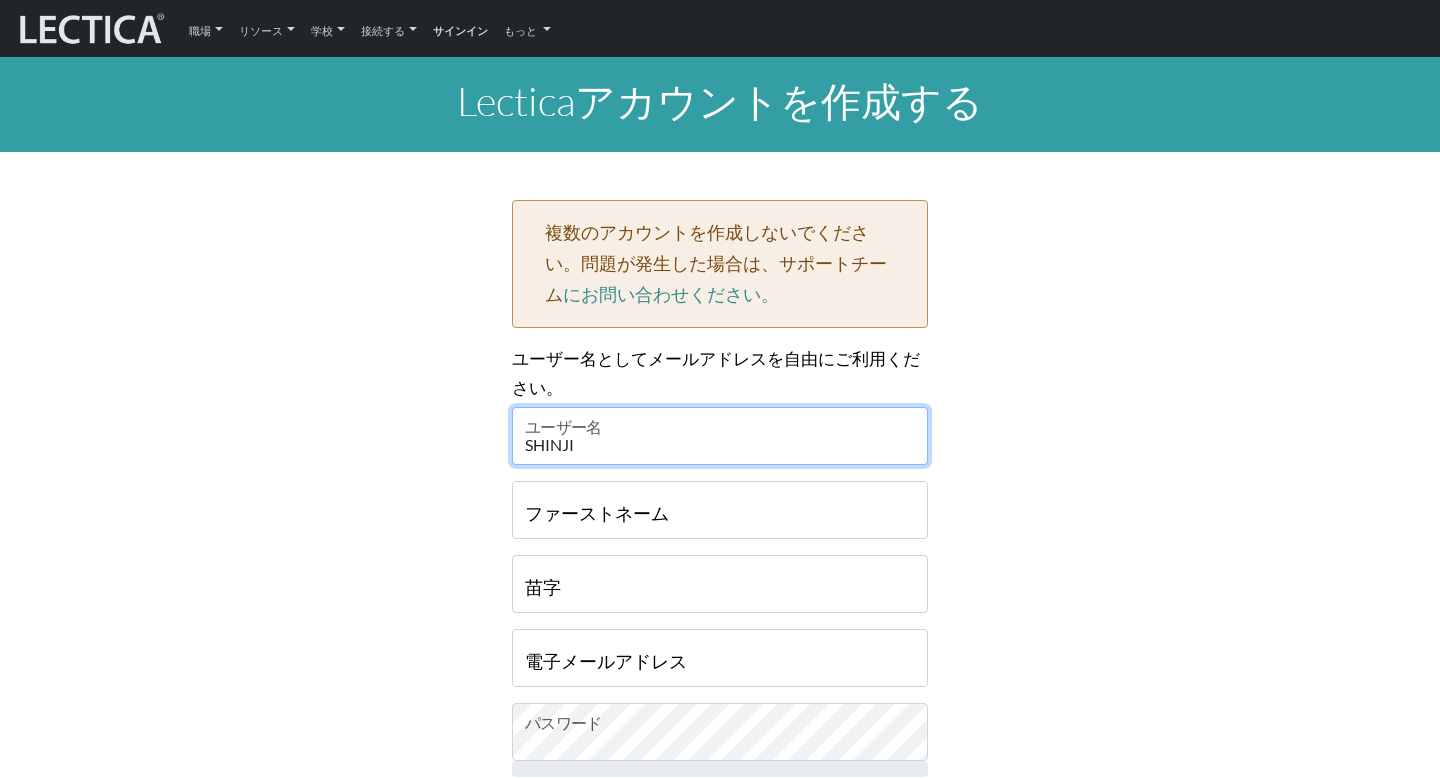 type on "shinji_nodaaa" 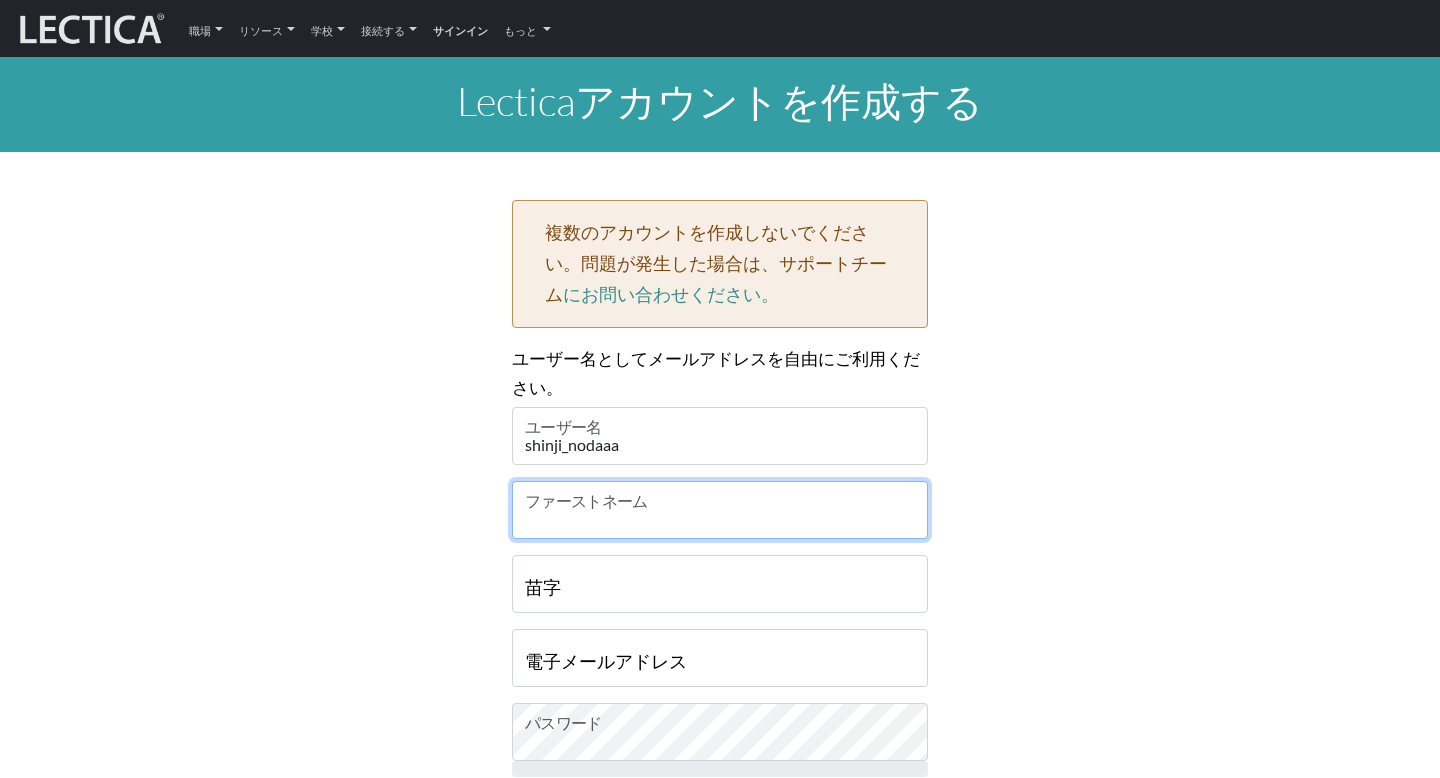 click on "ファーストネーム" at bounding box center [720, 510] 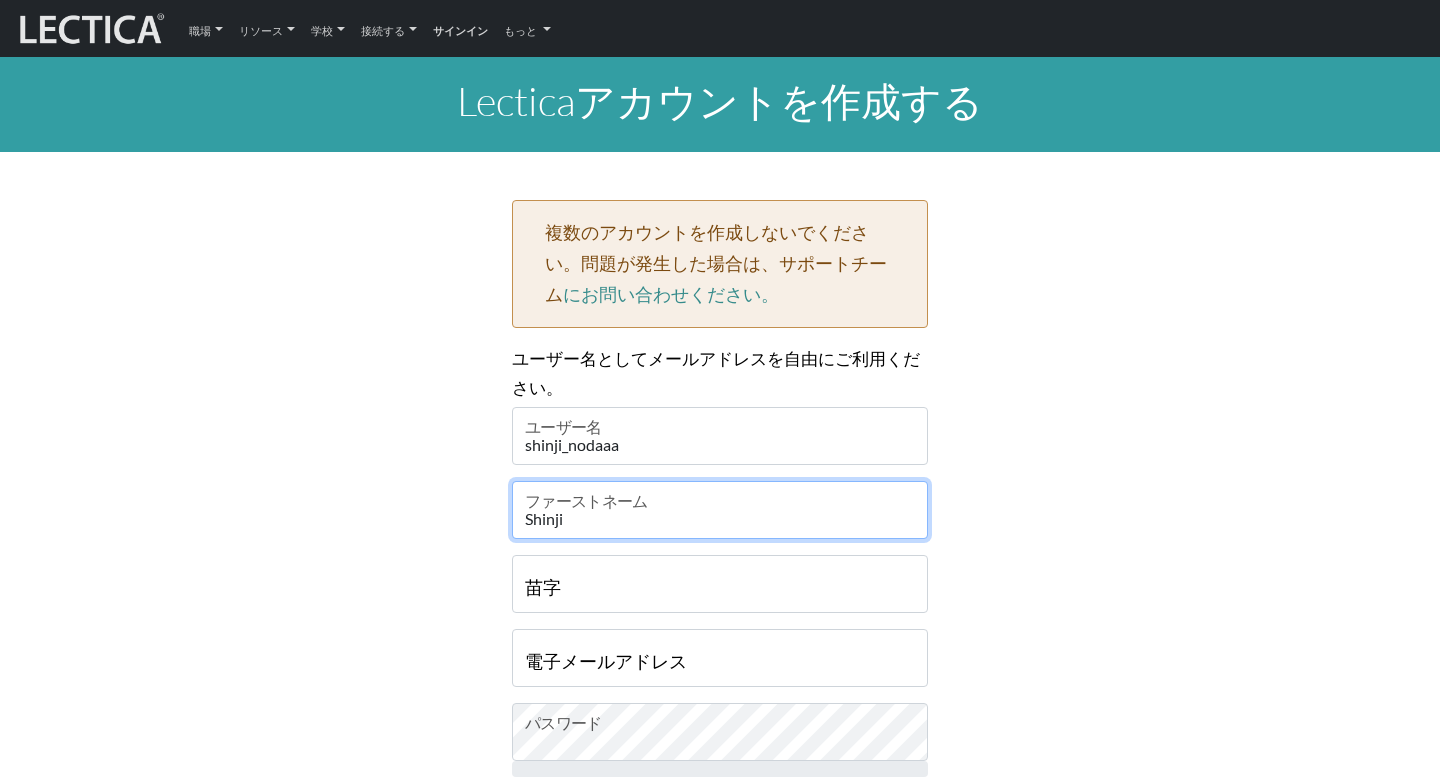 type on "Shinji" 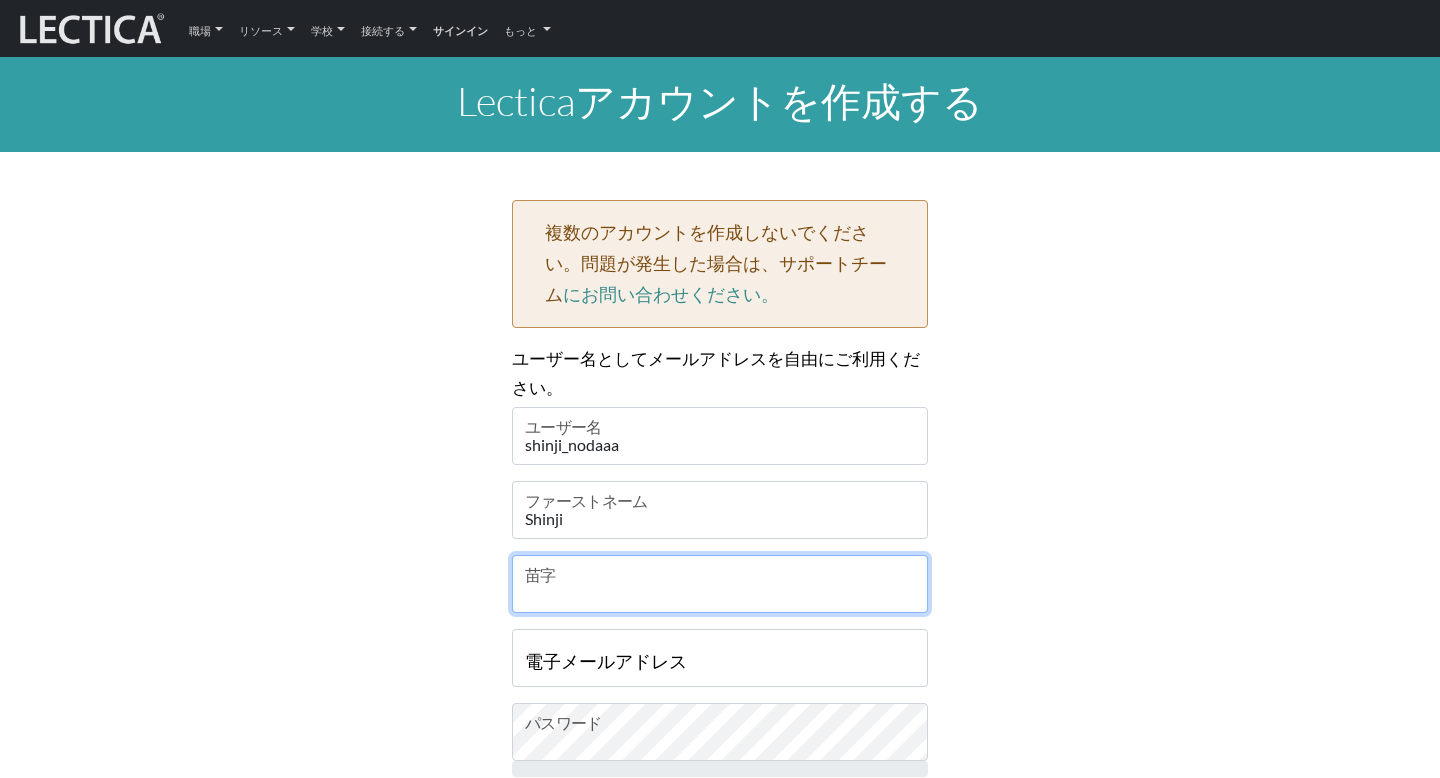 click on "苗字" at bounding box center (720, 584) 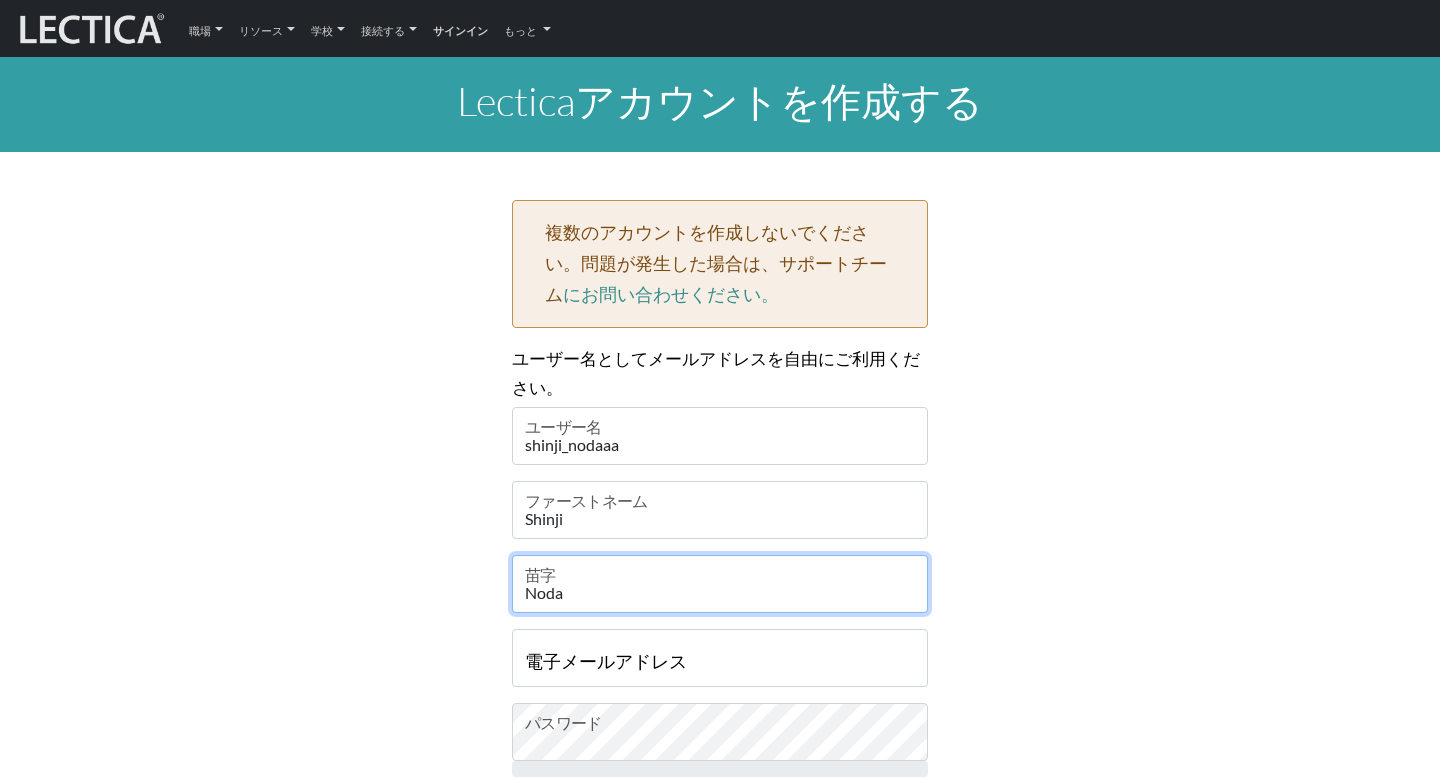 type on "Noda" 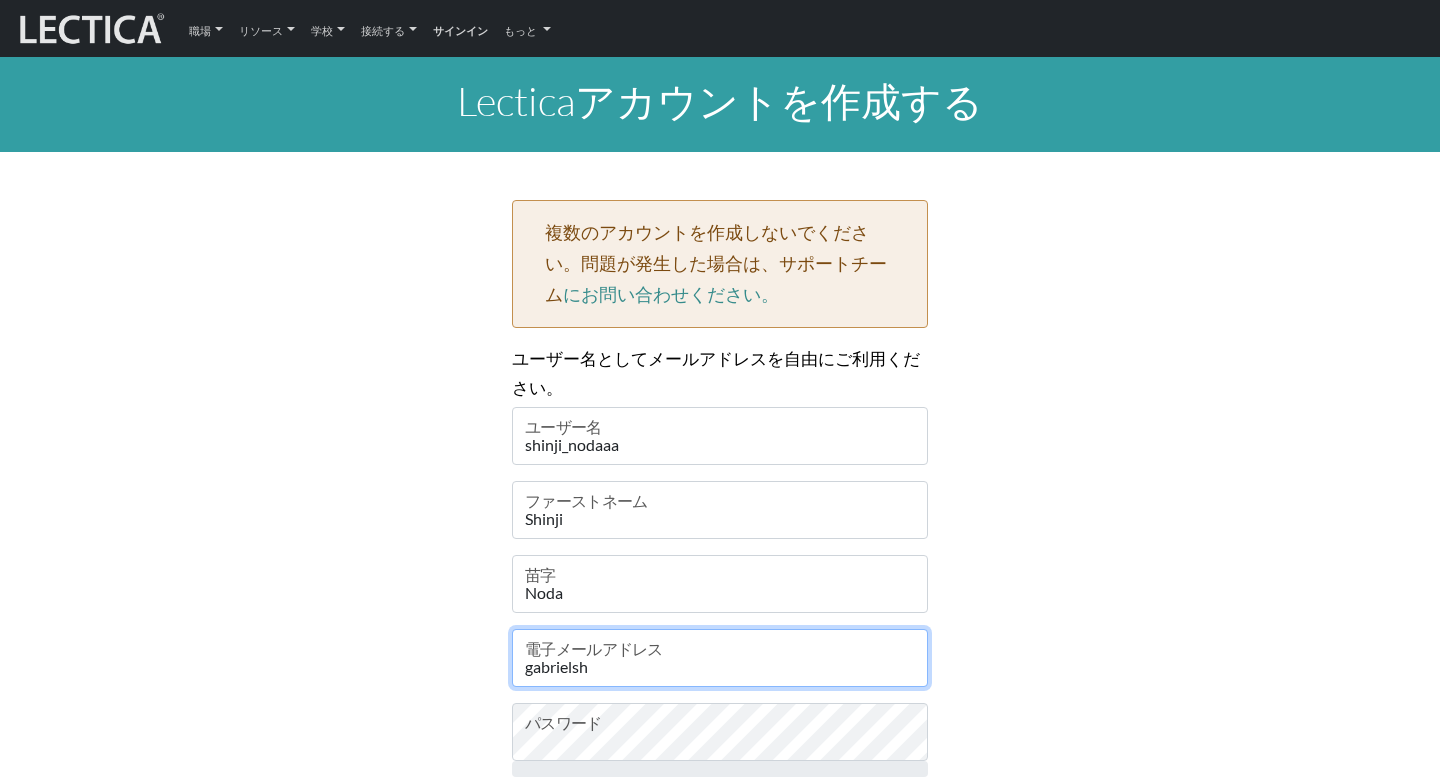 type on "gabrielshinjinoda@gmail.com" 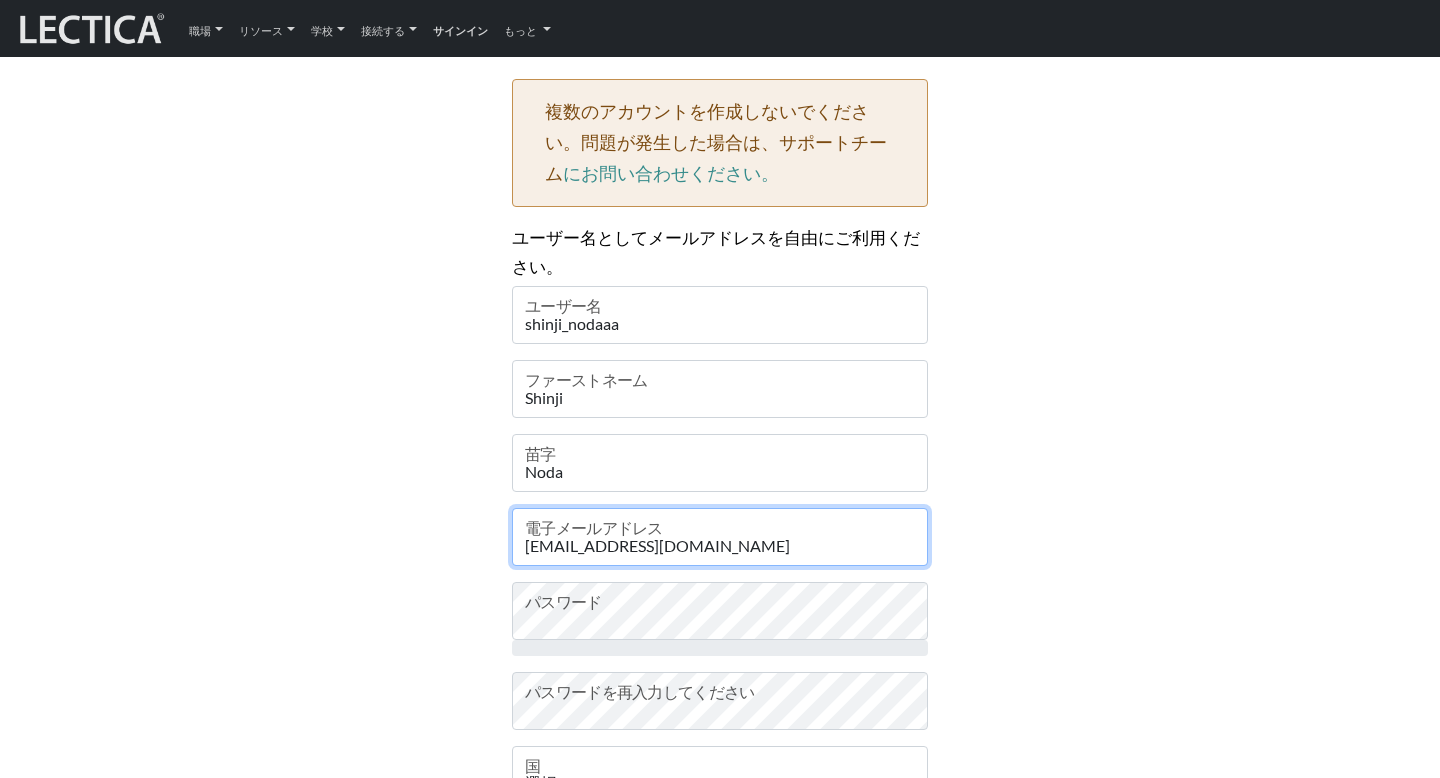 scroll, scrollTop: 127, scrollLeft: 0, axis: vertical 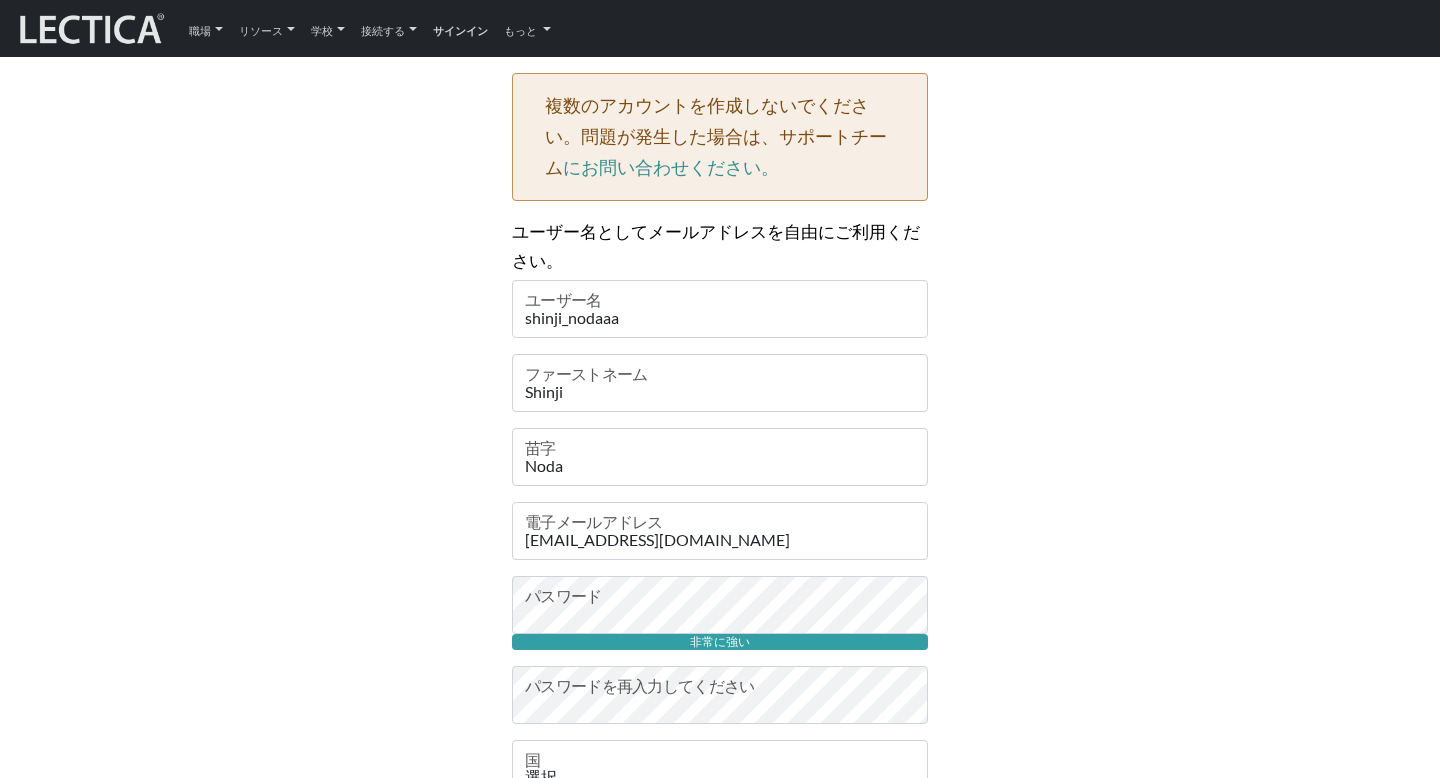 click on "複数のアカウントを作成しないでください。問題が発生した場合は、
サポートチーム
にお問い合わせください。
ユーザー名としてメールアドレスを自由にご利用ください。
shinji_nodaaa
ユーザー名
Shinji
ファーストネーム
Noda
苗字
gabrielshinjinoda@gmail.com
電子メールアドレス
非常に強い
パスワード
パスワードを再入力してください" at bounding box center (720, 1053) 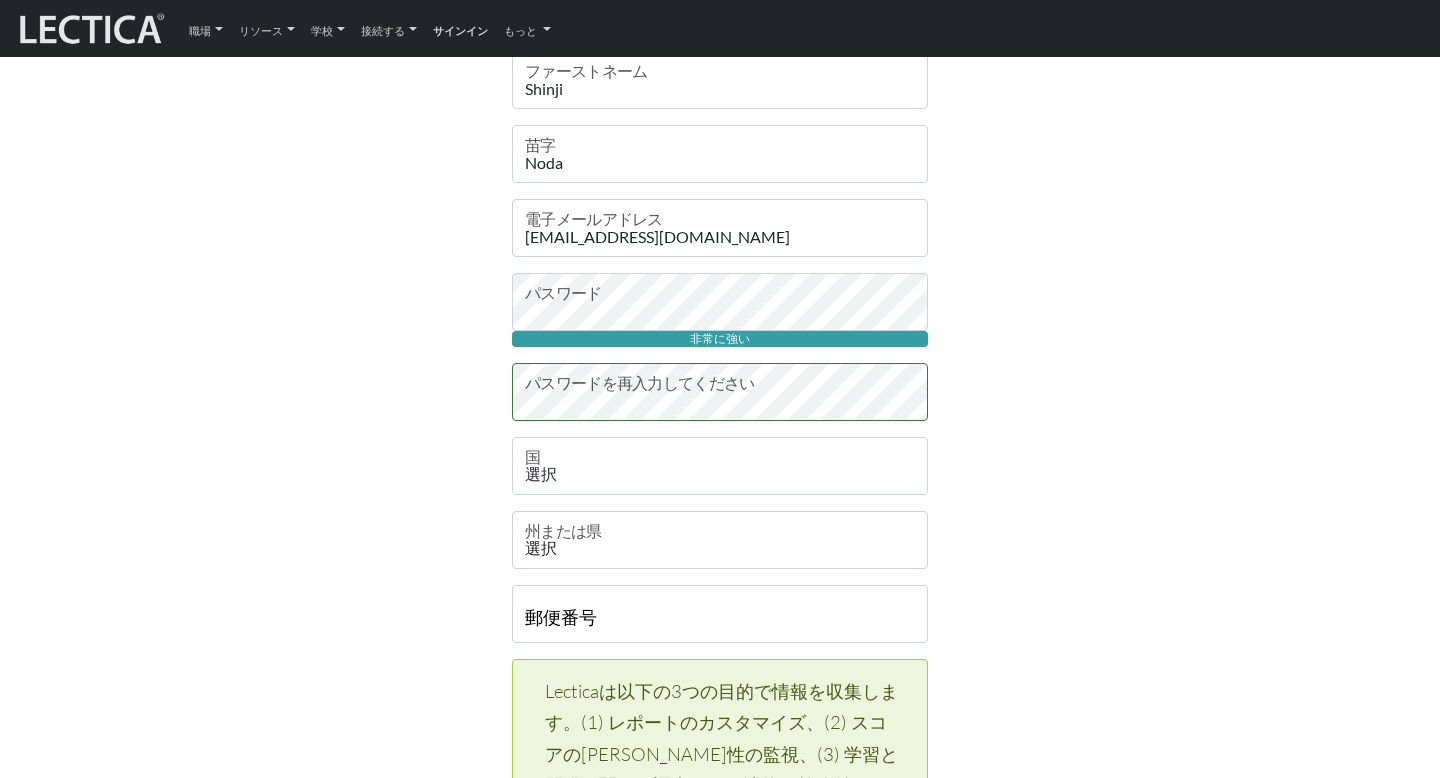 scroll, scrollTop: 449, scrollLeft: 0, axis: vertical 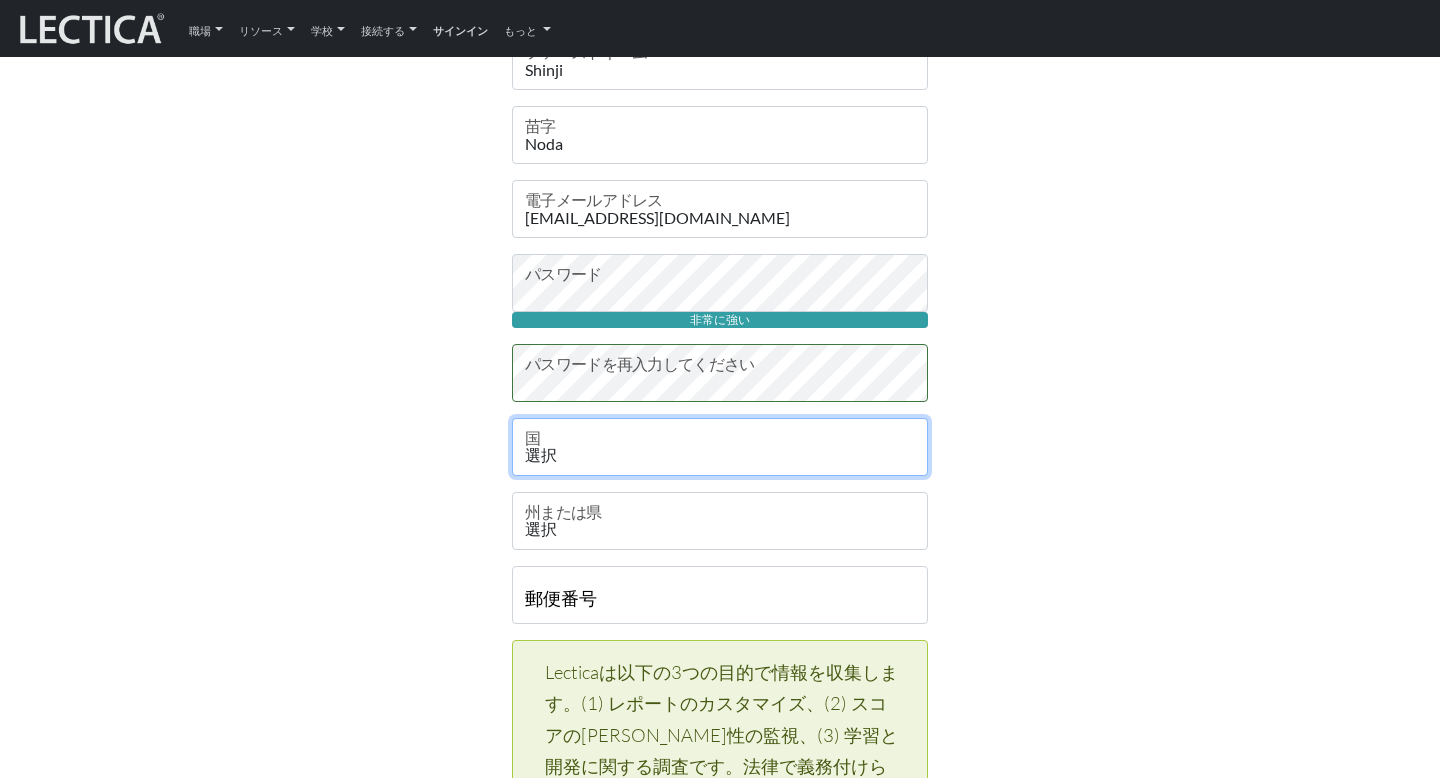 click on "選択
アフガニスタン
陸地の島々
アルバニア
アルジェリア
アメリカ領サモア
アンドラ
アンゴラ
アンギラ
南極大陸
アンティグア・バーブーダ
アルゼンチン
アルメニア
アルバ
オーストラリア
オーストリア
アゼルバイジャン
バハマ
バーレーン
バングラデシュ
バルバドス
ベラルーシ
ベルギー
ベリーズ
ベナン
バミューダ
ブータン
ボリビア
ボネール島、シント・ユースタティウス島、サバ島
ボスニア・ヘルツェゴビナ
ボツワナ
ブーベ島
ブラジル
イギリス領インド洋地域
ブルネイ・ダルサラーム
ブルガリア
ブルキナファソ
ブルンジ
カンボジア
カメルーン
カナダ
カーボベルデ
ケイマン諸島" at bounding box center [720, 447] 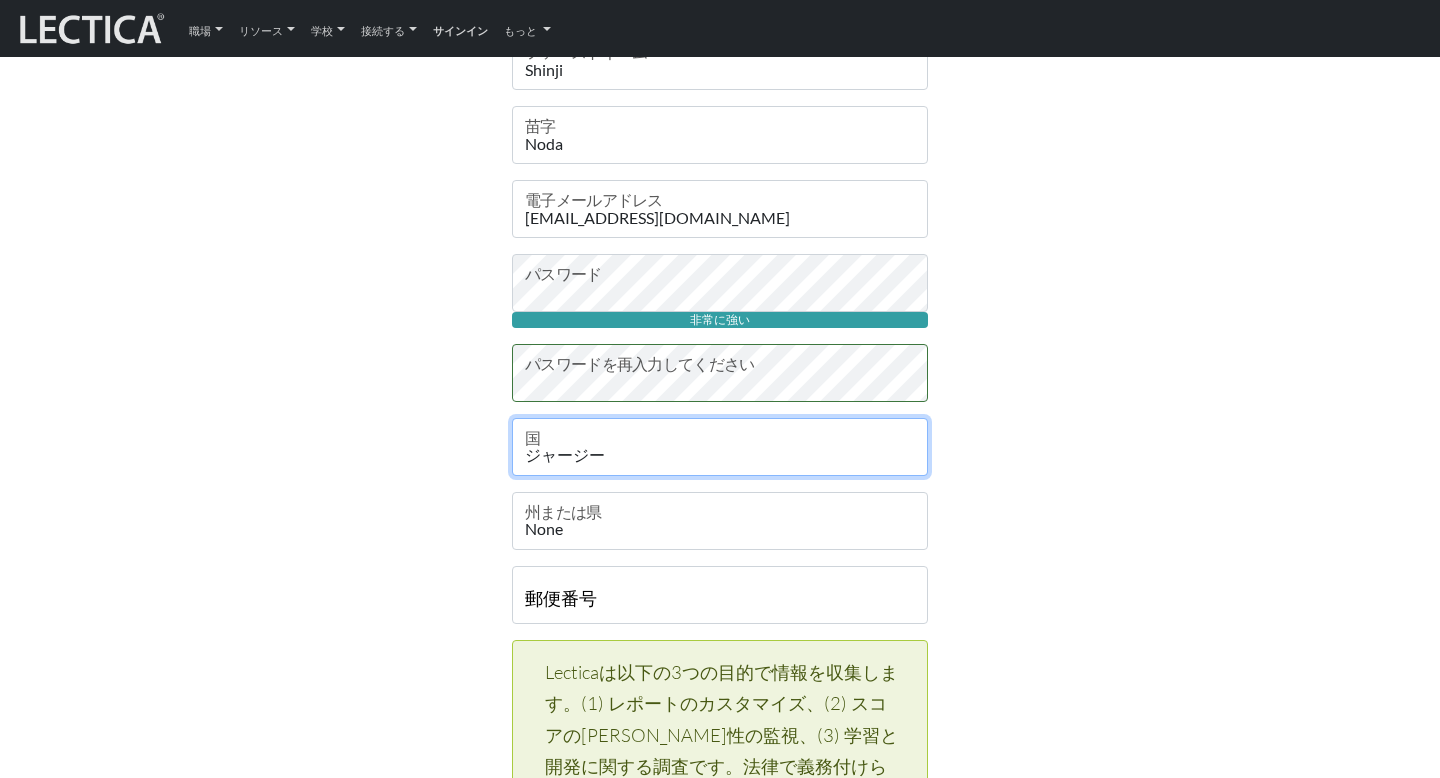 click on "選択
アフガニスタン
陸地の島々
アルバニア
アルジェリア
アメリカ領サモア
アンドラ
アンゴラ
アンギラ
南極大陸
アンティグア・バーブーダ
アルゼンチン
アルメニア
アルバ
オーストラリア
オーストリア
アゼルバイジャン
バハマ
バーレーン
バングラデシュ
バルバドス
ベラルーシ
ベルギー
ベリーズ
ベナン
バミューダ
ブータン
ボリビア
ボネール島、シント・ユースタティウス島、サバ島
ボスニア・ヘルツェゴビナ
ボツワナ
ブーベ島
ブラジル
イギリス領インド洋地域
ブルネイ・ダルサラーム
ブルガリア
ブルキナファソ
ブルンジ
カンボジア
カメルーン
カナダ
カーボベルデ
ケイマン諸島" at bounding box center (720, 447) 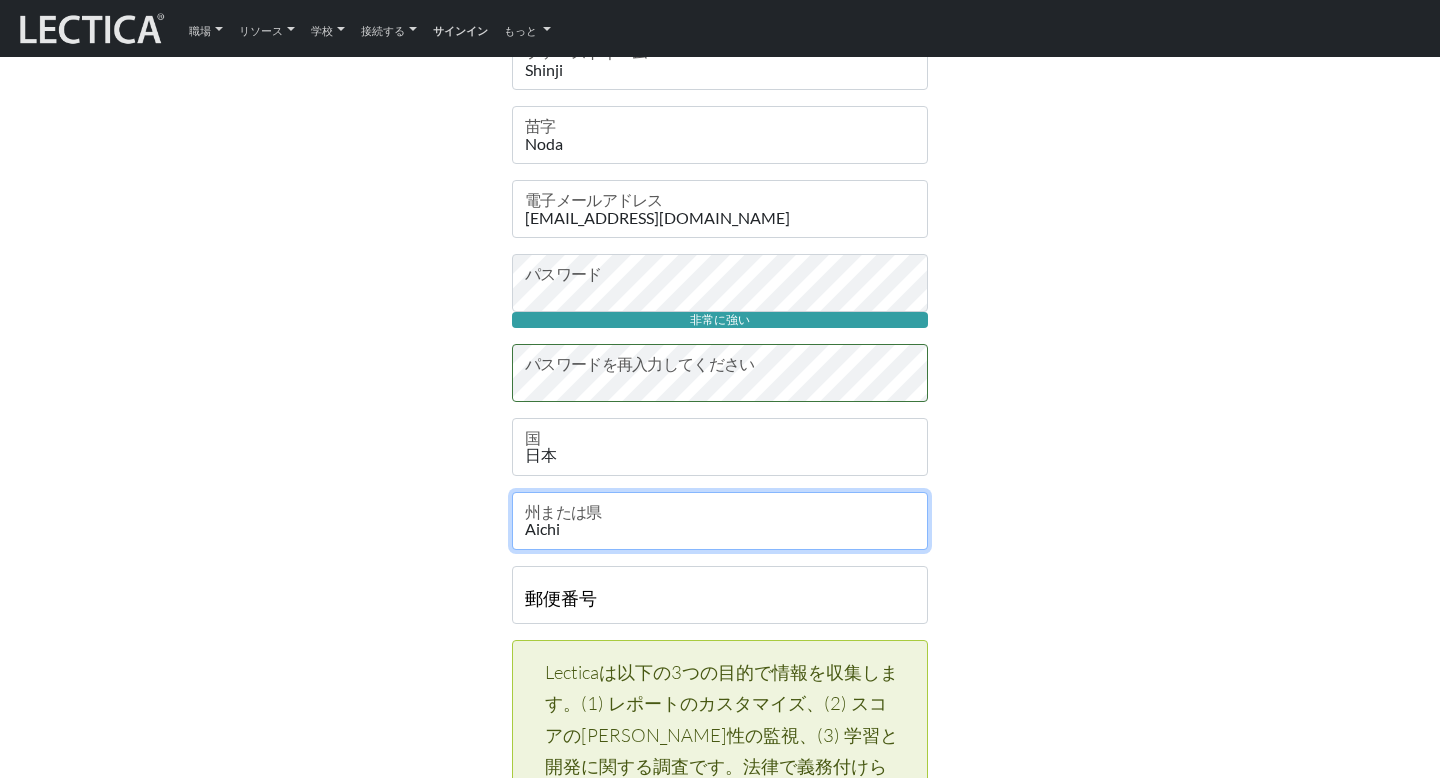 click on "Aichi Akita Aomori Chiba Ehime Fukui Fukuoka Fukushima Gifu Gumma Hiroshima Hokkaido Hyogo Ibaraki Ishikawa Iwate Kagawa Kagoshima Kanagawa Kochi Kumamoto Kyoto Mie Miyagi Miyazaki Nagano Nagasaki Nara Niigata Oita Okayama Okinawa Osaka Saga Saitama Shiga Shimane Shizuoka Tochigi Tokushima Tokyo Tottori Toyama Wakayama Yamagata Yamaguchi Yamanashi" at bounding box center [720, 521] 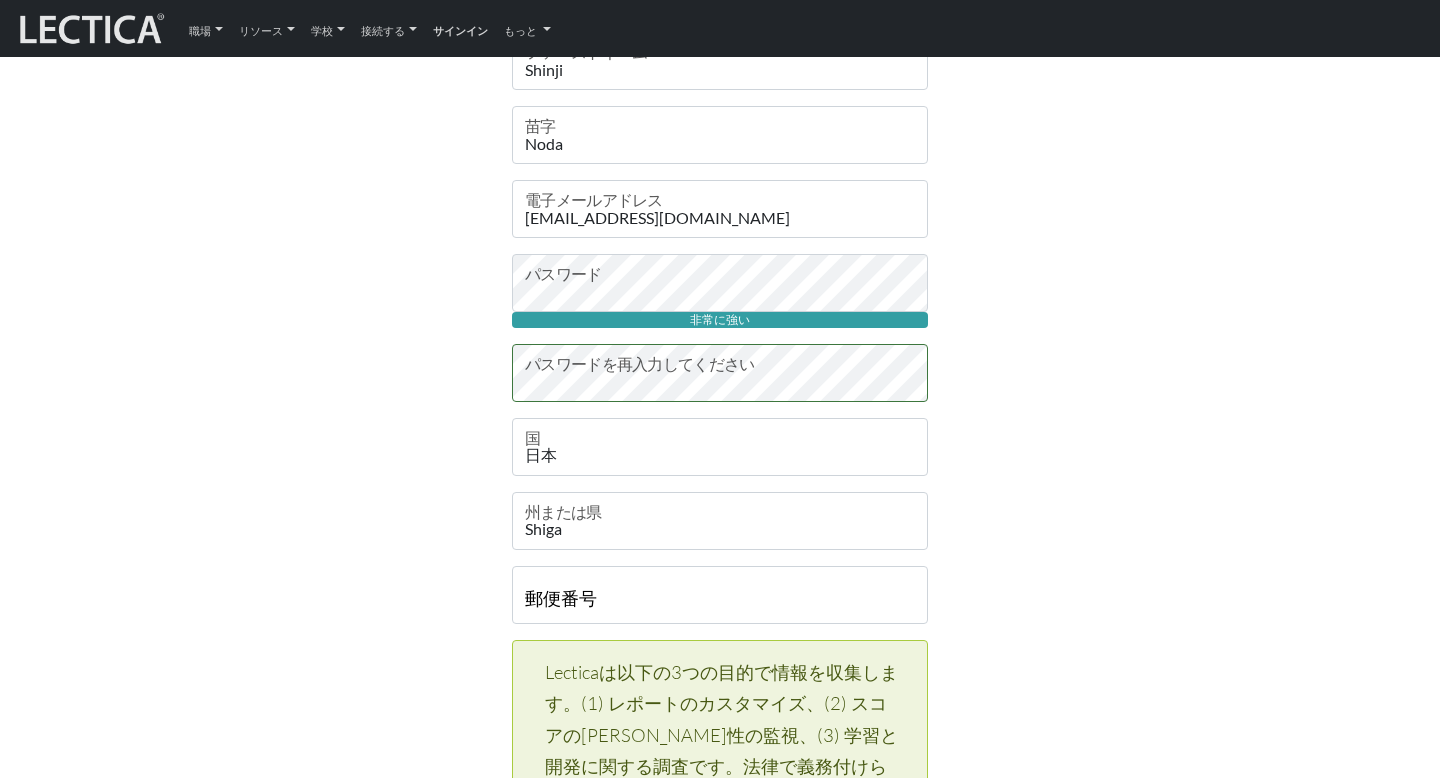 click on "複数のアカウントを作成しないでください。問題が発生した場合は、
サポートチーム
にお問い合わせください。
ユーザー名としてメールアドレスを自由にご利用ください。
shinji_nodaaa
ユーザー名
Shinji
ファーストネーム
Noda
苗字
gabrielshinjinoda@gmail.com
電子メールアドレス
非常に強い
パスワード
パスワードを再入力してください" at bounding box center [720, 731] 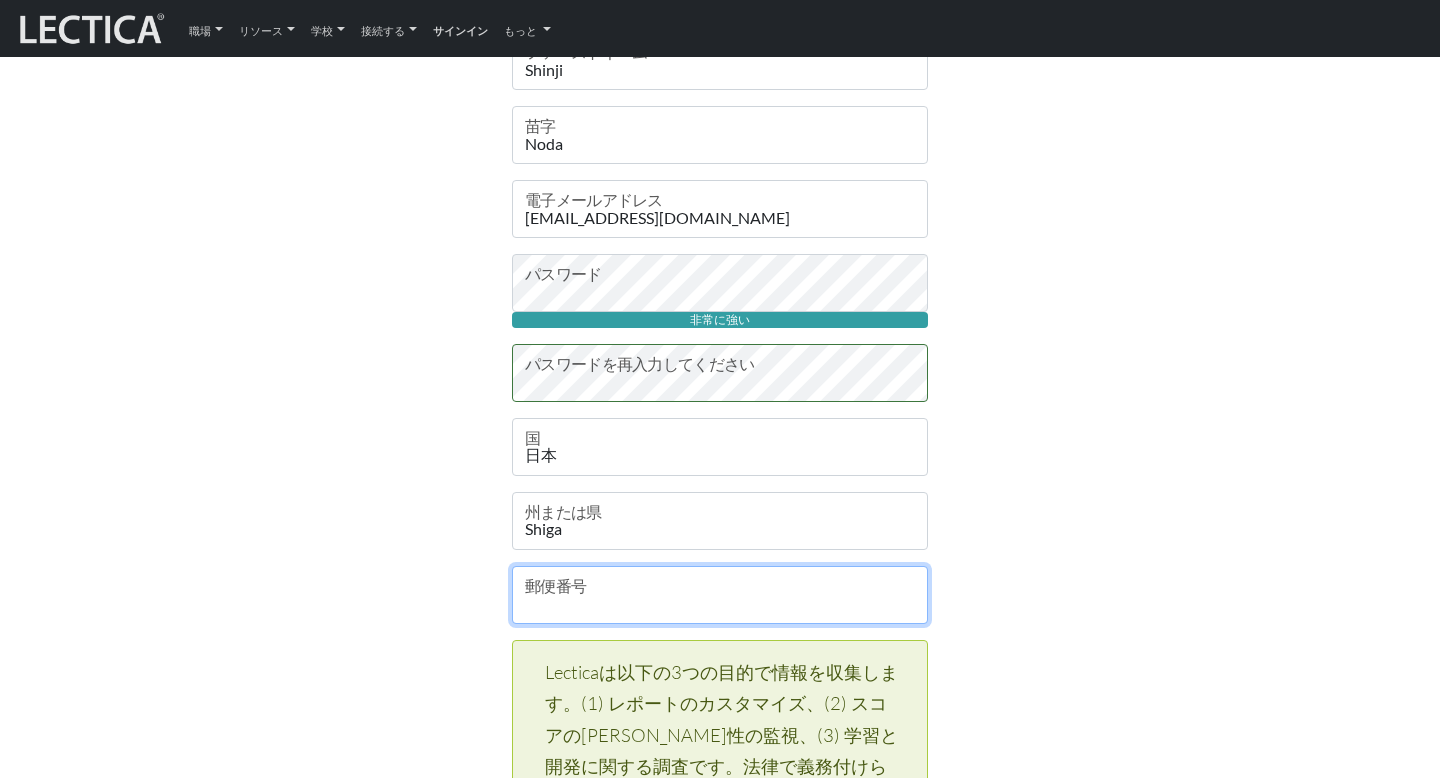 click on "郵便番号" at bounding box center (720, 595) 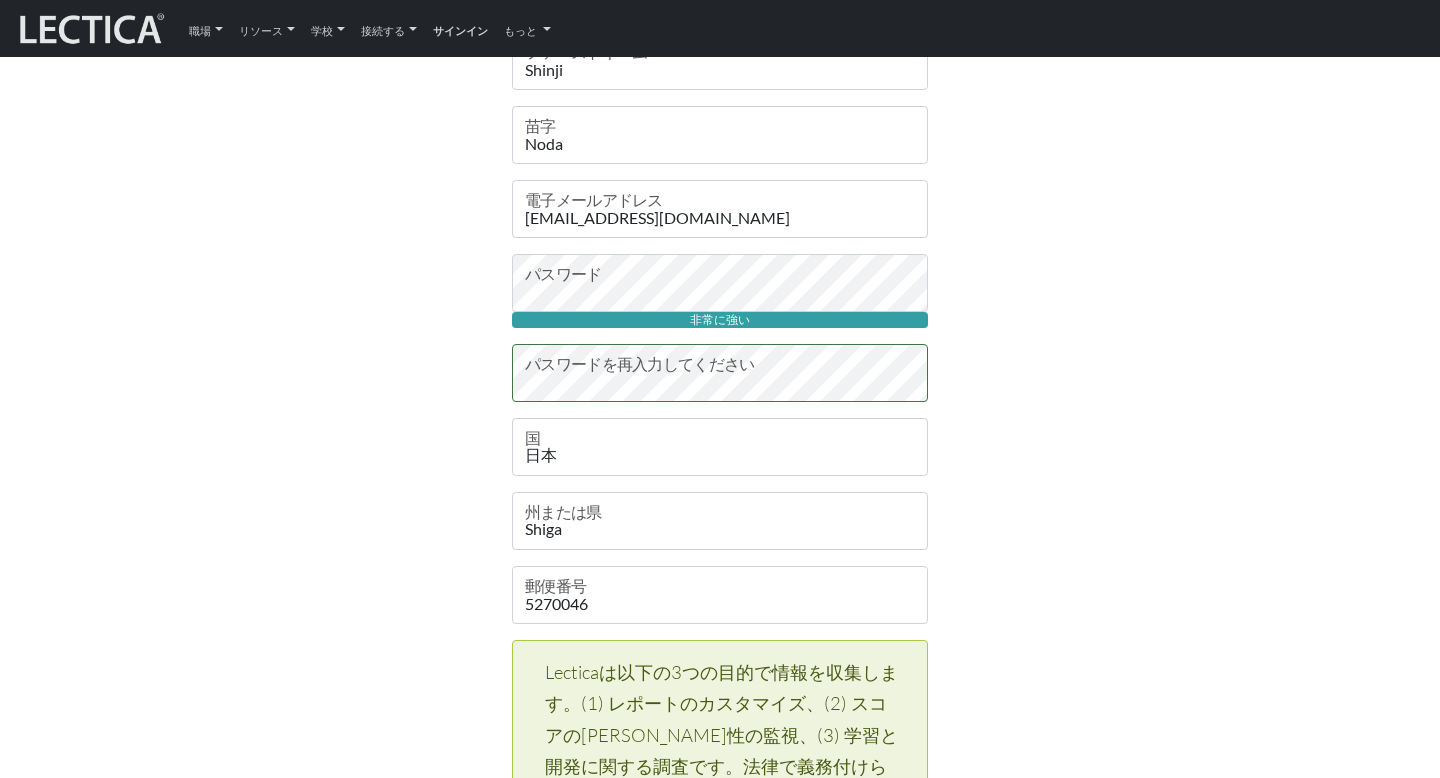 click on "複数のアカウントを作成しないでください。問題が発生した場合は、
サポートチーム
にお問い合わせください。
ユーザー名としてメールアドレスを自由にご利用ください。
shinji_nodaaa
ユーザー名
Shinji
ファーストネーム
Noda
苗字
gabrielshinjinoda@gmail.com
電子メールアドレス
非常に強い
パスワード
パスワードを再入力してください" at bounding box center (720, 731) 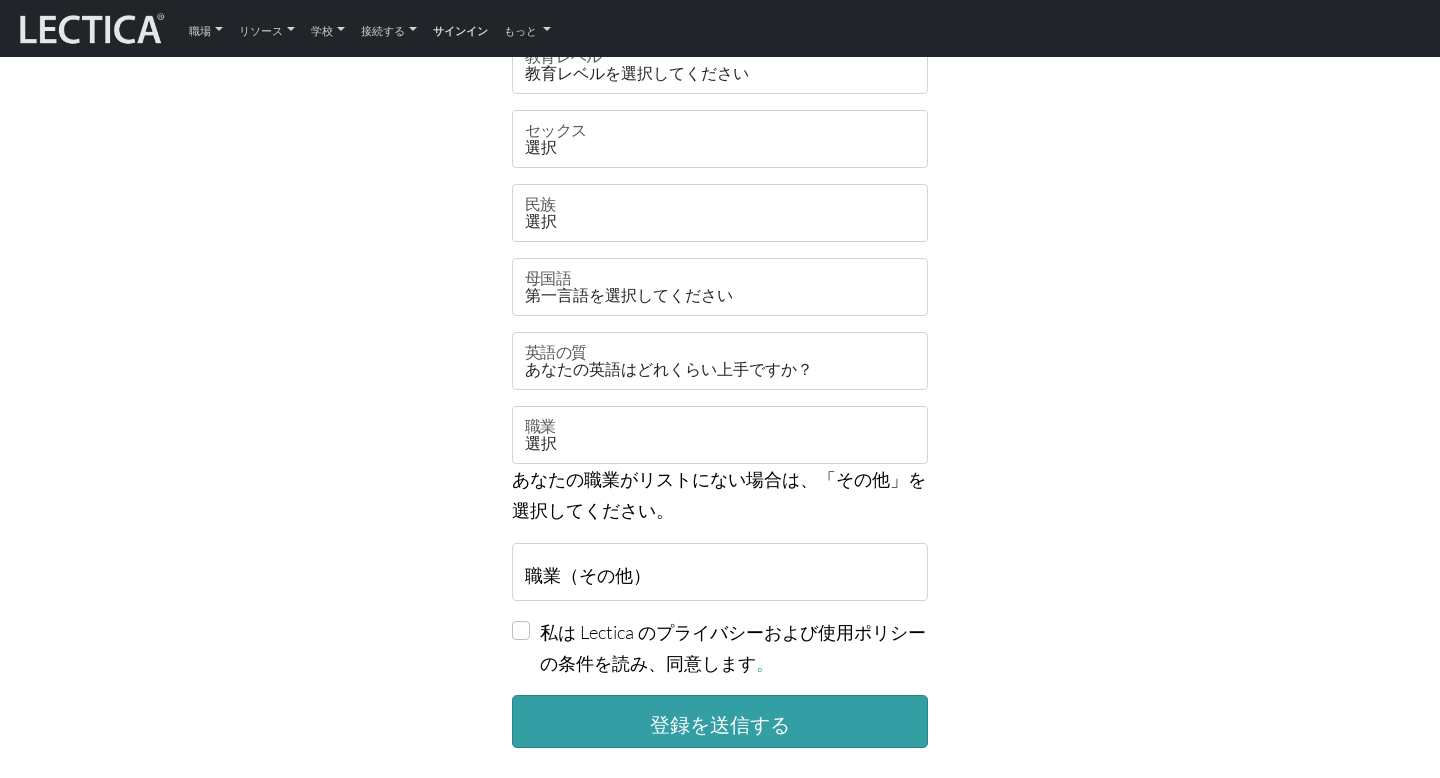 scroll, scrollTop: 1342, scrollLeft: 0, axis: vertical 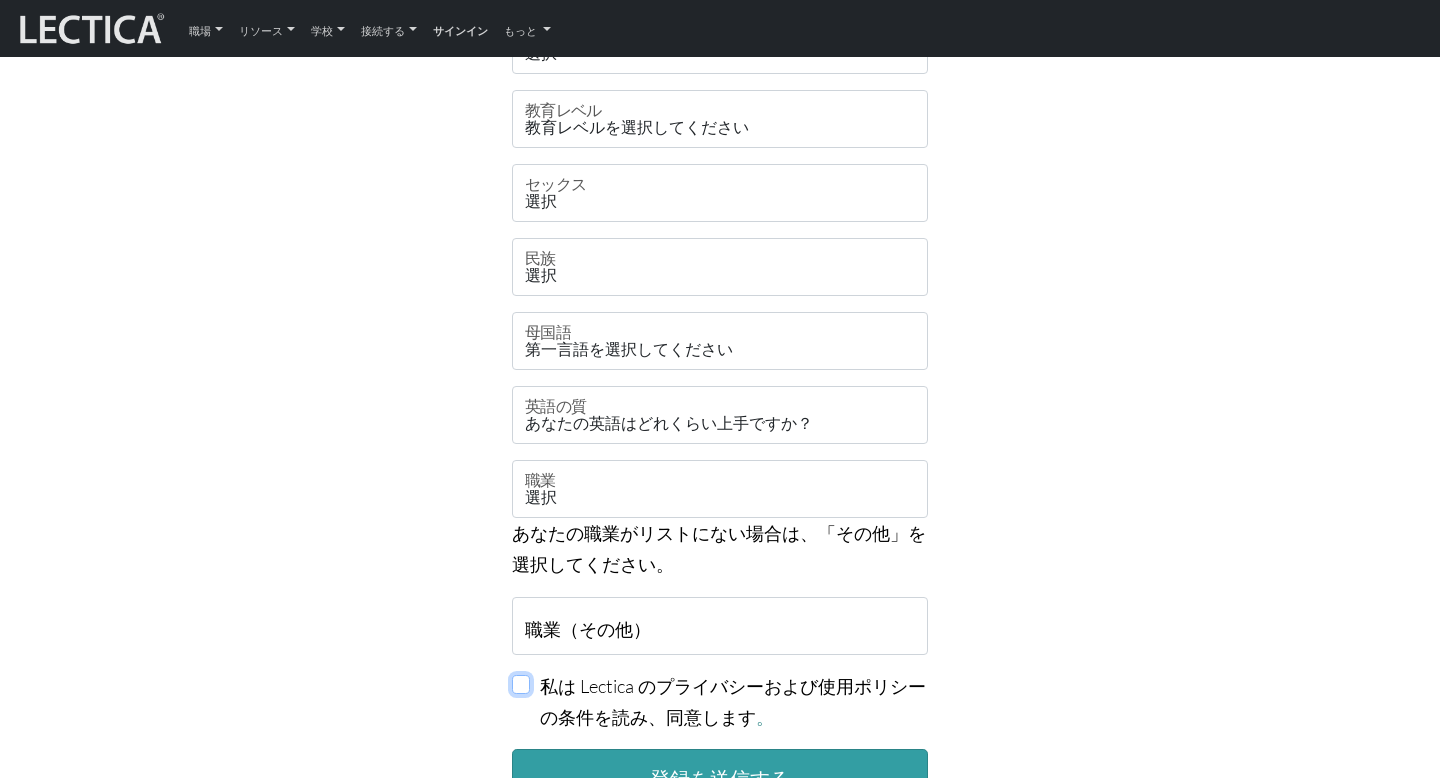 click on "私は Lectica のプライバシーおよび使用ポリシーの条件を読み、同意します
。" at bounding box center [521, 684] 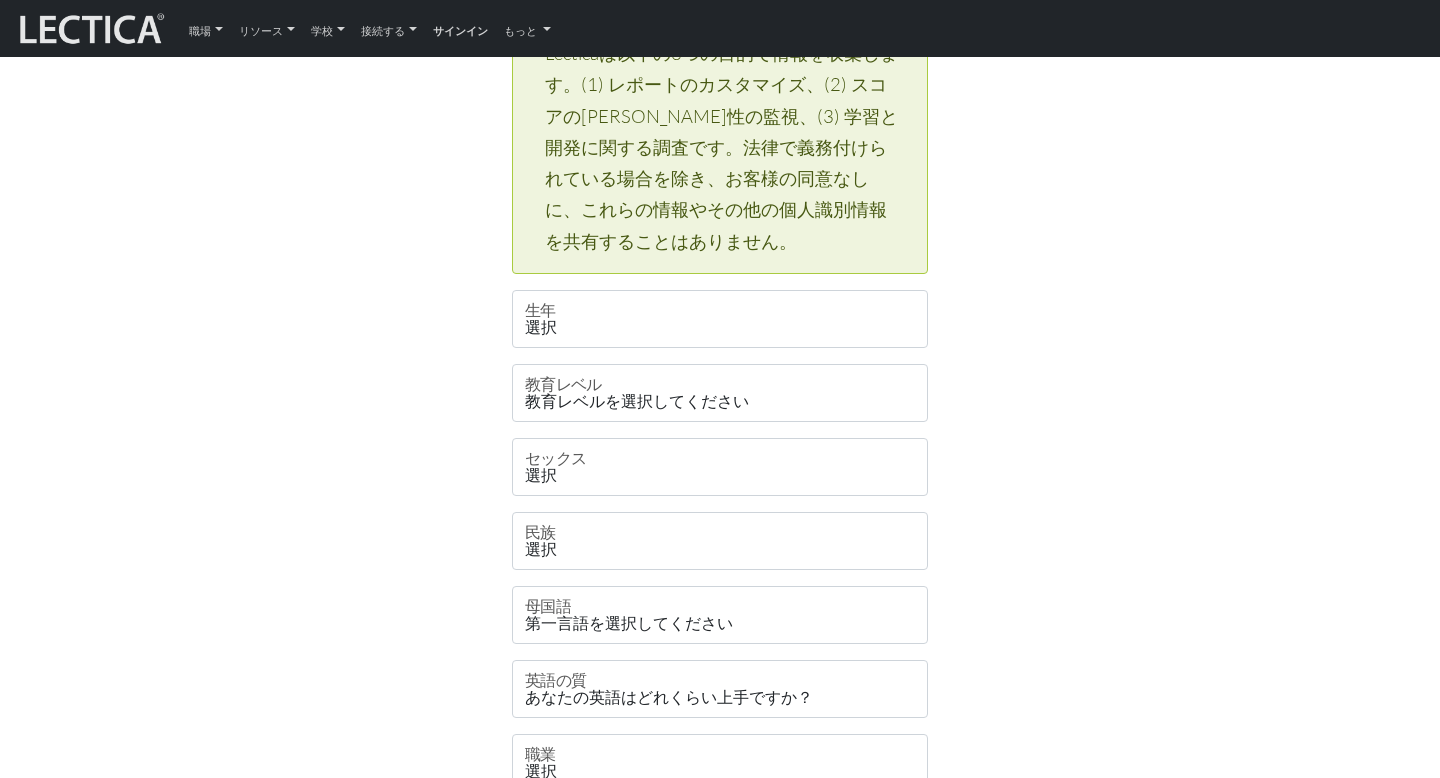scroll, scrollTop: 1035, scrollLeft: 0, axis: vertical 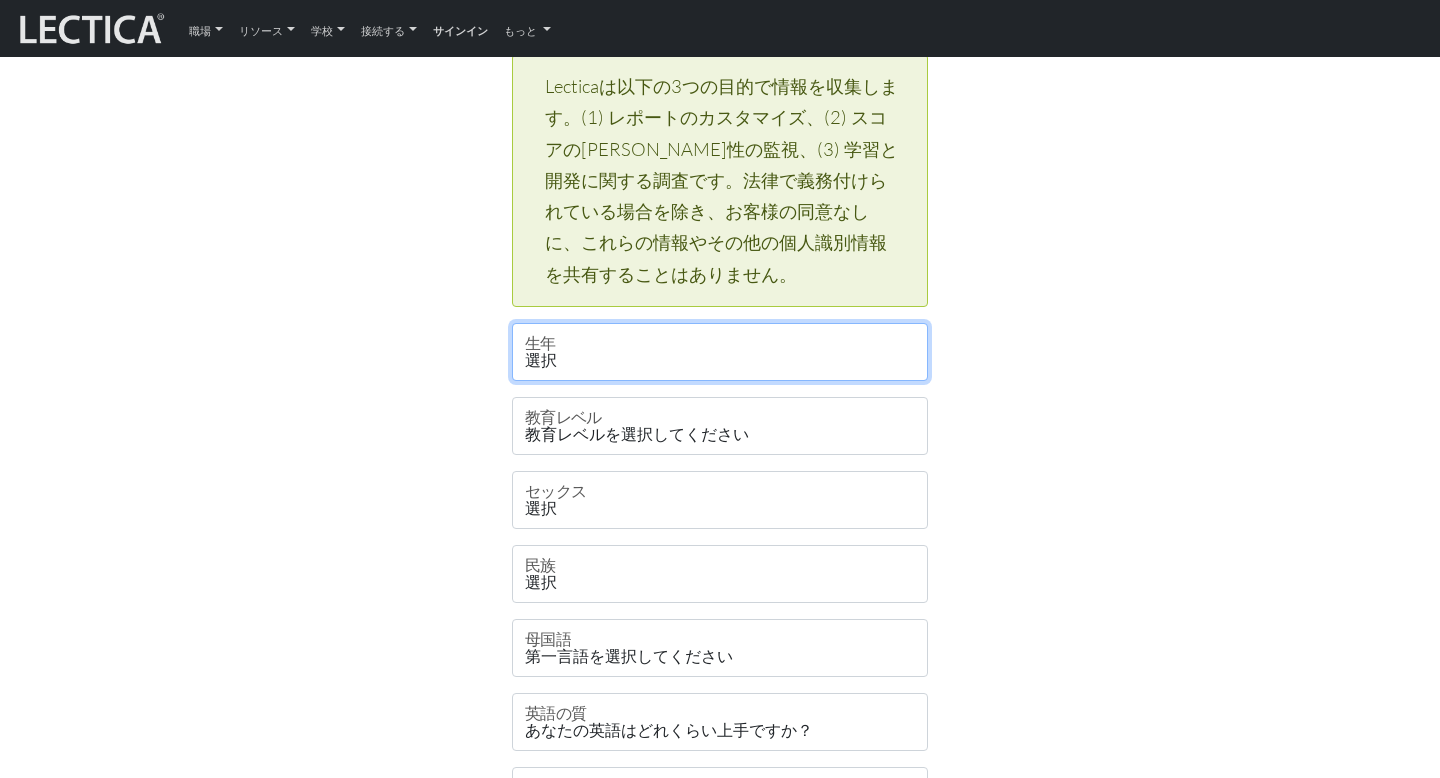 click on "選択
2019
2018
2017
2016
2015
2014
2013
2012
2011
2010
2009
2008
2007
2006
2005
2004
2003
2002
2001
2000
1999
1998
1997
1996
1995
1994
1993
1992
1991
1990
1989
1988
1987
1986
1985
1984
1983
1982
1981
1980
1979
1978
1977
1976
1975
1974
1973
1972
1971
1970
1969
1968
1967
1966
1965
1964
1963
1962
1961
1960
1959
1958
1957
1956
1955
1954
1953
1952
1951
1950
1949
1948
1947
1946
1945
1944
1943
1942
1941
1940
1939
1938
1937
1936
1935
1934
1933
1932
1931
1930
1929
1928
1927
1926
1925
1924
1923
1922
1921" at bounding box center [720, 352] 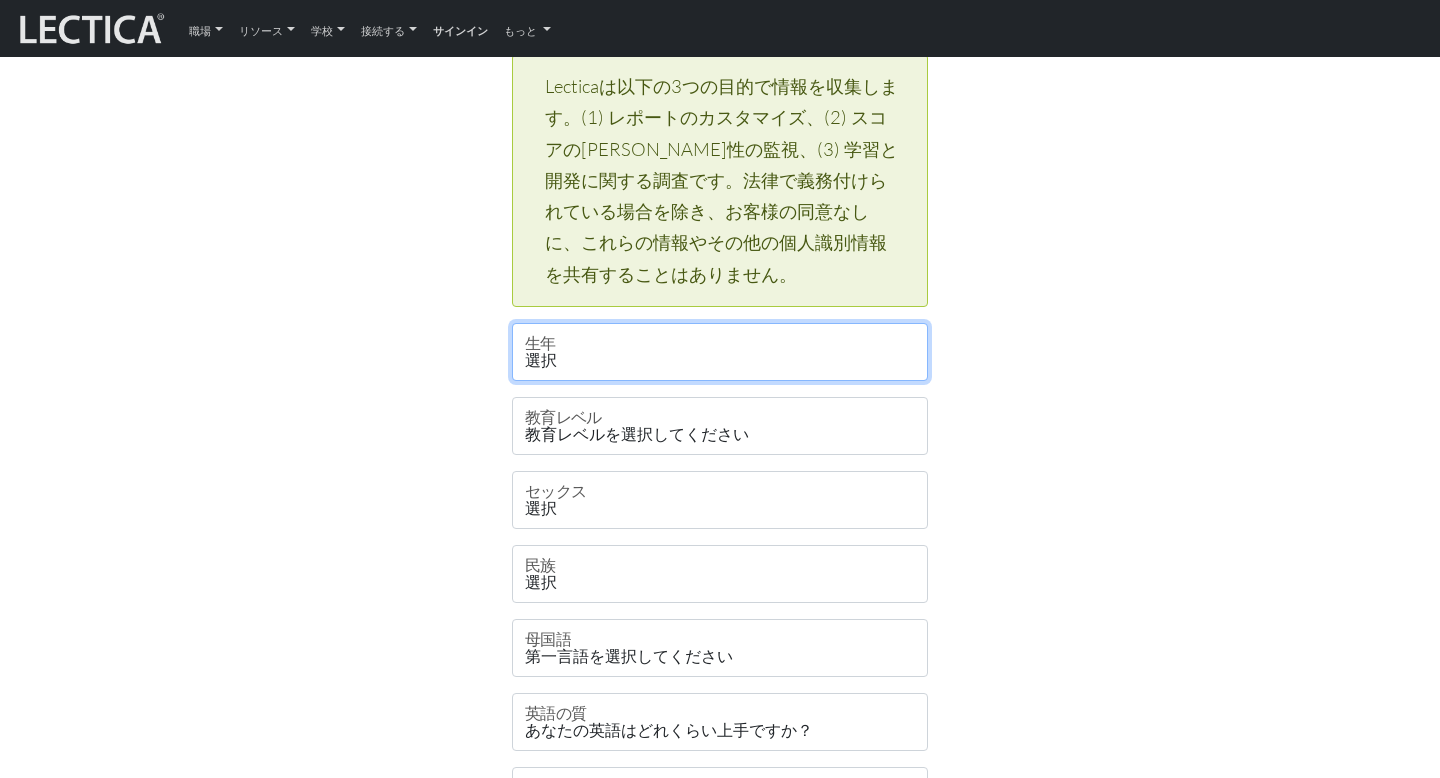 click on "選択
2019
2018
2017
2016
2015
2014
2013
2012
2011
2010
2009
2008
2007
2006
2005
2004
2003
2002
2001
2000
1999
1998
1997
1996
1995
1994
1993
1992
1991
1990
1989
1988
1987
1986
1985
1984
1983
1982
1981
1980
1979
1978
1977
1976
1975
1974
1973
1972
1971
1970
1969
1968
1967
1966
1965
1964
1963
1962
1961
1960
1959
1958
1957
1956
1955
1954
1953
1952
1951
1950
1949
1948
1947
1946
1945
1944
1943
1942
1941
1940
1939
1938
1937
1936
1935
1934
1933
1932
1931
1930
1929
1928
1927
1926
1925
1924
1923
1922
1921" at bounding box center (720, 352) 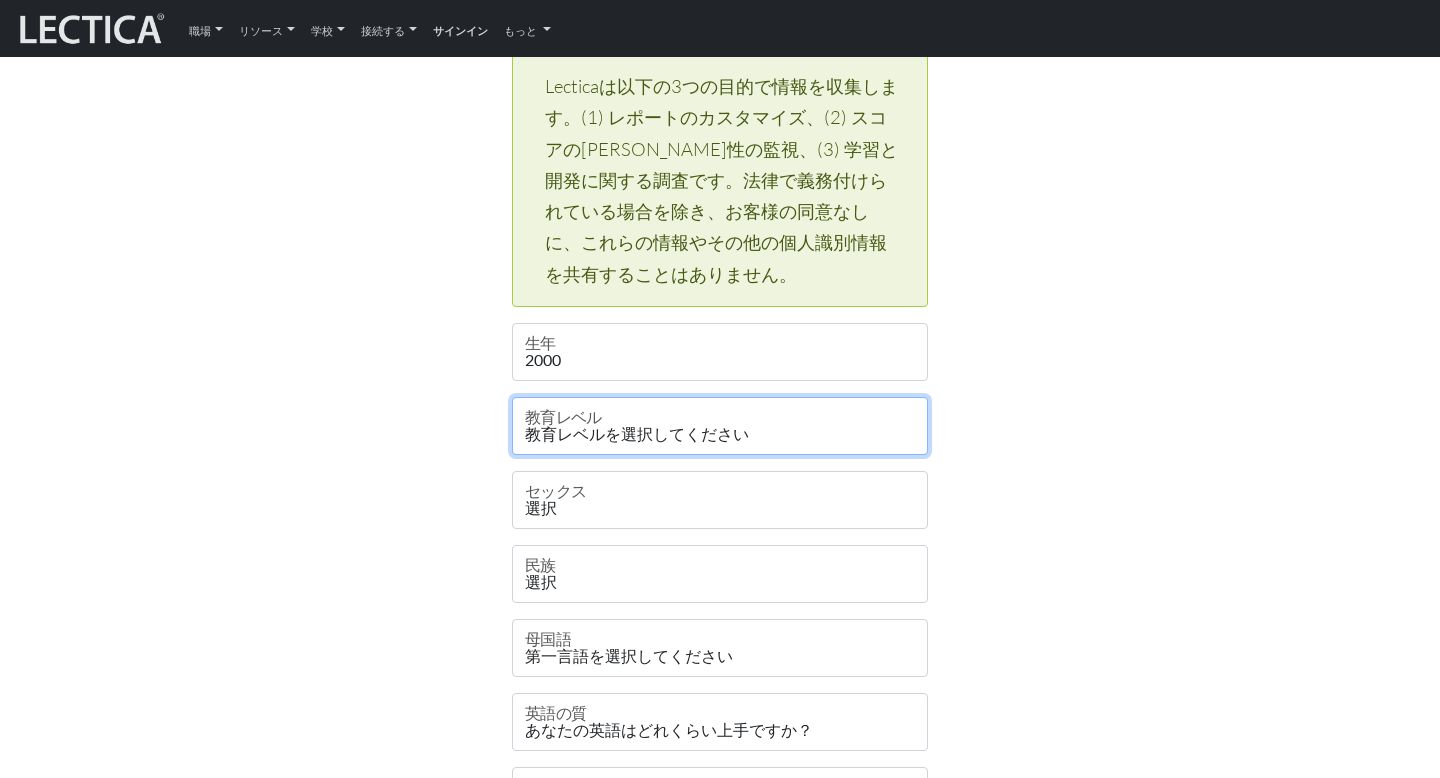click on "教育レベルを選択してください
幼児
就学前
就学前
就学前
幼稚園
1年生
2年生
3年生
4年生
5年生
6年生
7年生
8年生
9年生
10年生
11年生
12年生
大学1年生
大学2年生
大学3年生
大学4年生
1年間の修士課程
2年間の修士号
博士課程1年目
博士課程2年目または修士課程2年目
博士課程3年目
博士号または修士号3つ
博士研究員
2つ以上の博士号" at bounding box center (720, 426) 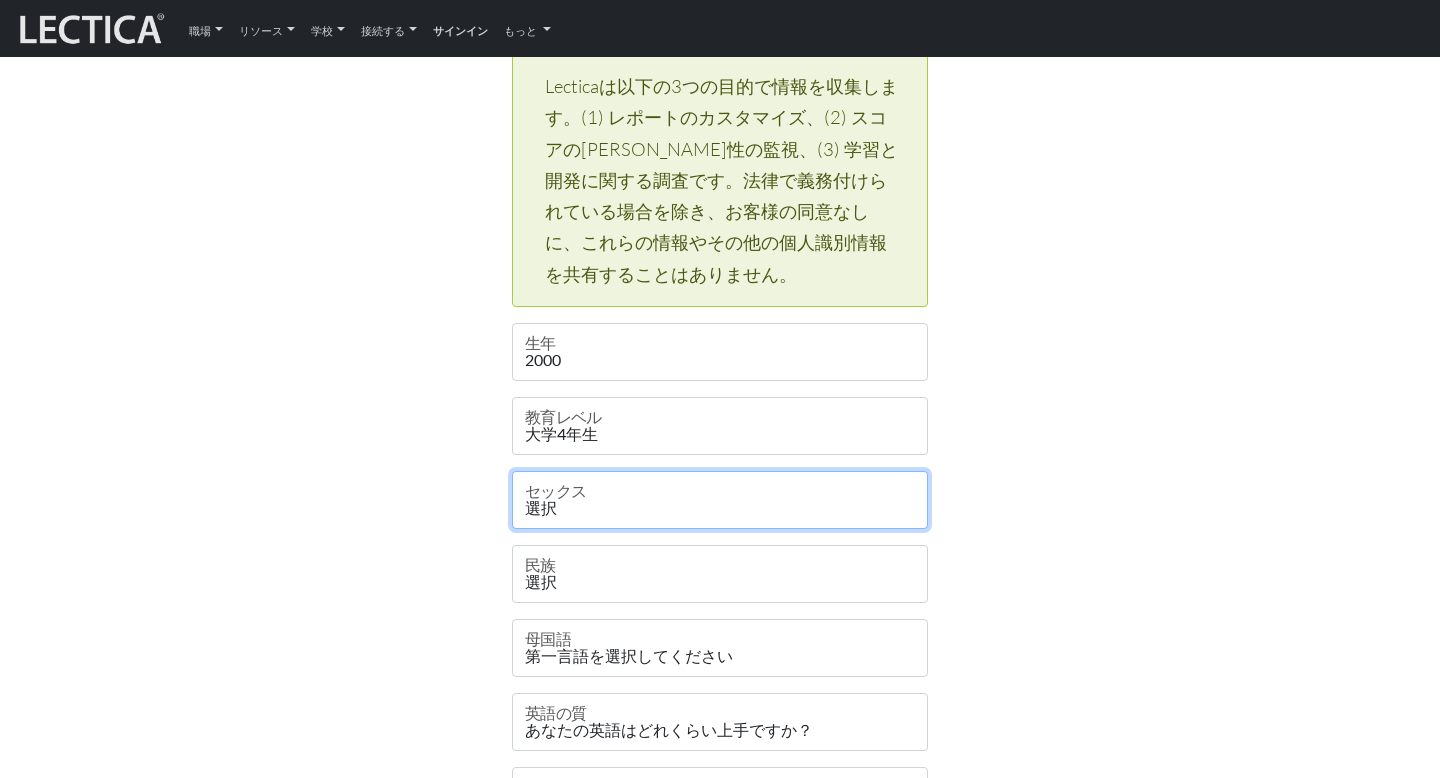 click on "選択
男
女性
バイナリ
ノンバイナリー
身を引く" at bounding box center [720, 500] 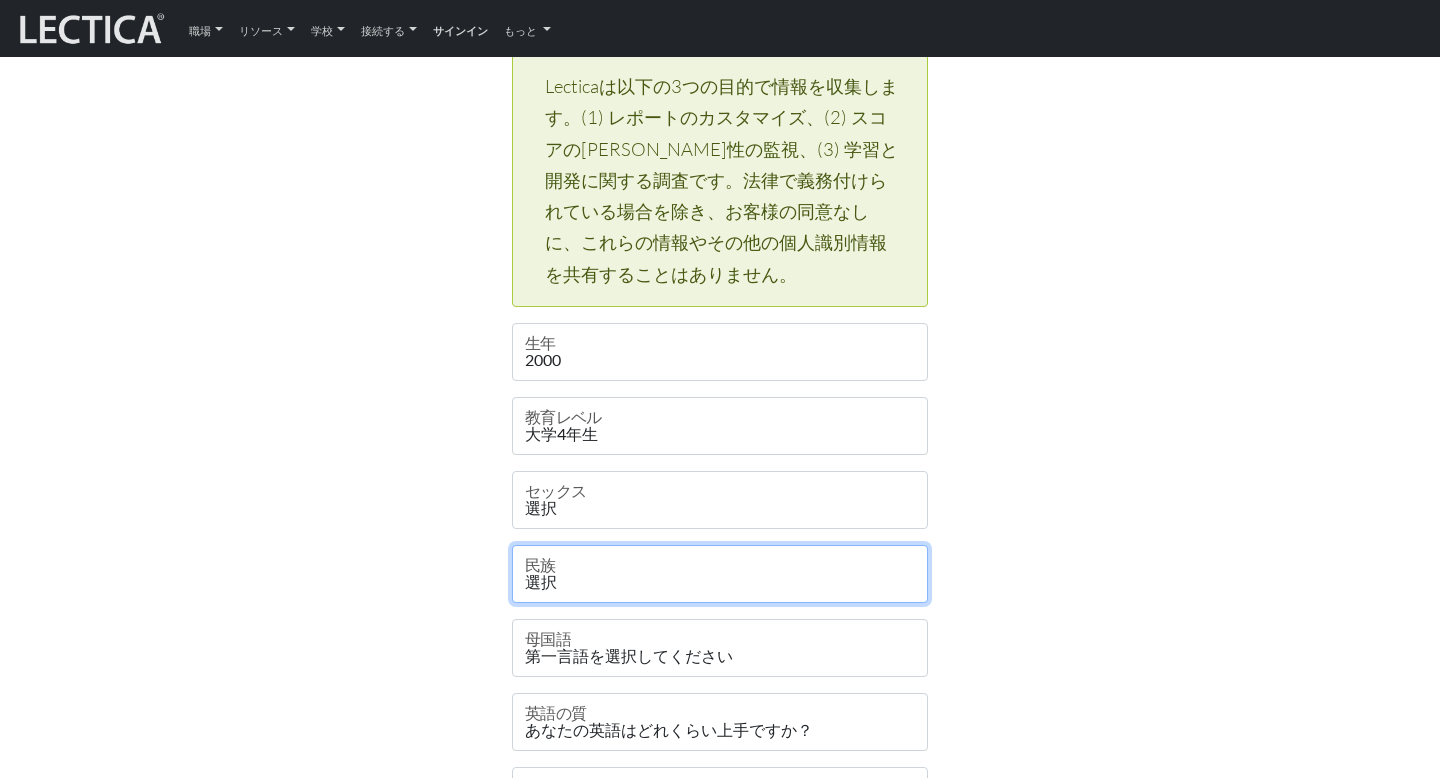 click on "選択
アフリカ
アジア人
黒
カリブ海
白人
中央アメリカ
ユーラシア
インド / パキスタン
先住民
ラテンX
中東
身を引く
他の
太平洋諸島民
南米" at bounding box center (720, 574) 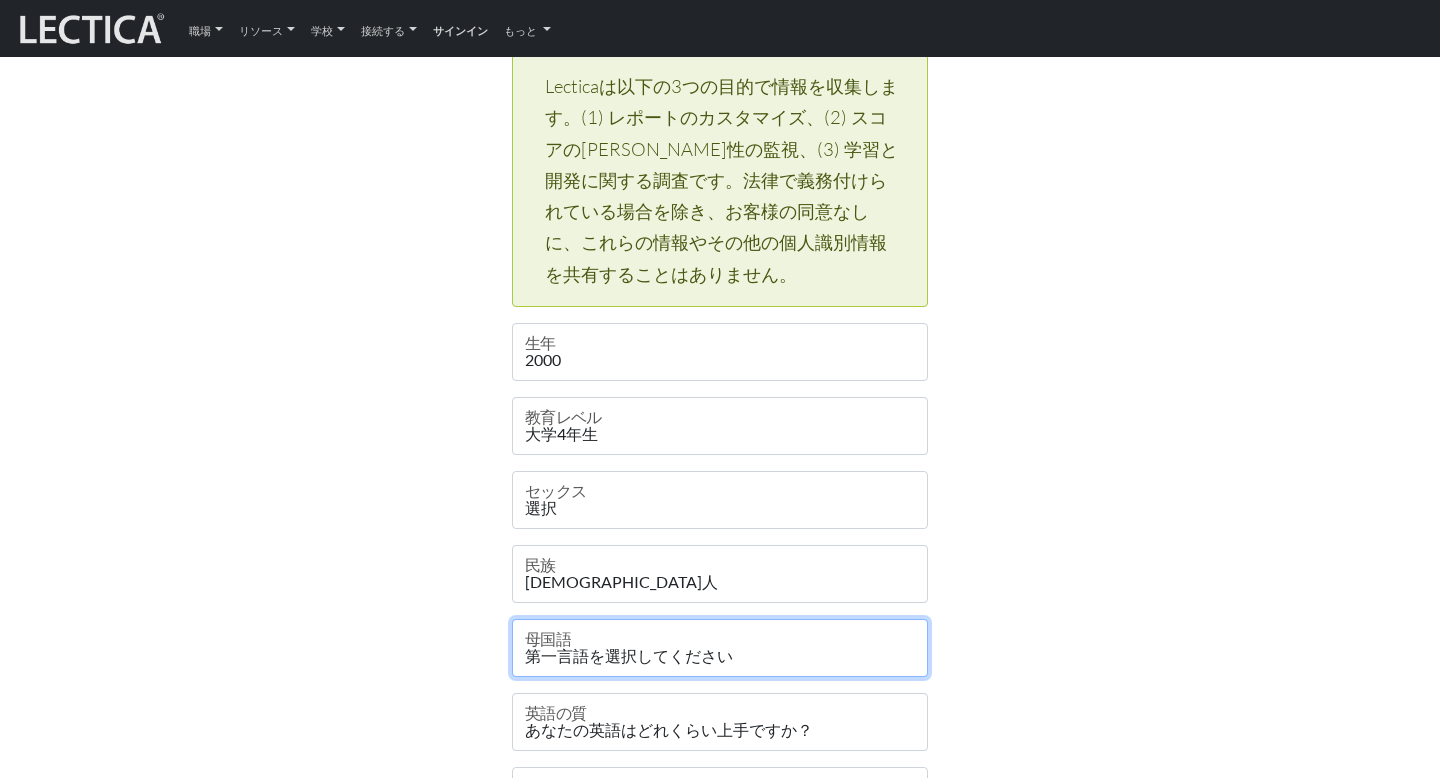 click on "第一言語を選択してください
アブハジア語
中国人
アコリ
アダンメ
アディゲ語
アファール
アフリヒリ語
アフリカーンス語
アゲム
アイヌ
アカン
アッカド語
アクース
アラバマ州
アルバニア語
アリュート
アルジェリアアラビア語
アメリカ英語
アメリカ手話
アムハラ語
古代エジプト
古代ギリシャ
アンギカ
アンギラ
アオ・ナガ
アラビア語
アラゴン人
アラム語
アランダ
アラオナ
アラパホ族
アラワク
アルメニア語
アルーマニア語
アルピタン
アッサム語
アストゥリアス
アス
アツサム
オーストラリア英語
オーストリアドイツ語
アヴァリック
アヴェスター語
アワディ
アイマラ語" at bounding box center (720, 648) 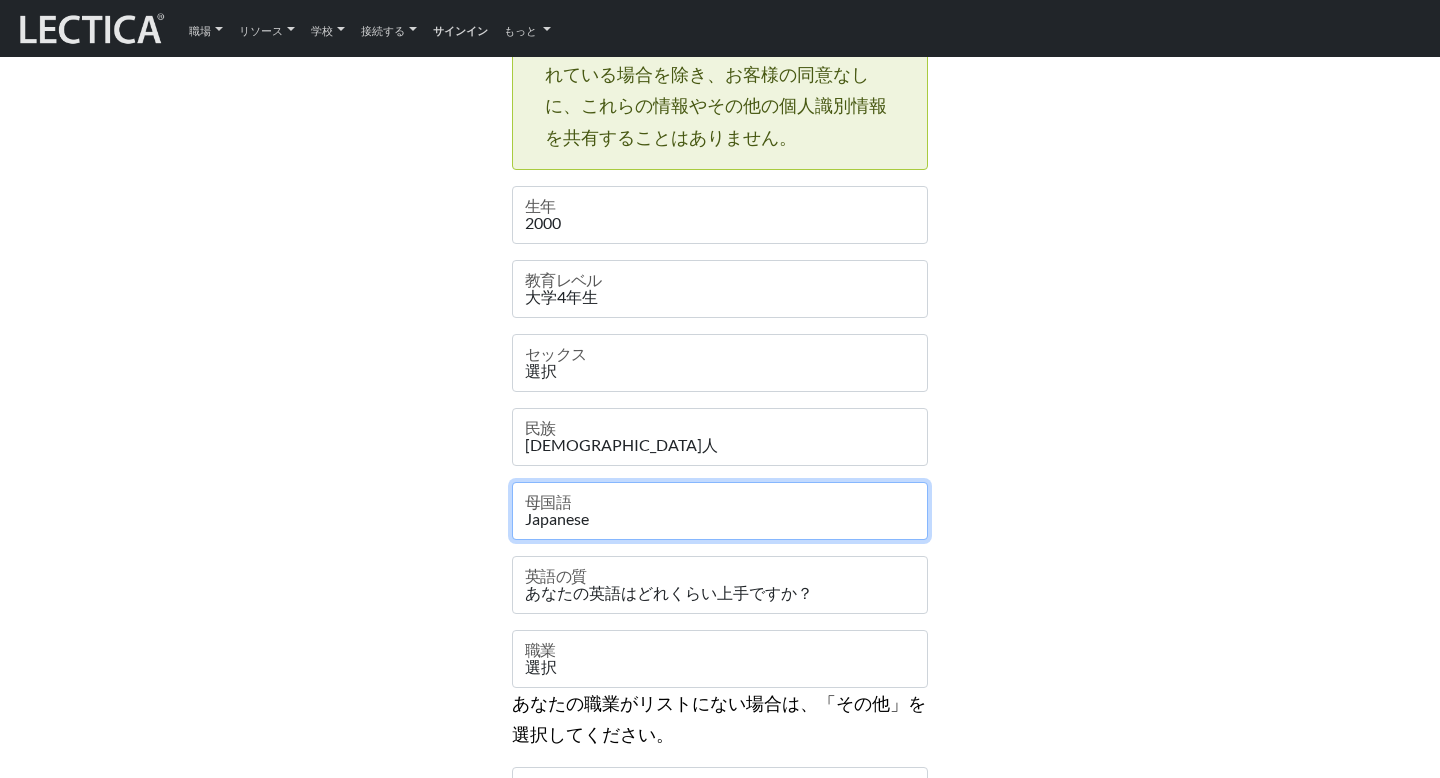 scroll, scrollTop: 1176, scrollLeft: 0, axis: vertical 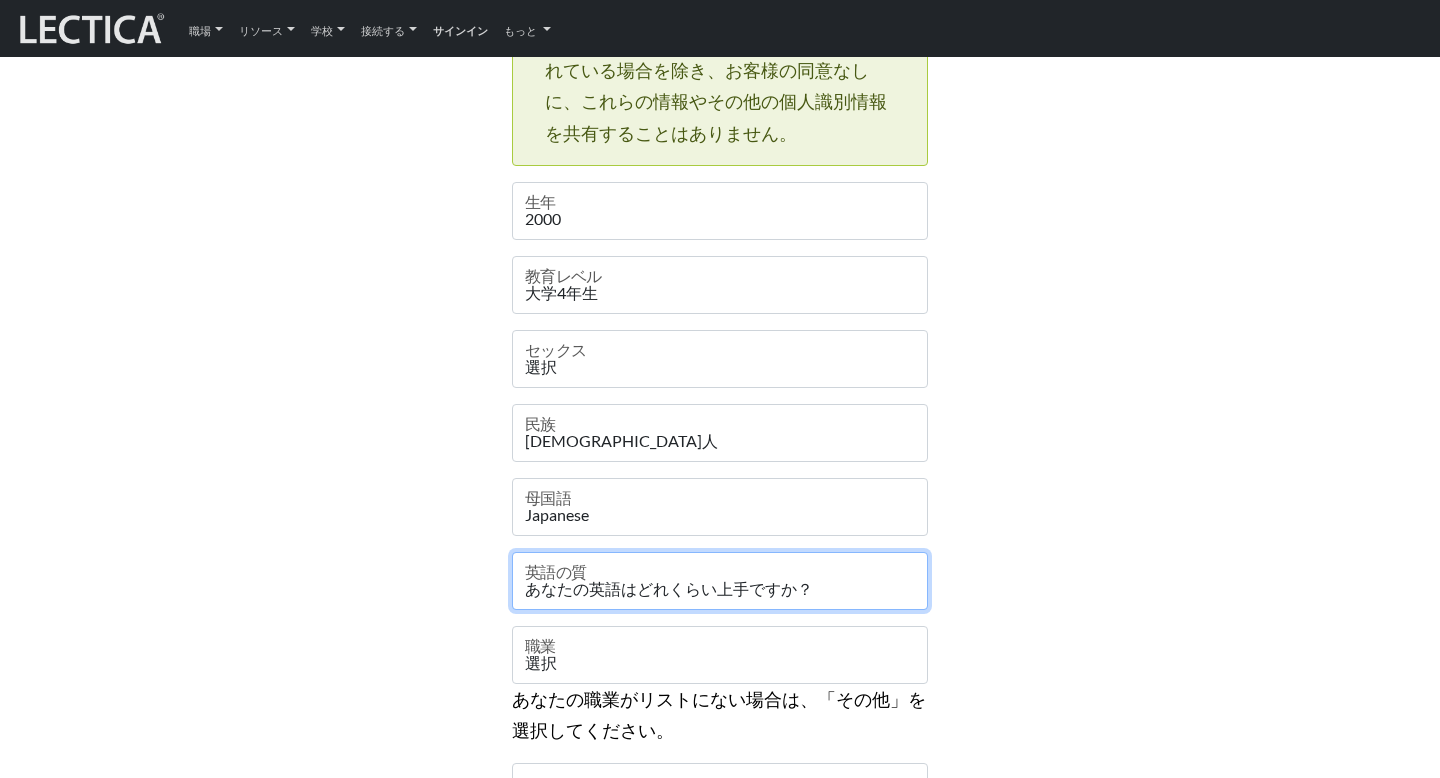 click on "あなたの英語はどれくらい上手ですか？
並外れた
素晴らしい
とても良い
良い
あまり良くない
貧しい" at bounding box center [720, 581] 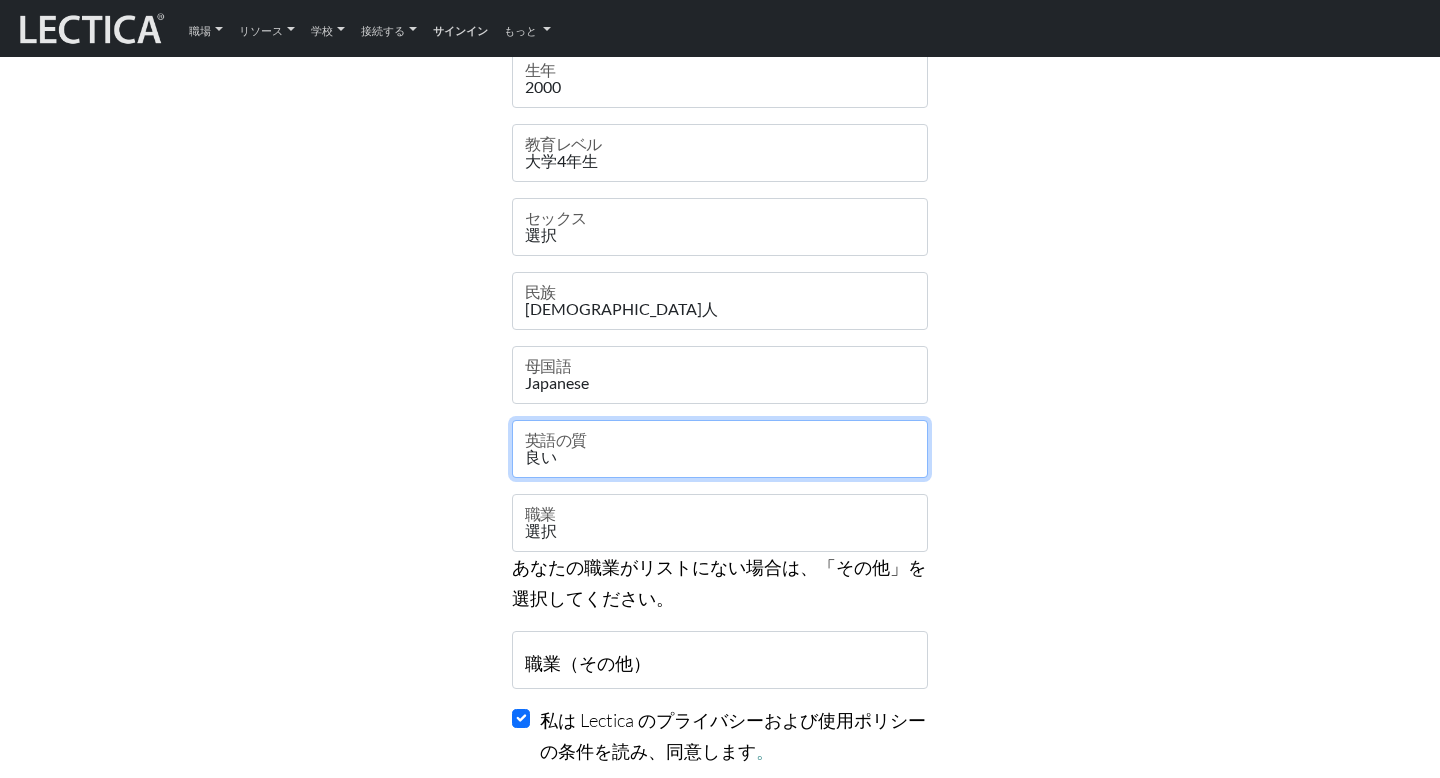 scroll, scrollTop: 1311, scrollLeft: 0, axis: vertical 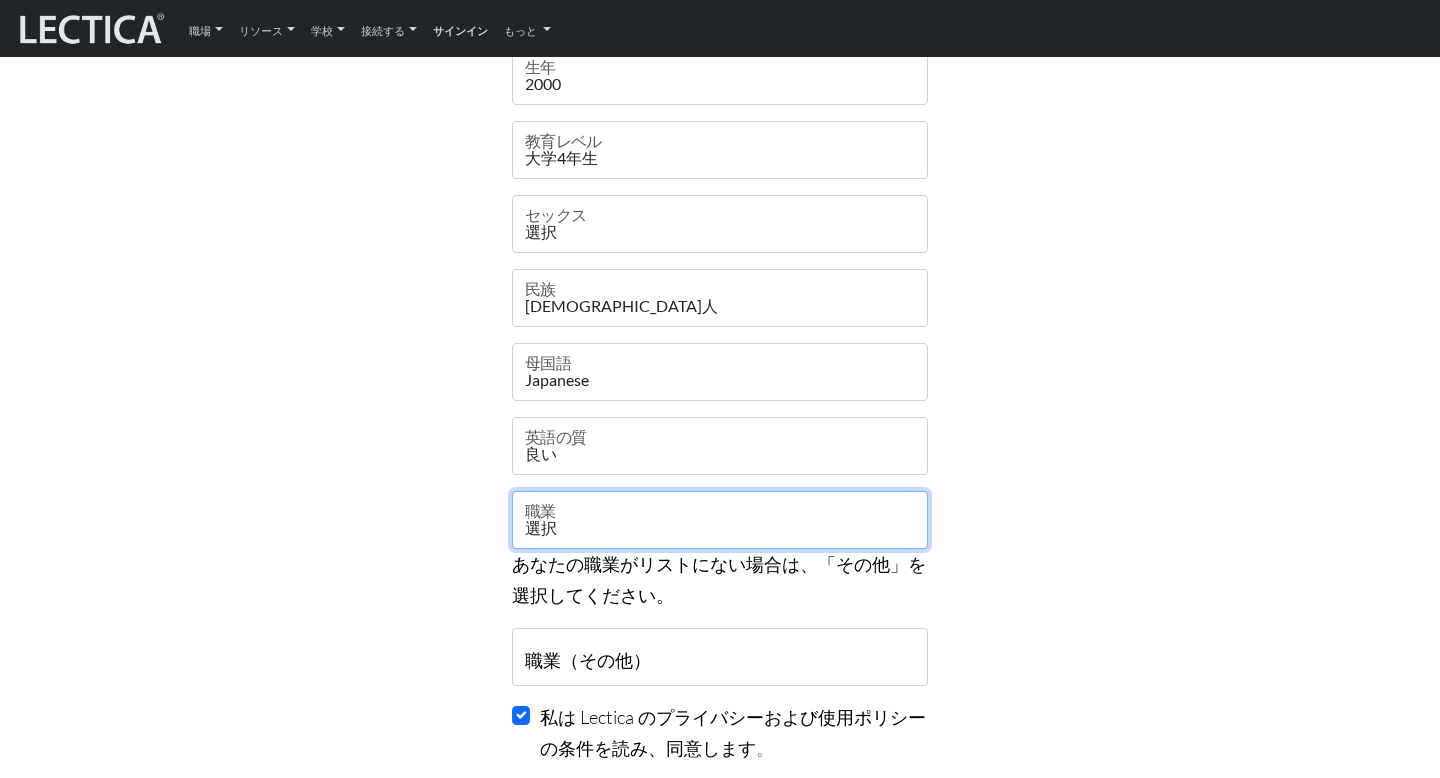 click on "選択
アカデミック
会計/財務
管理
芸術：演劇
芸術：視覚
陸上競技
銀行業務
吟遊詩人
ビジネス（一般）
聖職者
コーチング/コンサルティング
コミュニケーション
カウンセリング/心理療法
経済
教育: 管理者 13歳以上
教育: 管理者 K-12
教育評価
教育：政策 13歳以上
教育：政策 K-12
教育：プログラム評価
教育：教師教育者
教育：教育（13歳以上）
教育：教育（K-12）
エンジニアリング
起業家精神
農業
政府
ヘルスケア：代替
ヘルスケア：従来型
人事
狩猟採集民
保険
労働
法
管理
製造業
メディア
軍隊
ネットワーキング
身を引く
（他の）
慈善活動
政治
保護サービス
心理測定学" at bounding box center (720, 520) 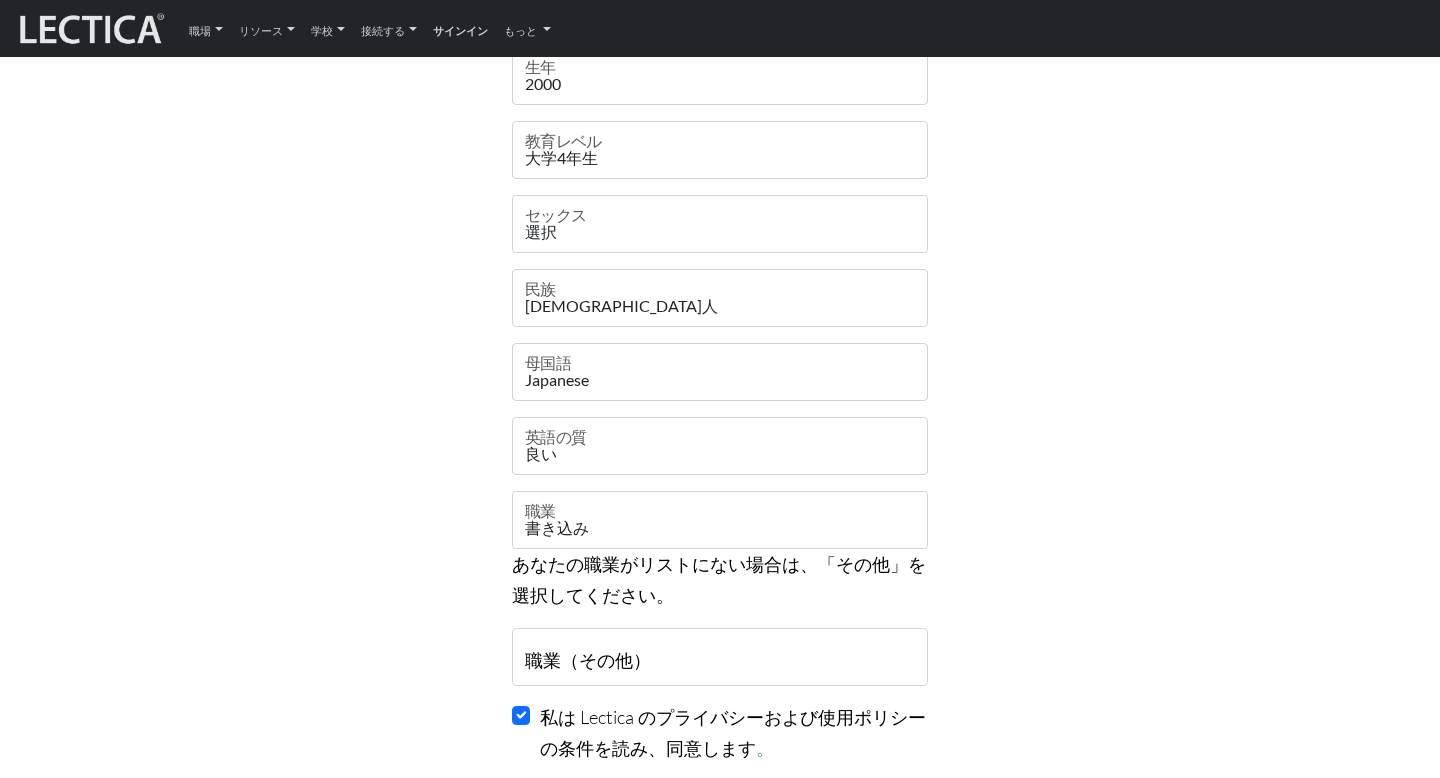 click on "複数のアカウントを作成しないでください。問題が発生した場合は、
サポートチーム
にお問い合わせください。
ユーザー名としてメールアドレスを自由にご利用ください。
shinji_nodaaa
ユーザー名
Shinji
ファーストネーム
Noda
苗字
gabrielshinjinoda@gmail.com
電子メールアドレス
非常に強い
パスワード
パスワードを再入力してください" at bounding box center [720, -131] 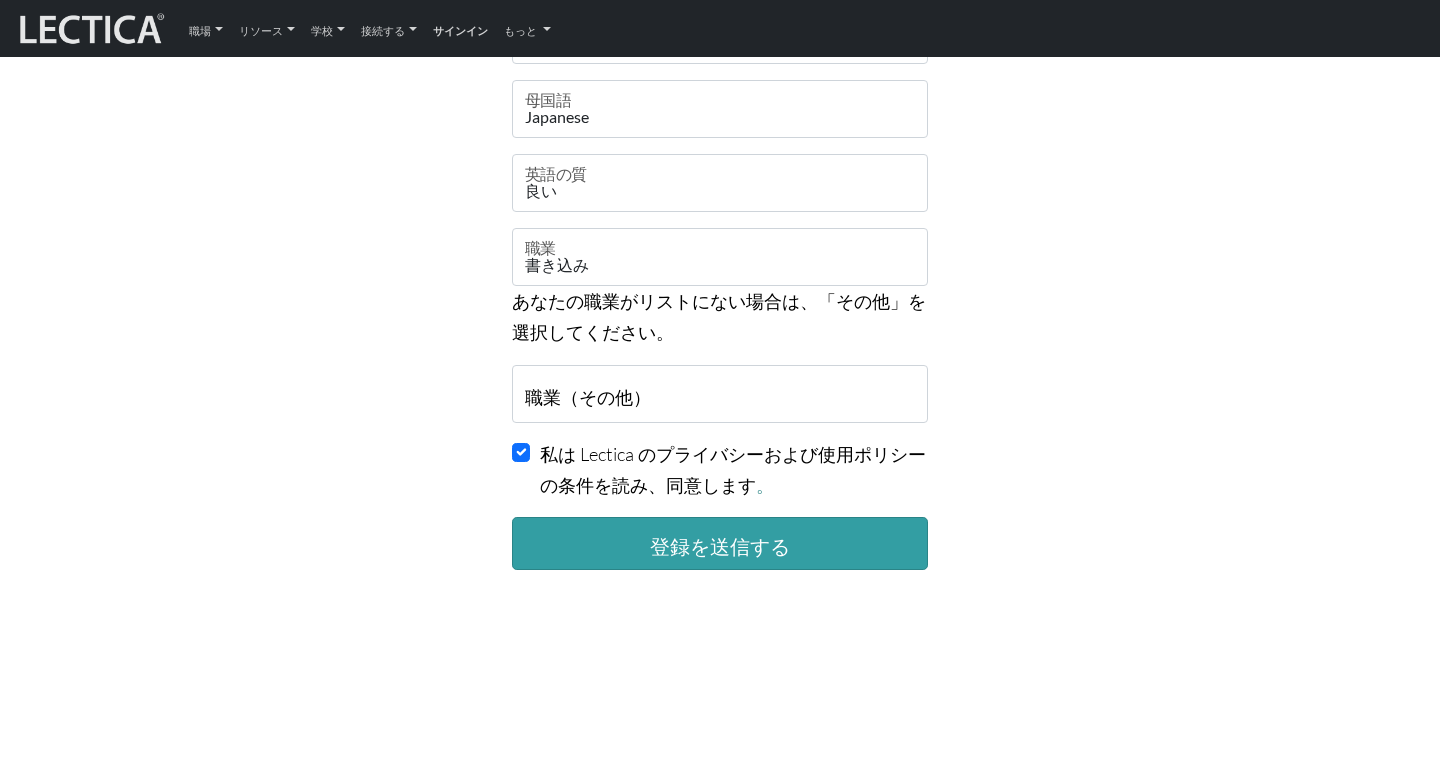 scroll, scrollTop: 1590, scrollLeft: 0, axis: vertical 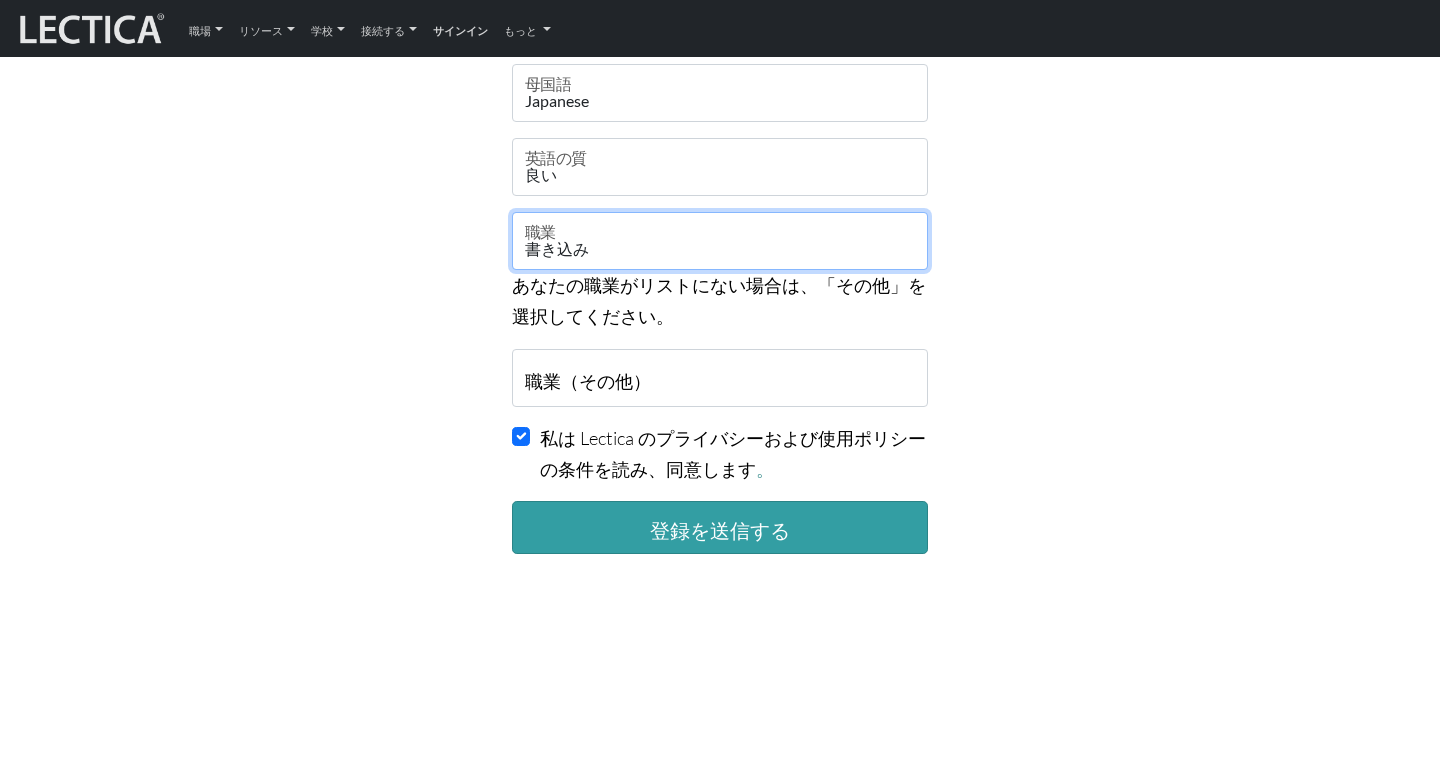 click on "選択
アカデミック
会計/財務
管理
芸術：演劇
芸術：視覚
陸上競技
銀行業務
吟遊詩人
ビジネス（一般）
聖職者
コーチング/コンサルティング
コミュニケーション
カウンセリング/心理療法
経済
教育: 管理者 13歳以上
教育: 管理者 K-12
教育評価
教育：政策 13歳以上
教育：政策 K-12
教育：プログラム評価
教育：教師教育者
教育：教育（13歳以上）
教育：教育（K-12）
エンジニアリング
起業家精神
農業
政府
ヘルスケア：代替
ヘルスケア：従来型
人事
狩猟採集民
保険
労働
法
管理
製造業
メディア
軍隊
ネットワーキング
身を引く
（他の）
慈善活動
政治
保護サービス
心理測定学" at bounding box center [720, 241] 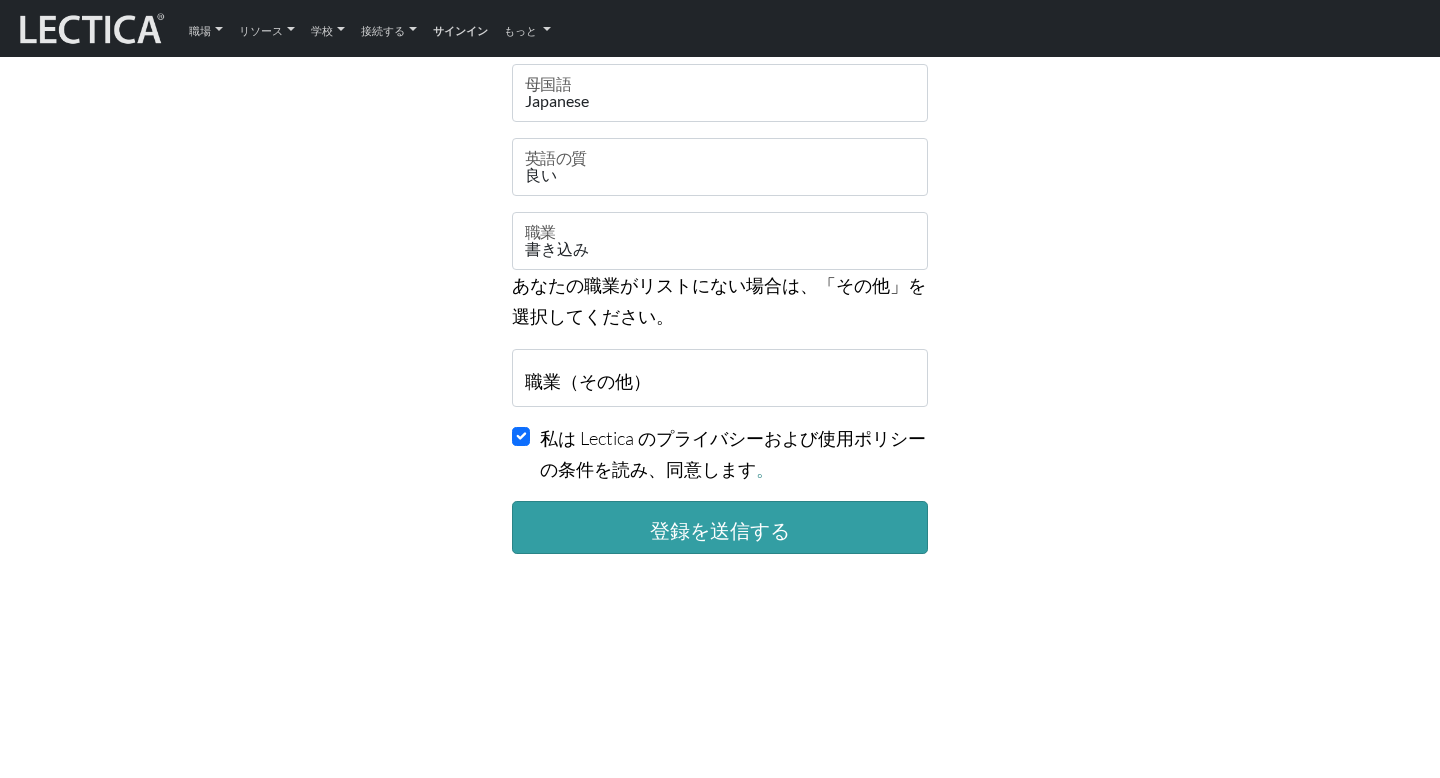click on "複数のアカウントを作成しないでください。問題が発生した場合は、
サポートチーム
にお問い合わせください。
ユーザー名としてメールアドレスを自由にご利用ください。
shinji_nodaaa
ユーザー名
Shinji
ファーストネーム
Noda
苗字
gabrielshinjinoda@gmail.com
電子メールアドレス
非常に強い
パスワード
パスワードを再入力してください" at bounding box center [720, -410] 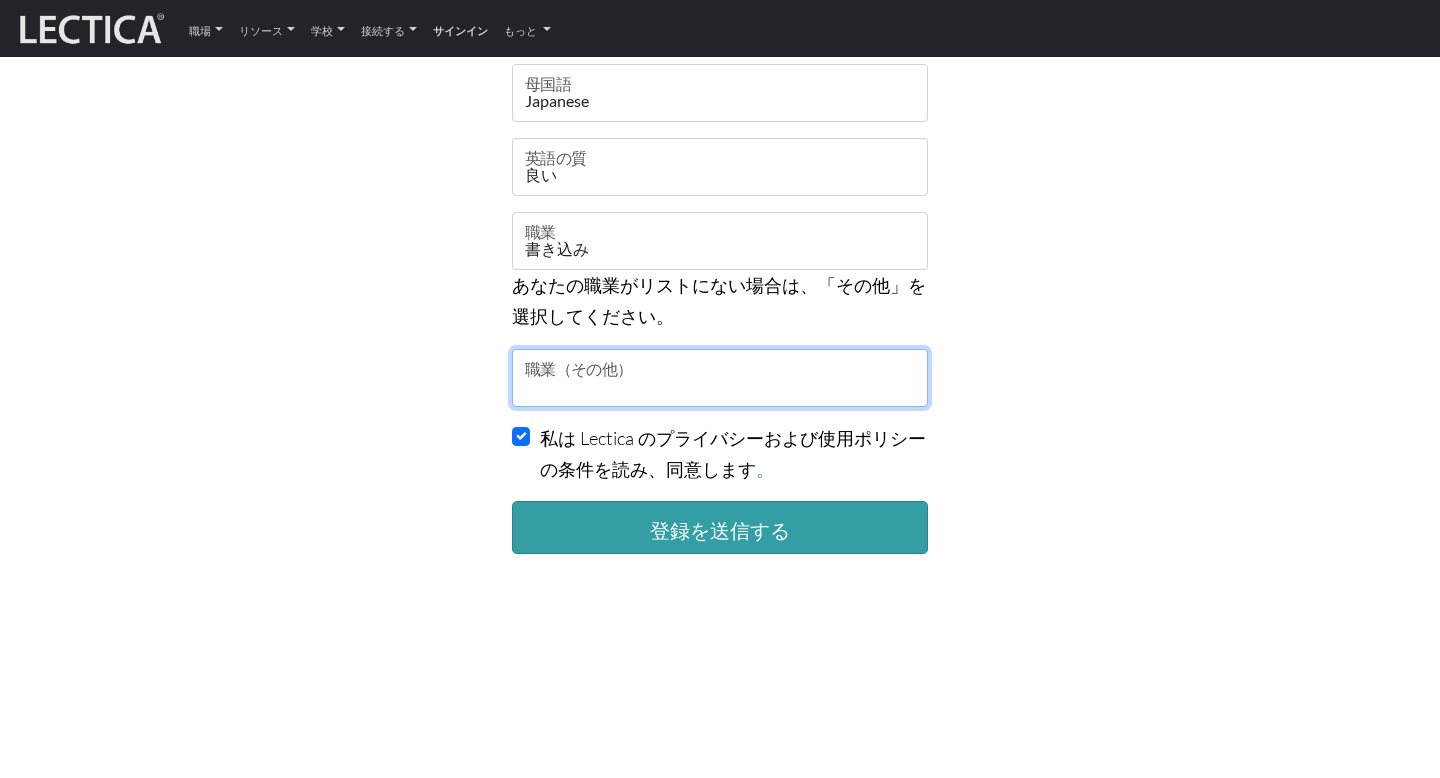 click on "職業（その他）" at bounding box center [720, 378] 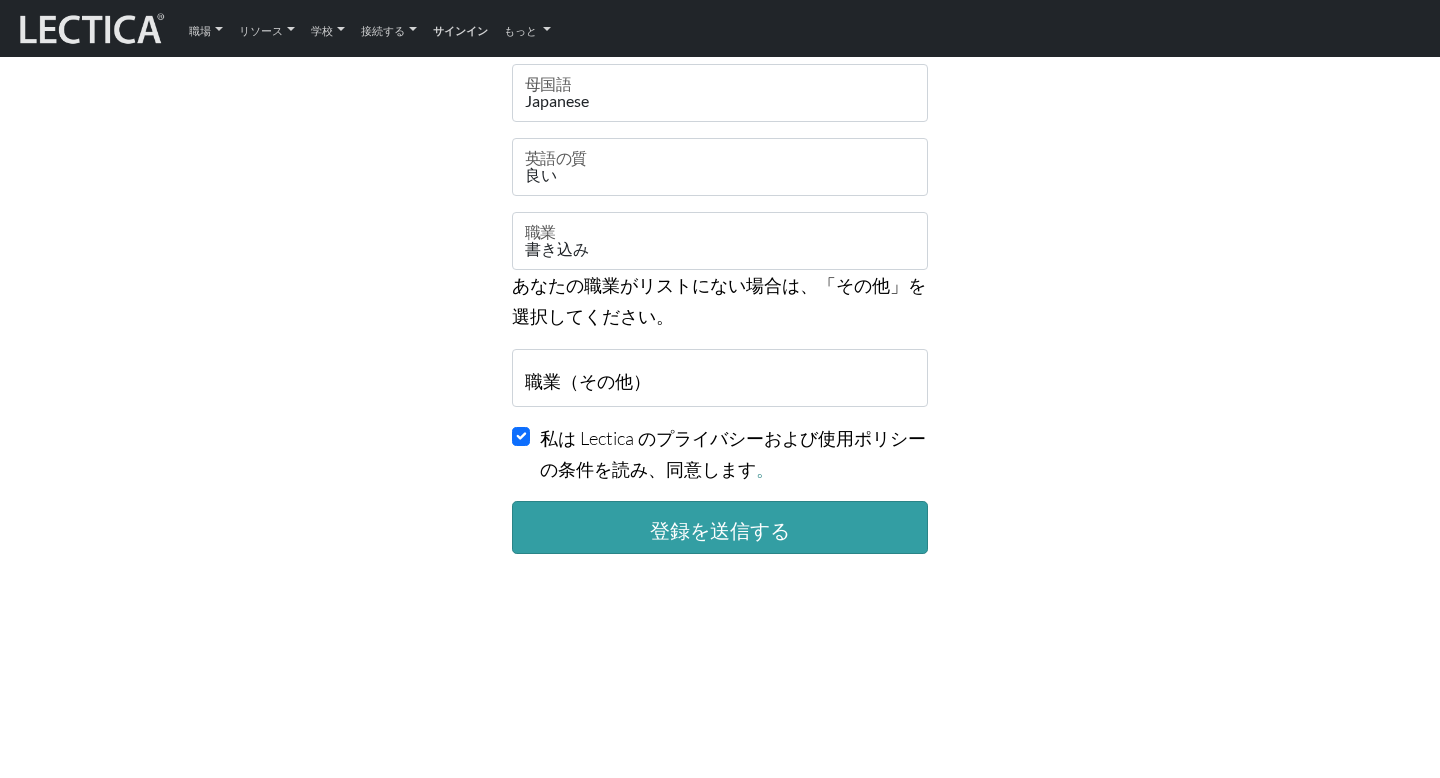 click on "複数のアカウントを作成しないでください。問題が発生した場合は、
サポートチーム
にお問い合わせください。
ユーザー名としてメールアドレスを自由にご利用ください。
shinji_nodaaa
ユーザー名
Shinji
ファーストネーム
Noda
苗字
gabrielshinjinoda@gmail.com
電子メールアドレス
非常に強い
パスワード
パスワードを再入力してください" at bounding box center [720, -410] 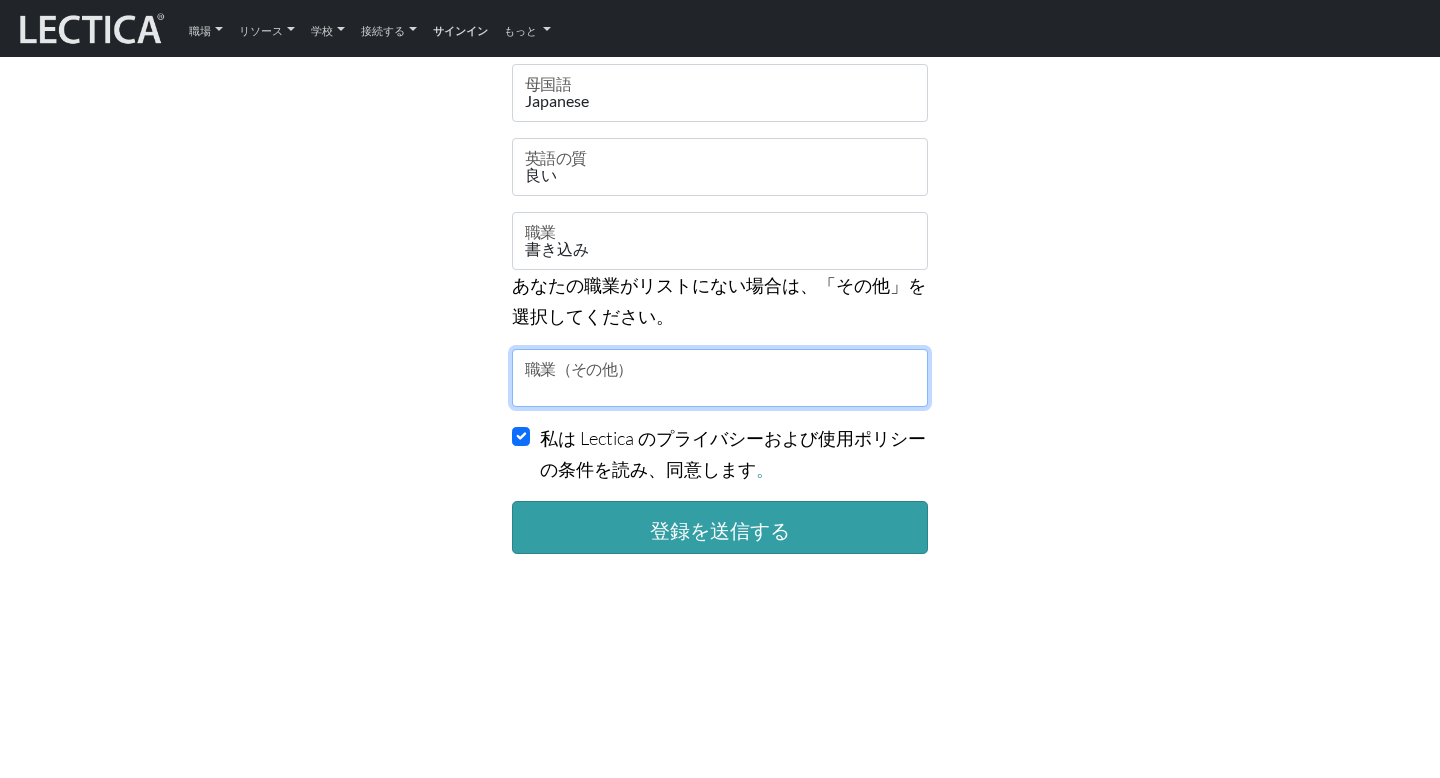 click on "職業（その他）" at bounding box center [720, 378] 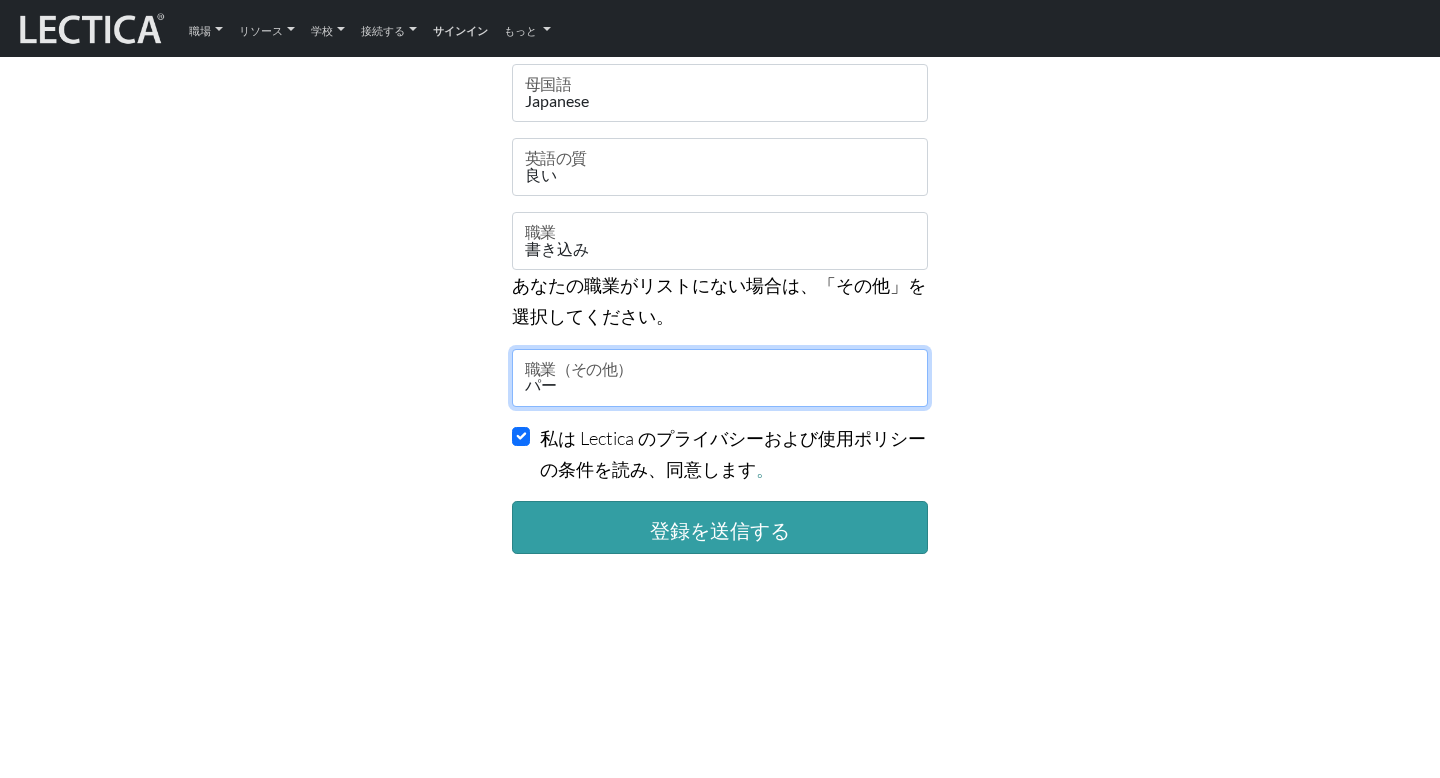 type on "パ" 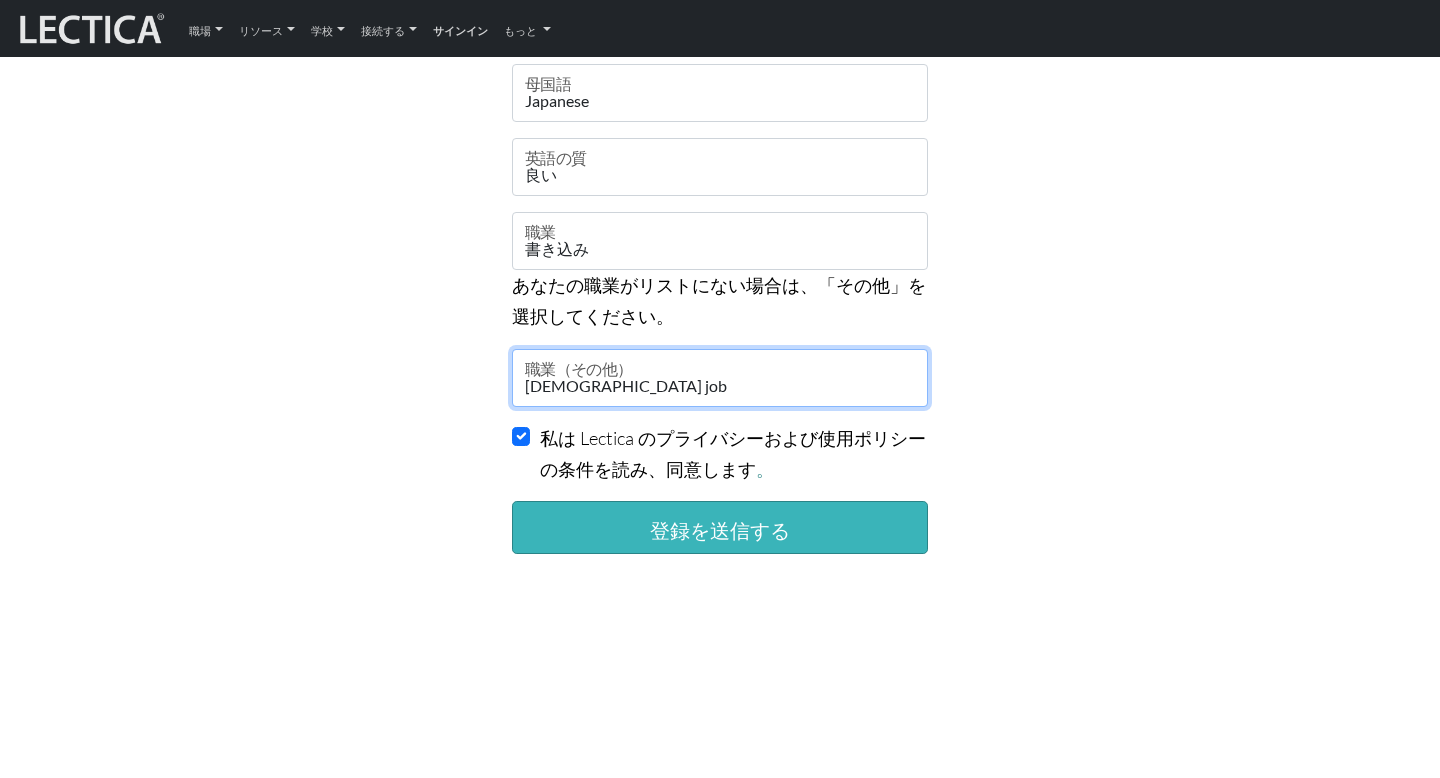 type on "part time job" 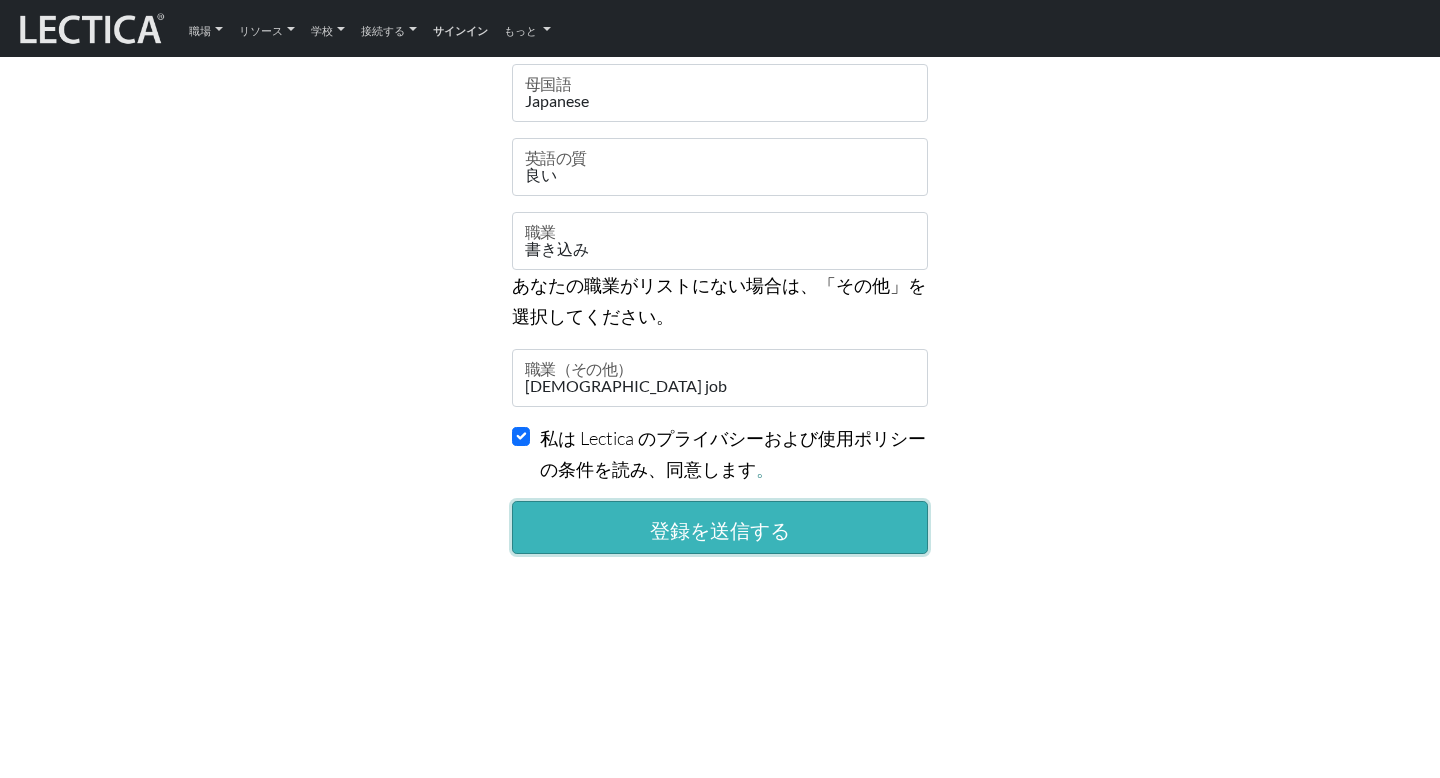 click on "登録を送信する" at bounding box center [720, 530] 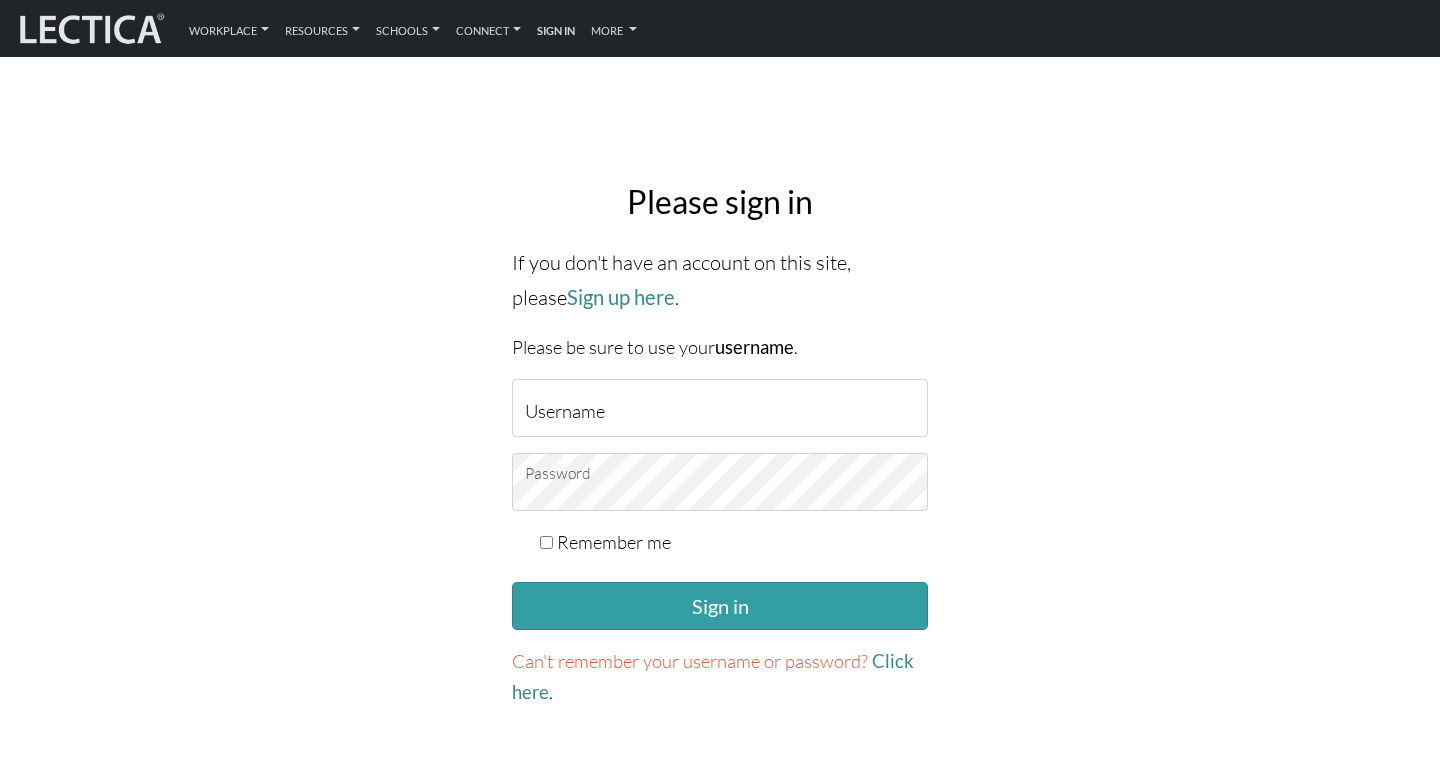 scroll, scrollTop: 0, scrollLeft: 0, axis: both 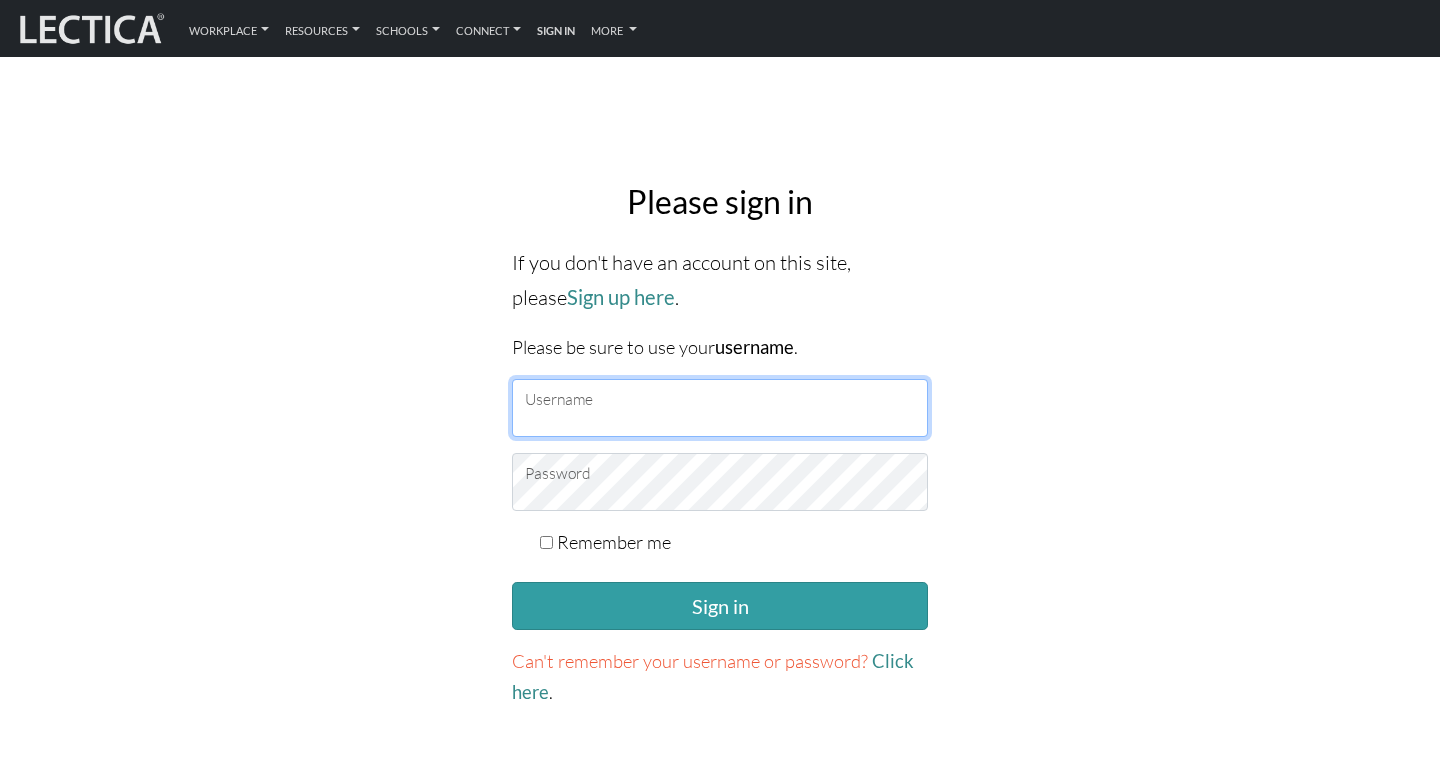 type on "shinji_nodaaa" 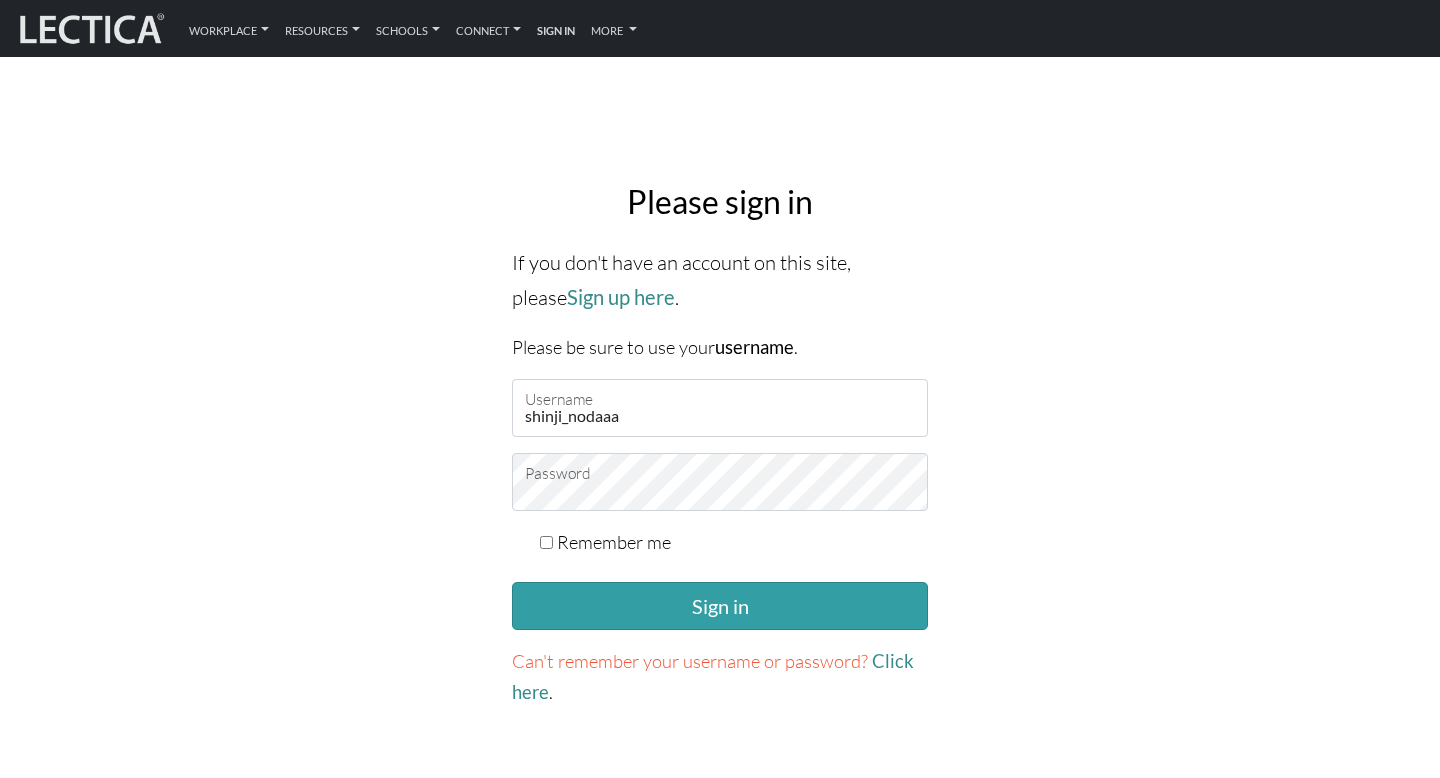 click on "Remember me" at bounding box center (546, 542) 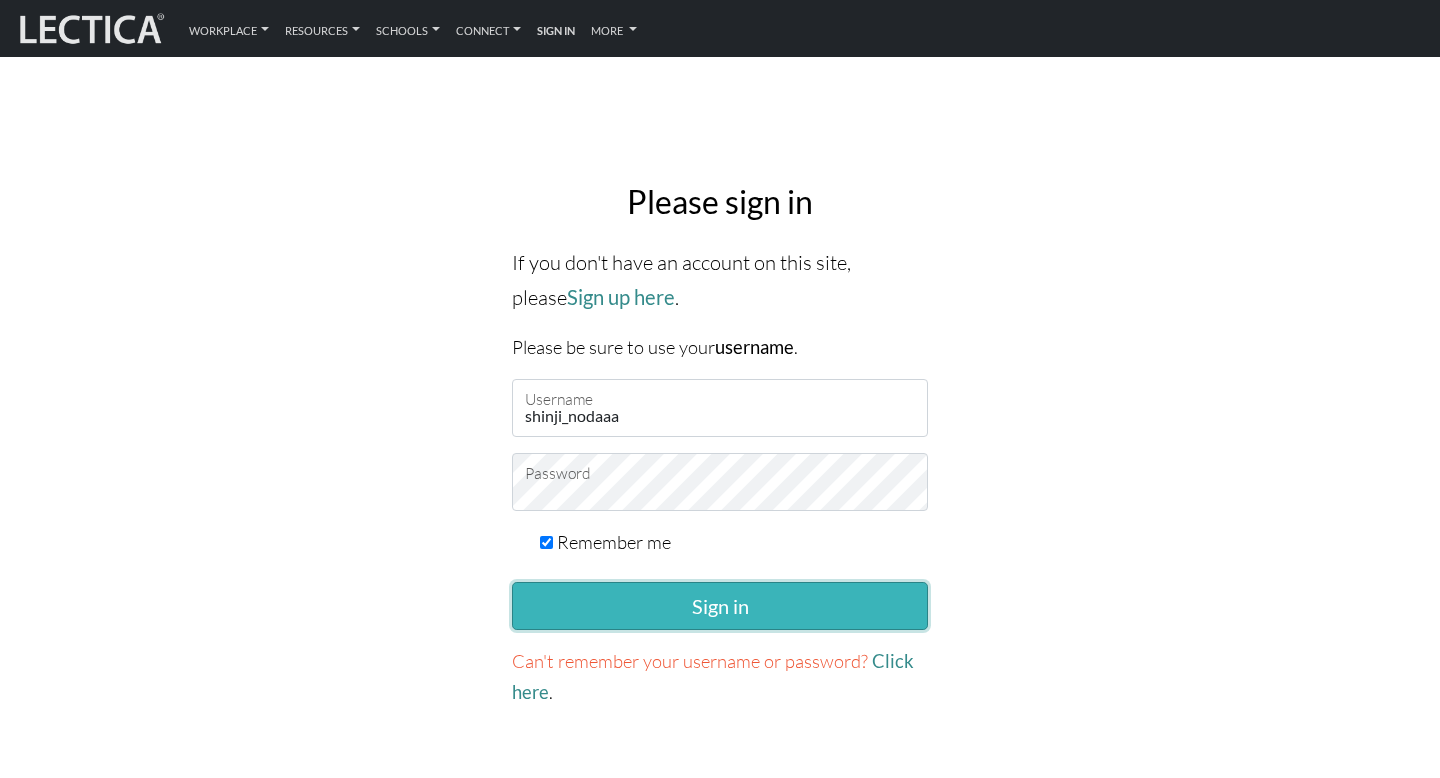 click on "Sign in" at bounding box center [720, 606] 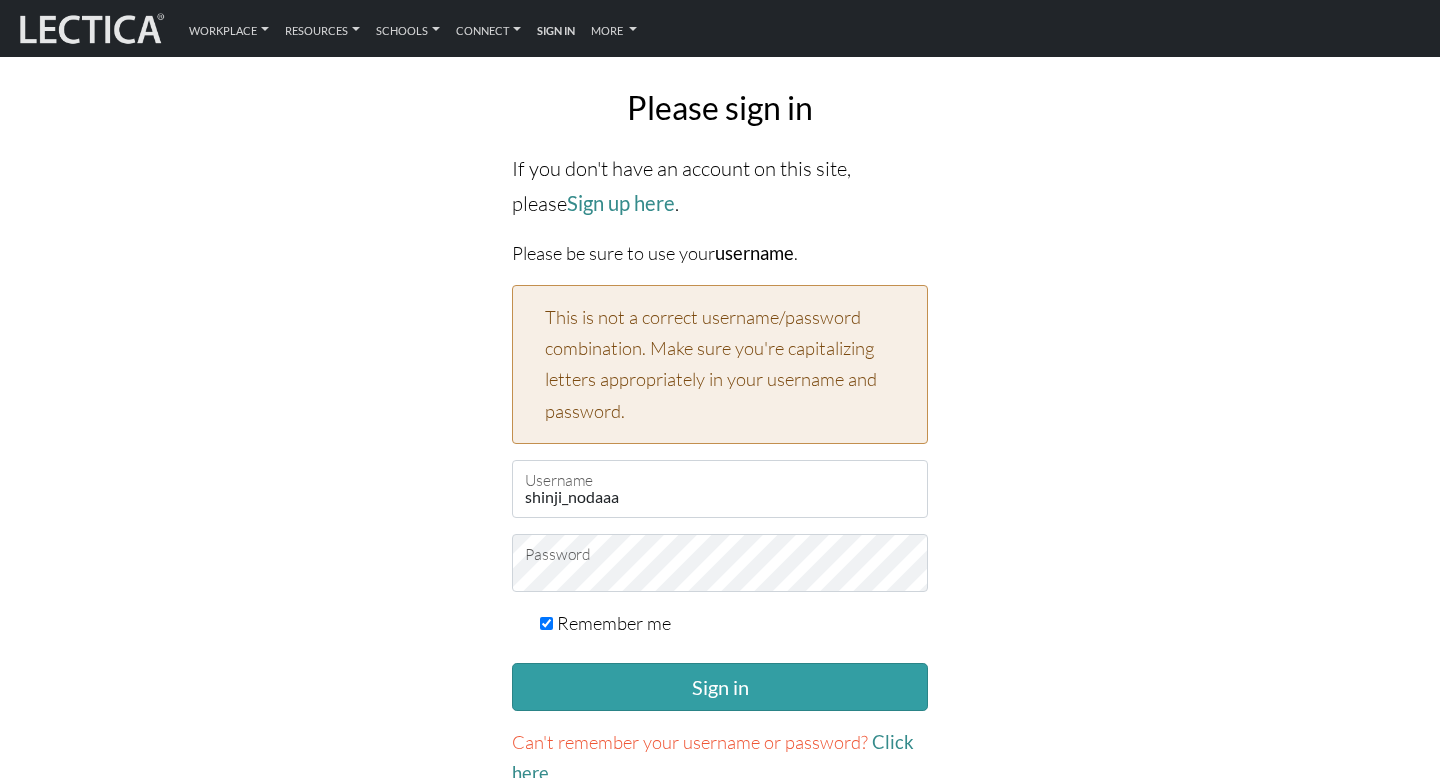 scroll, scrollTop: 98, scrollLeft: 0, axis: vertical 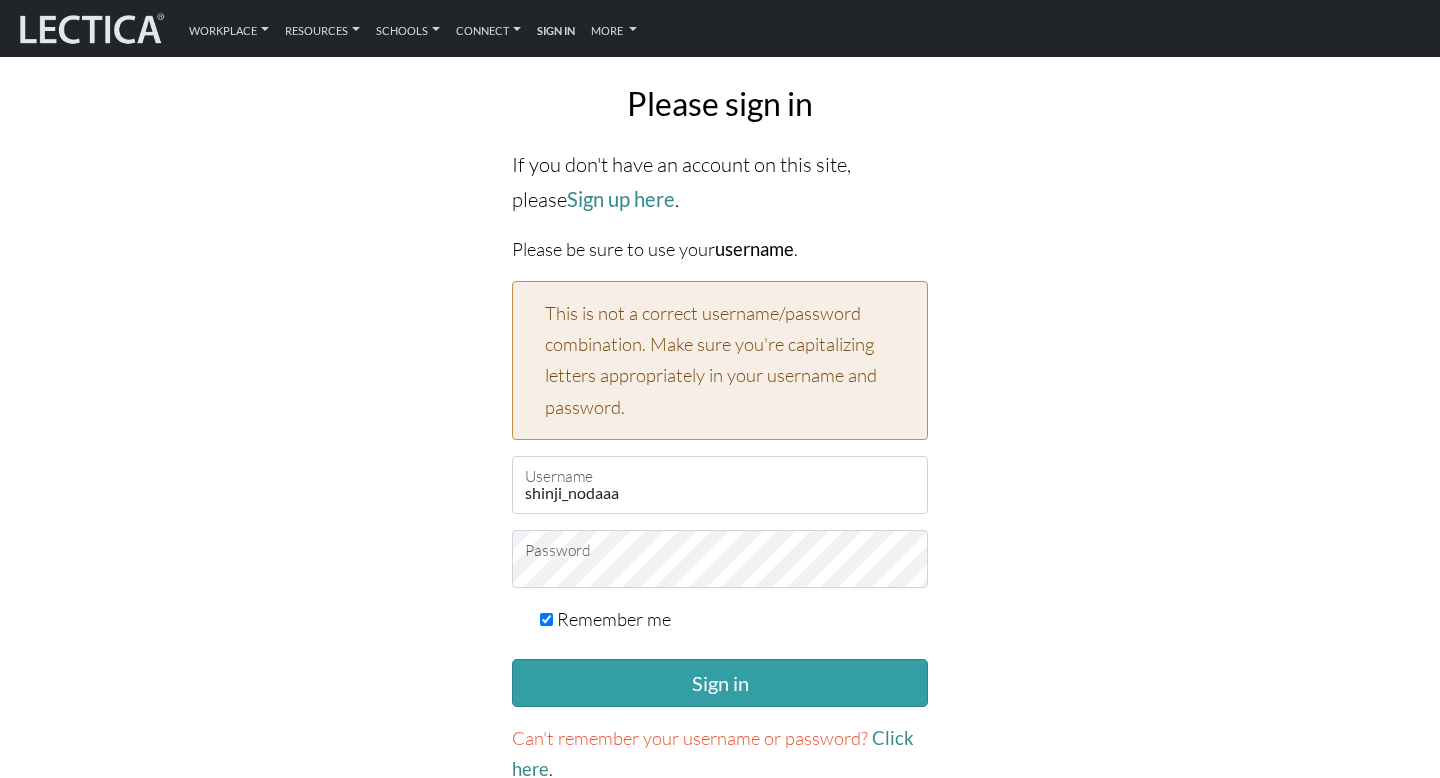 click on "Please sign in
If you don't have an account on this site, please
Sign up here .
Please be sure to use your  username .
This is not a correct username/password combination. Make sure you're capitalizing letters appropriately in your username and password.
shinji_nodaaa
Username
Password
Remember me
Sign in
Can't remember your username or password?
Click here ." at bounding box center [720, 435] 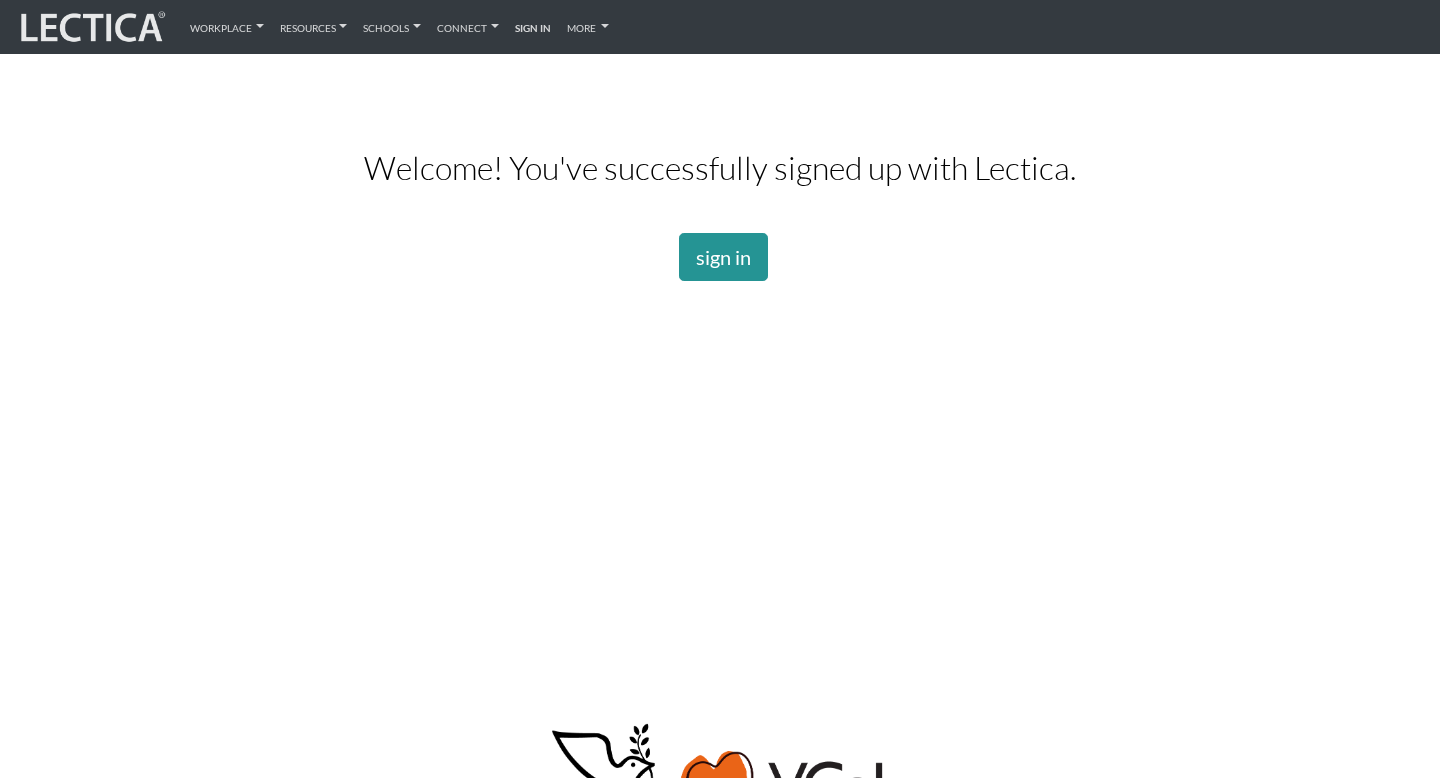 scroll, scrollTop: 0, scrollLeft: 0, axis: both 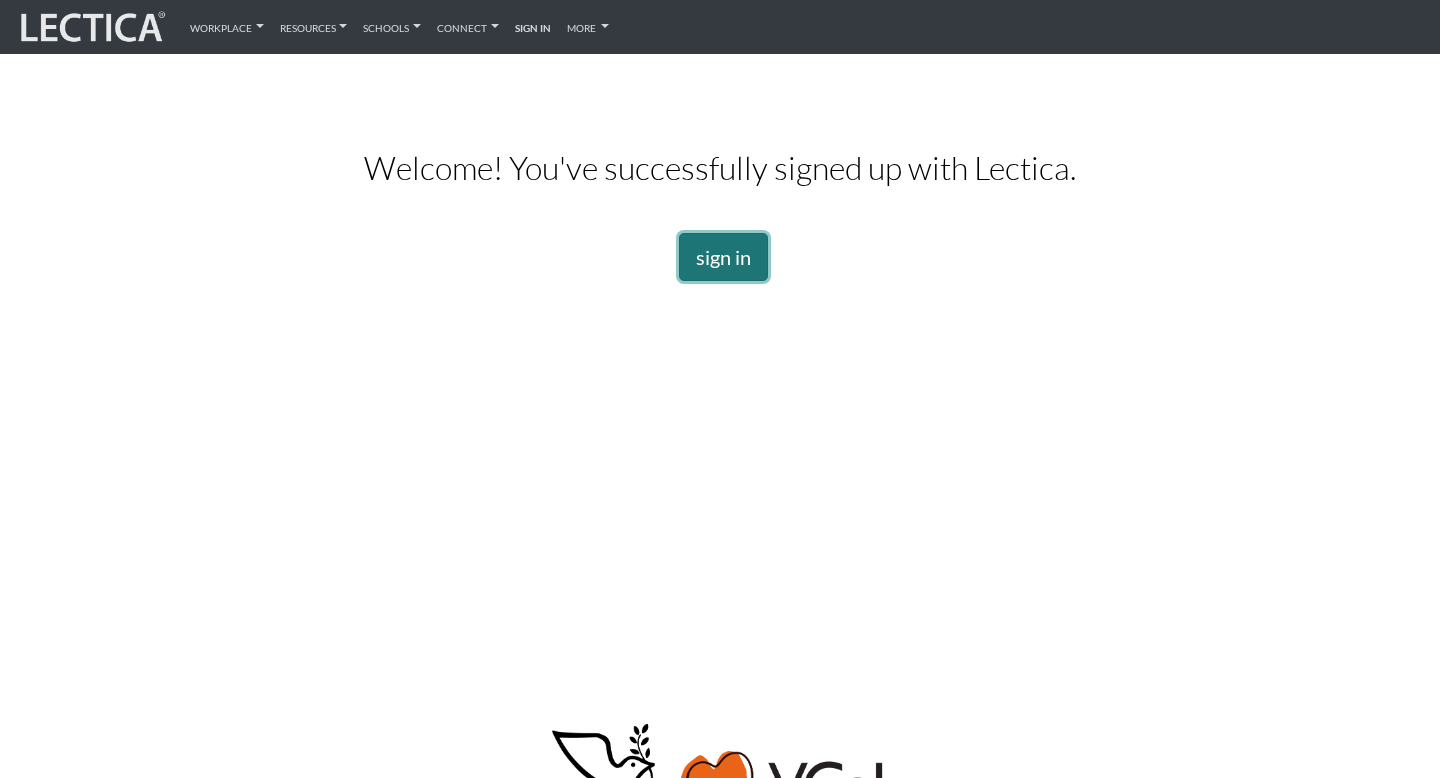 click on "sign in" at bounding box center (723, 257) 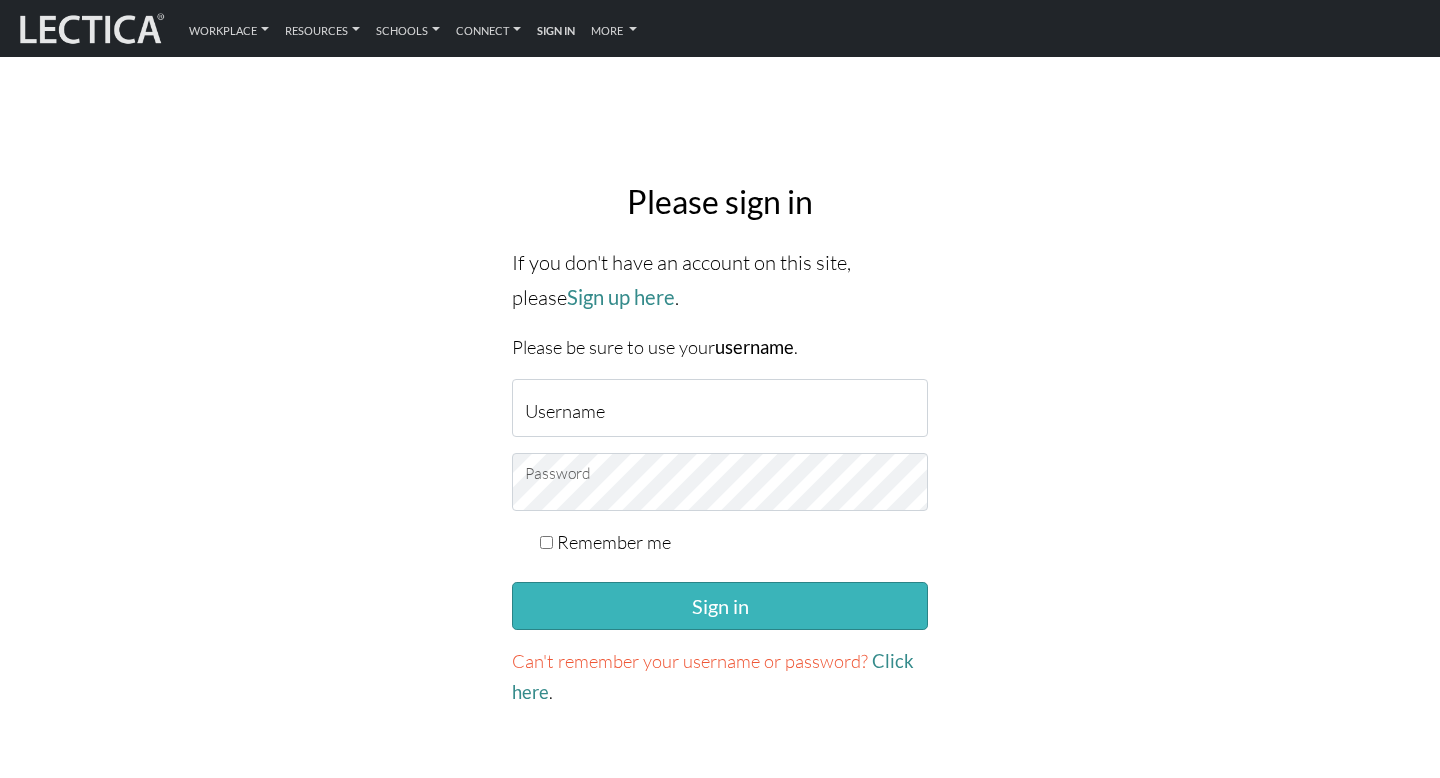 scroll, scrollTop: 0, scrollLeft: 0, axis: both 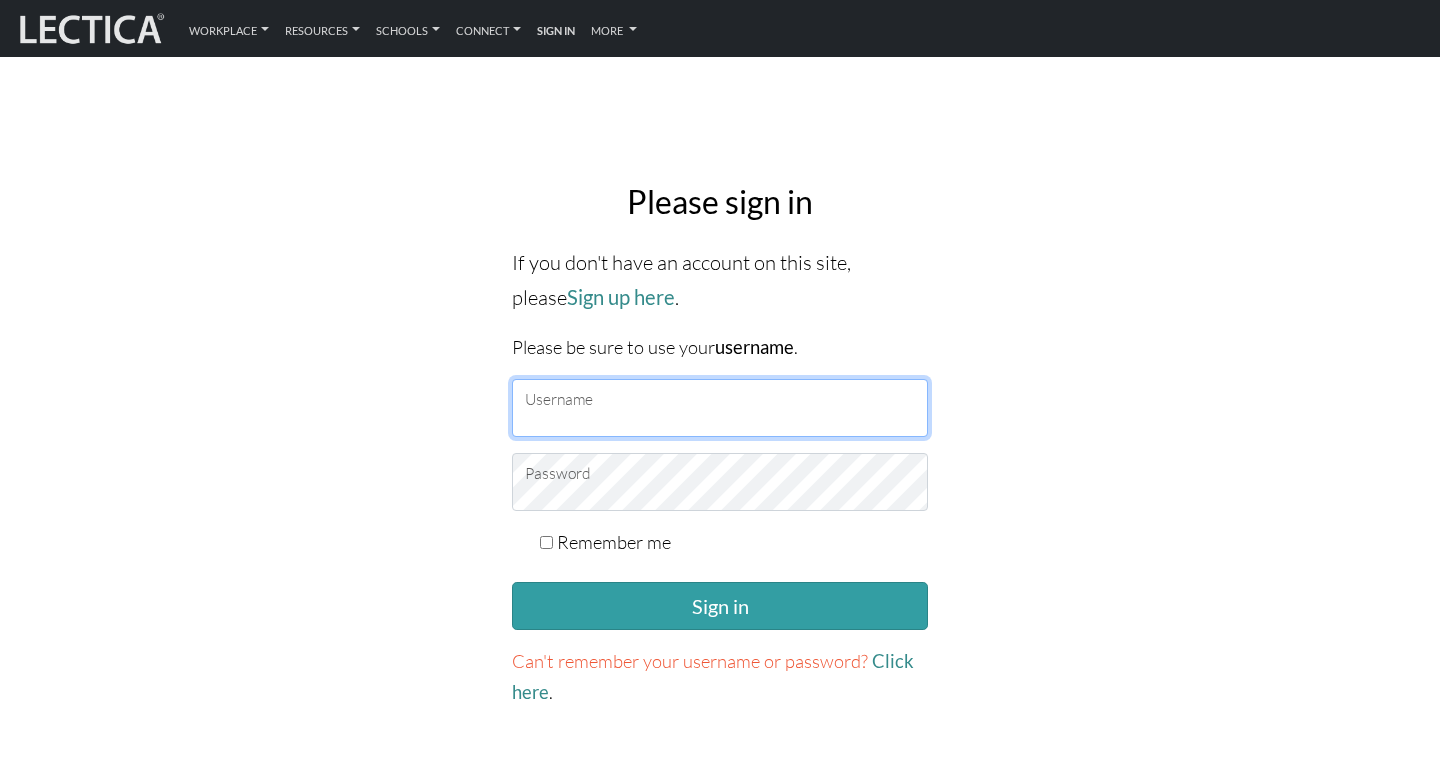 type on "shinji_nodaaa" 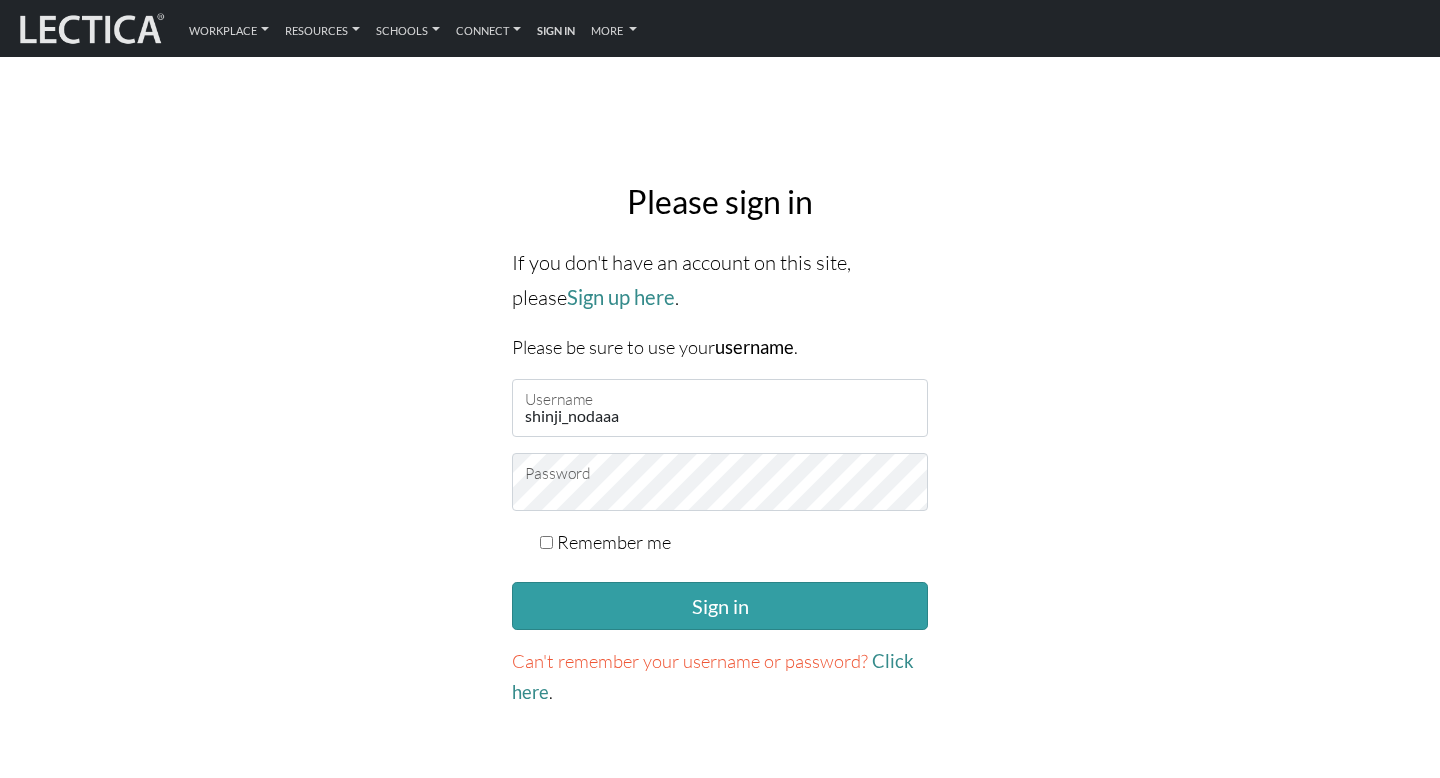 click on "Remember me" at bounding box center (546, 542) 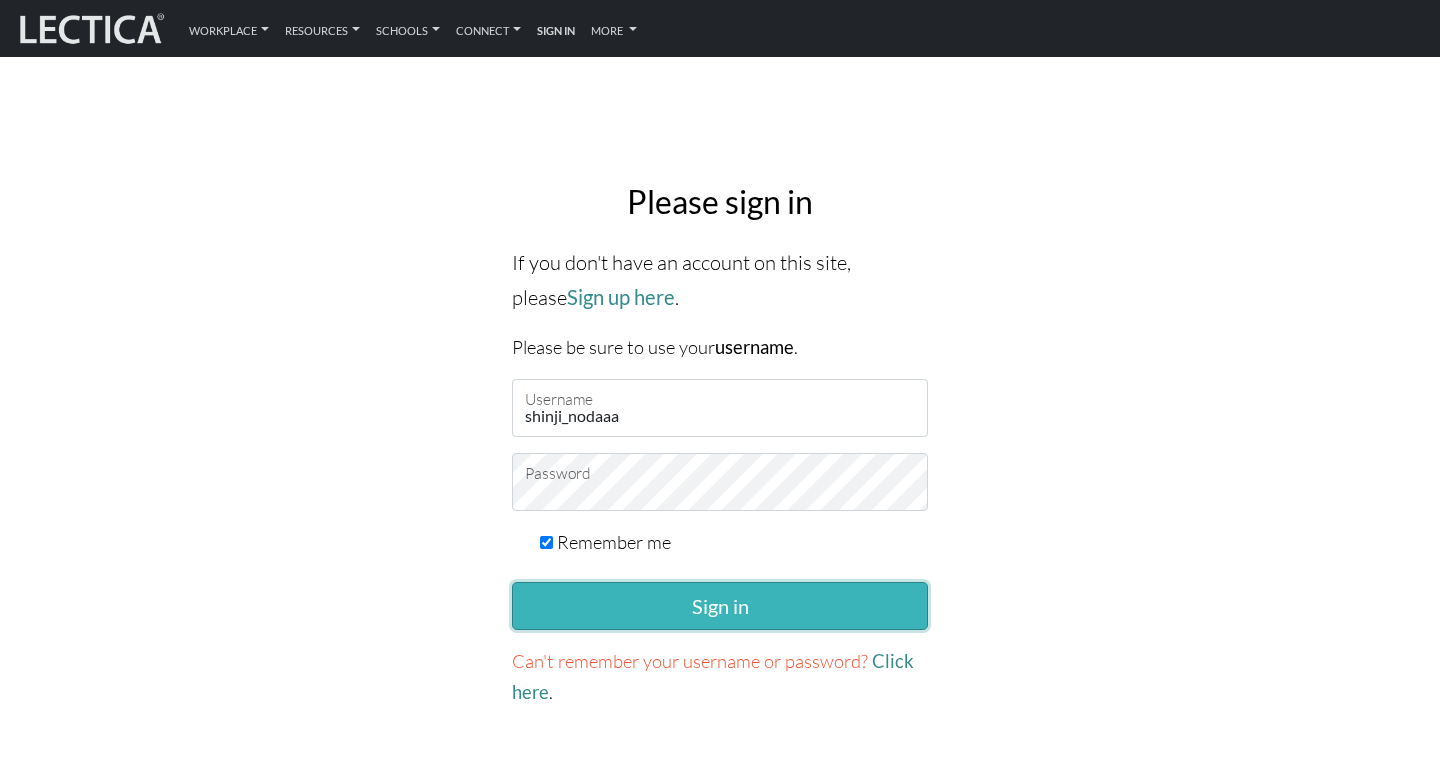 click on "Sign in" at bounding box center (720, 606) 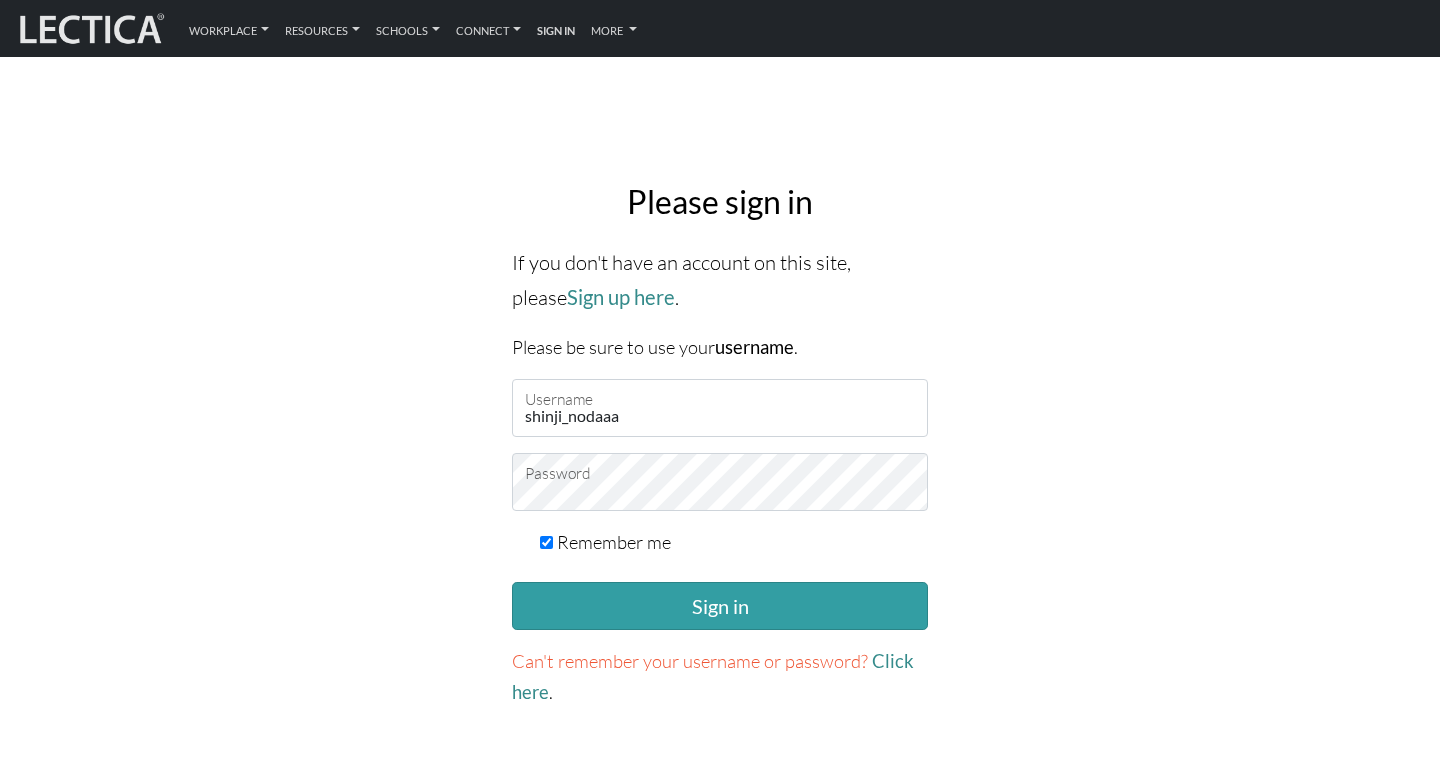 click on "Please sign in
If you don't have an account on this site, please
Sign up here .
Please be sure to use your  username .
shinji_nodaaa
Username
Password
Remember me
Sign in
Can't remember your username or password?
Click here ." at bounding box center (720, 445) 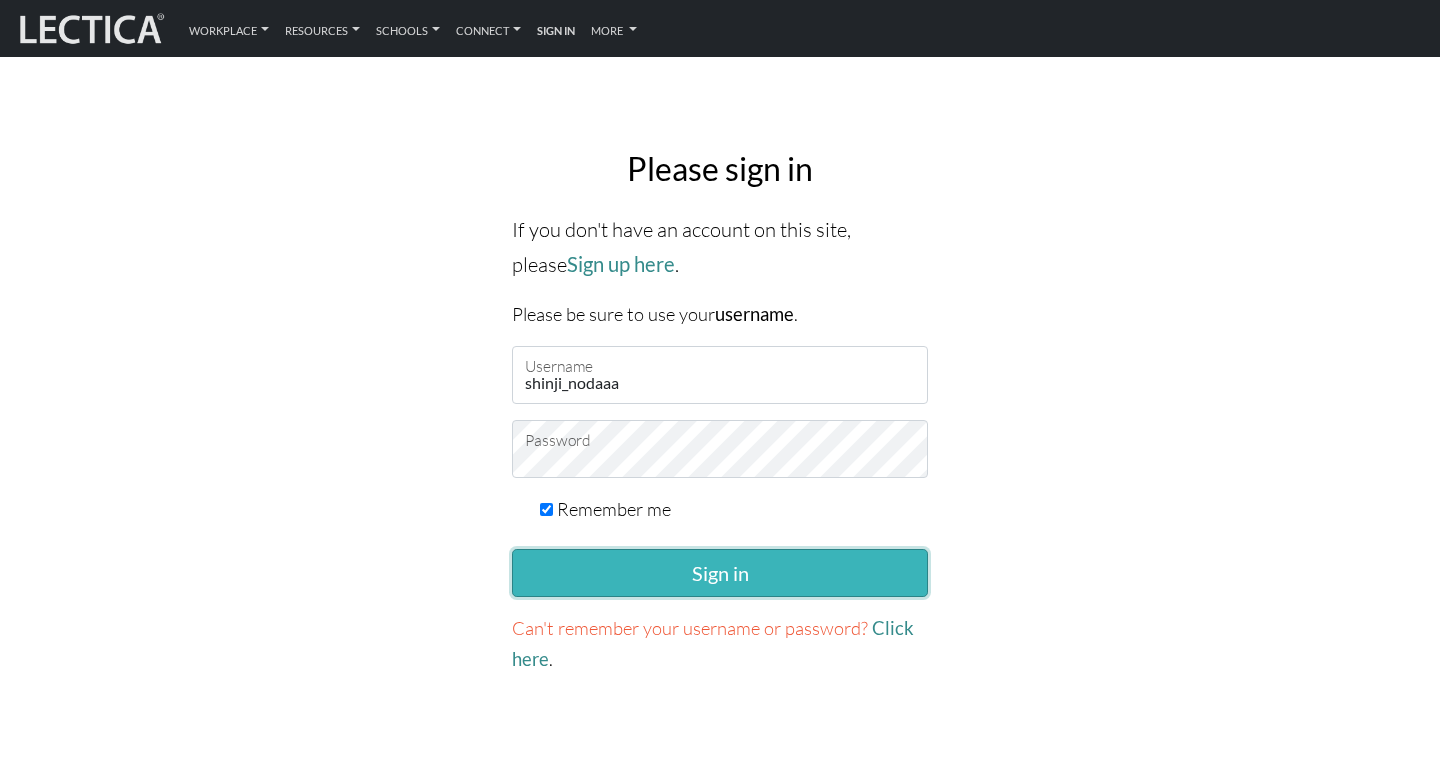 click on "Sign in" at bounding box center [720, 573] 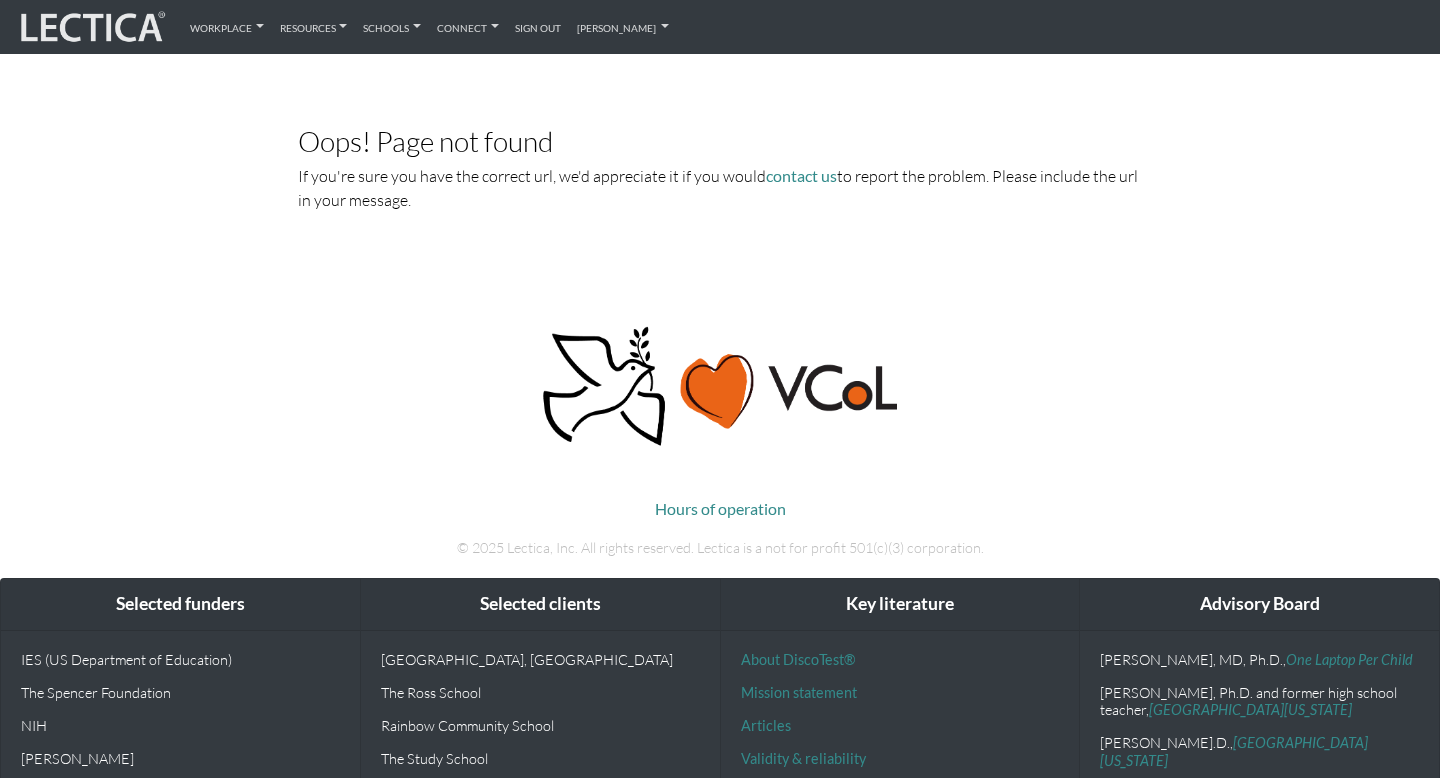 scroll, scrollTop: 0, scrollLeft: 0, axis: both 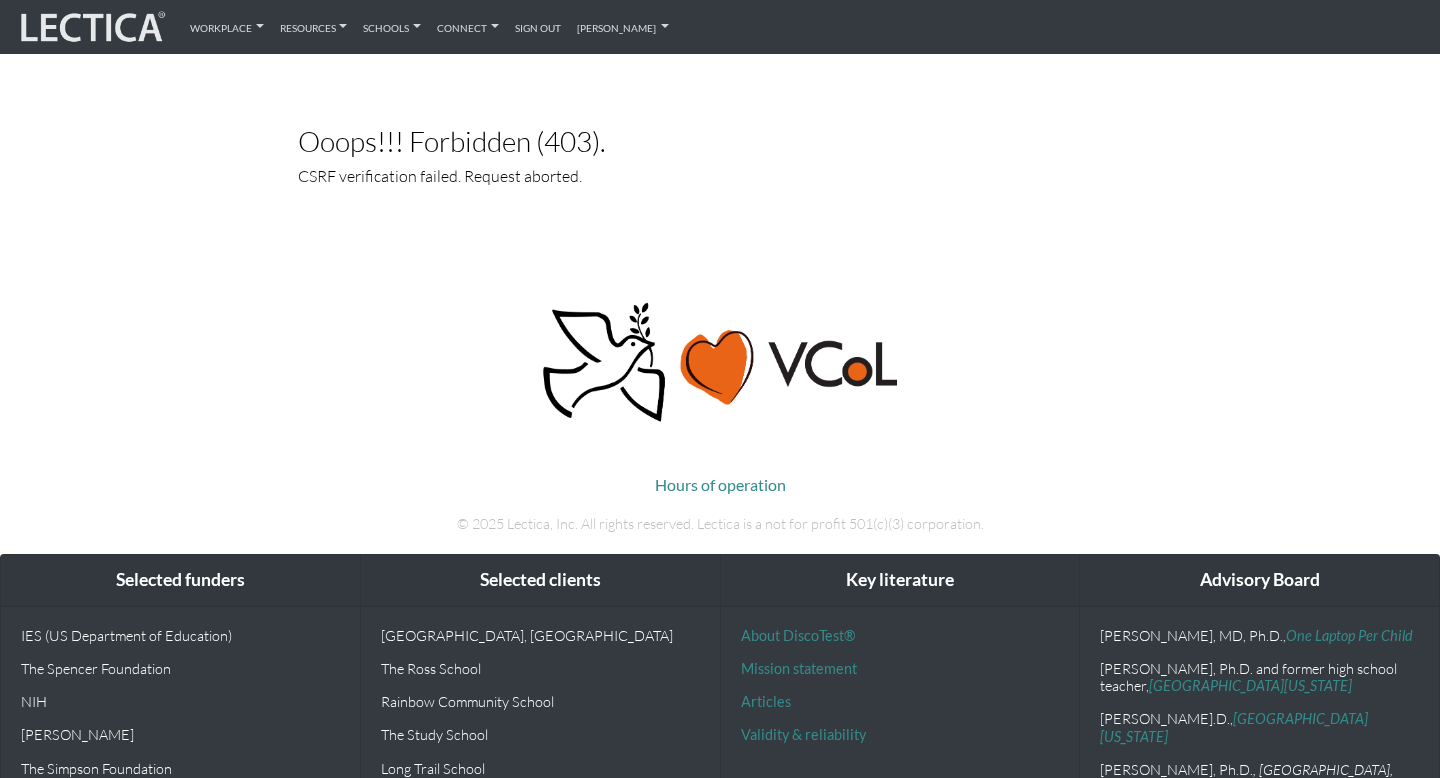 click at bounding box center [91, 27] 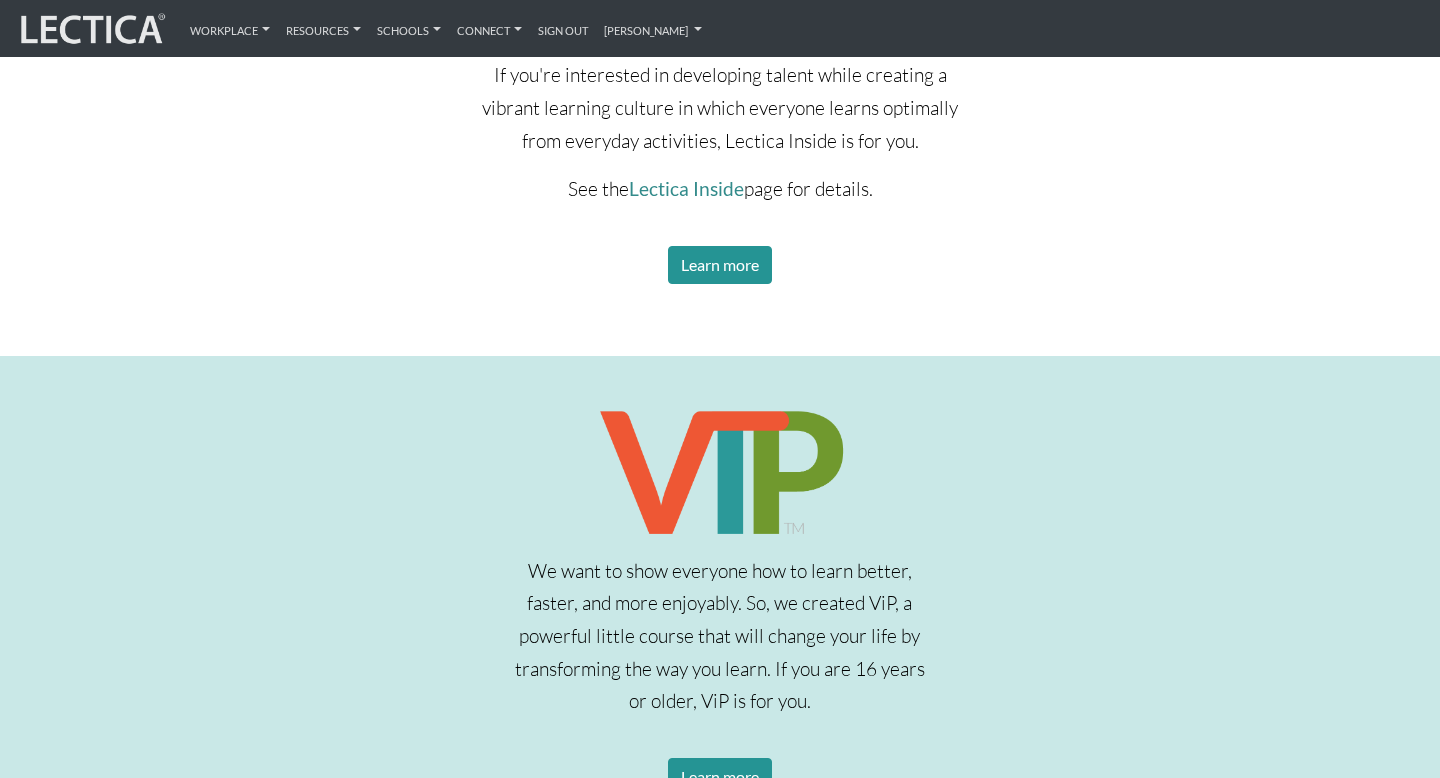 scroll, scrollTop: 2796, scrollLeft: 0, axis: vertical 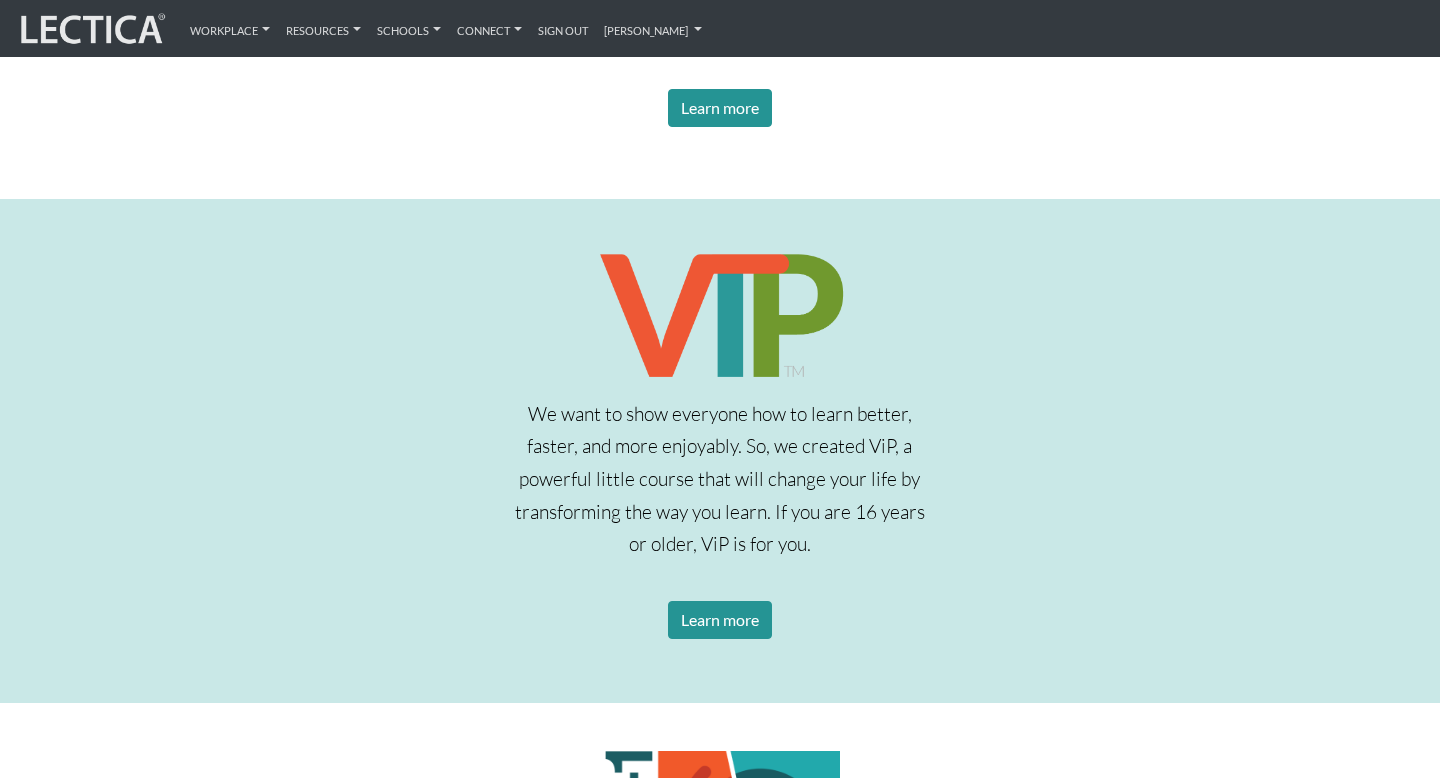 click on "We want to show everyone how to learn better, faster, and more enjoyably. So, we created ViP, a powerful little course that will change your life by transforming the way you learn. If you are 16 years or older, ViP is for you. Learn more" at bounding box center [720, 467] 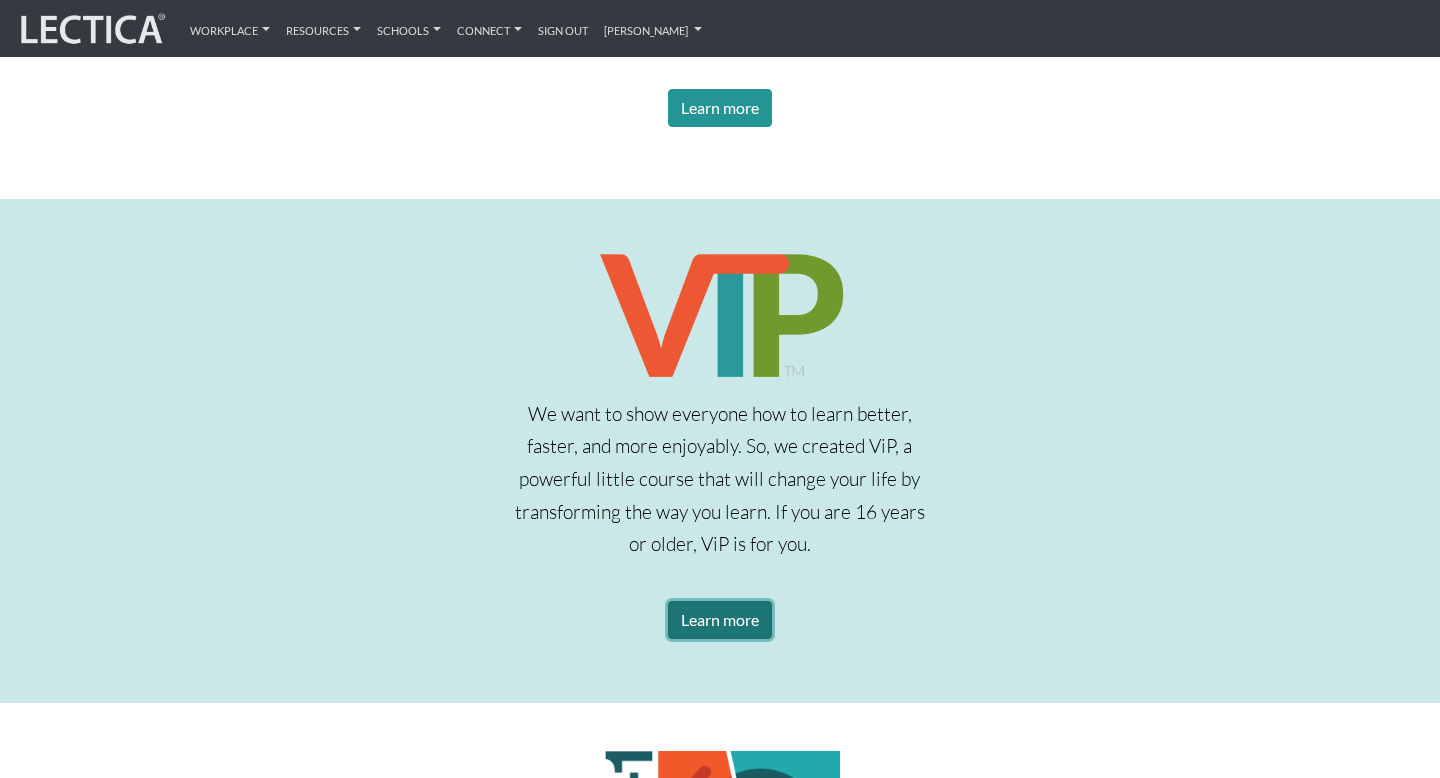 click on "Learn more" at bounding box center [720, 620] 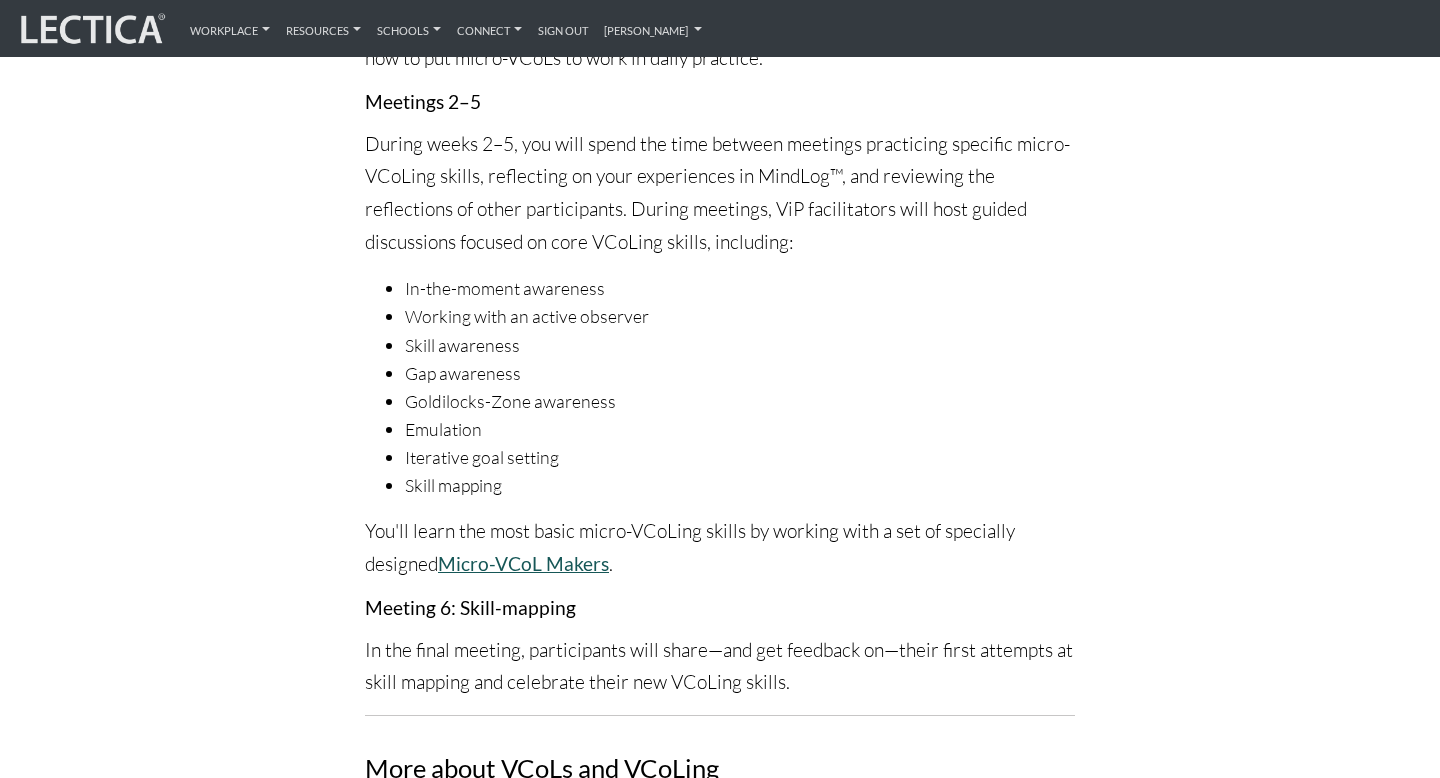 scroll, scrollTop: 4695, scrollLeft: 0, axis: vertical 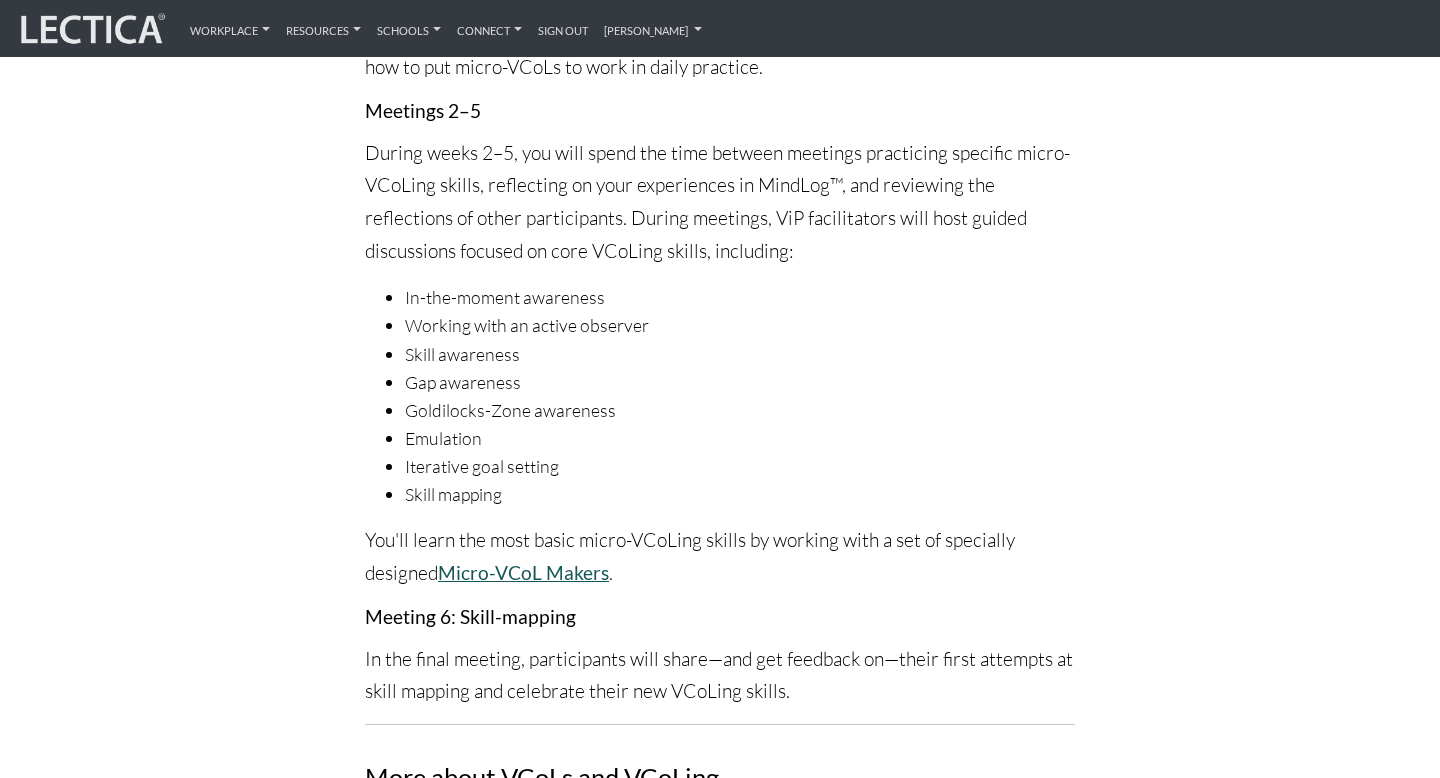 click on "Micro-VCoL Makers" at bounding box center (523, 572) 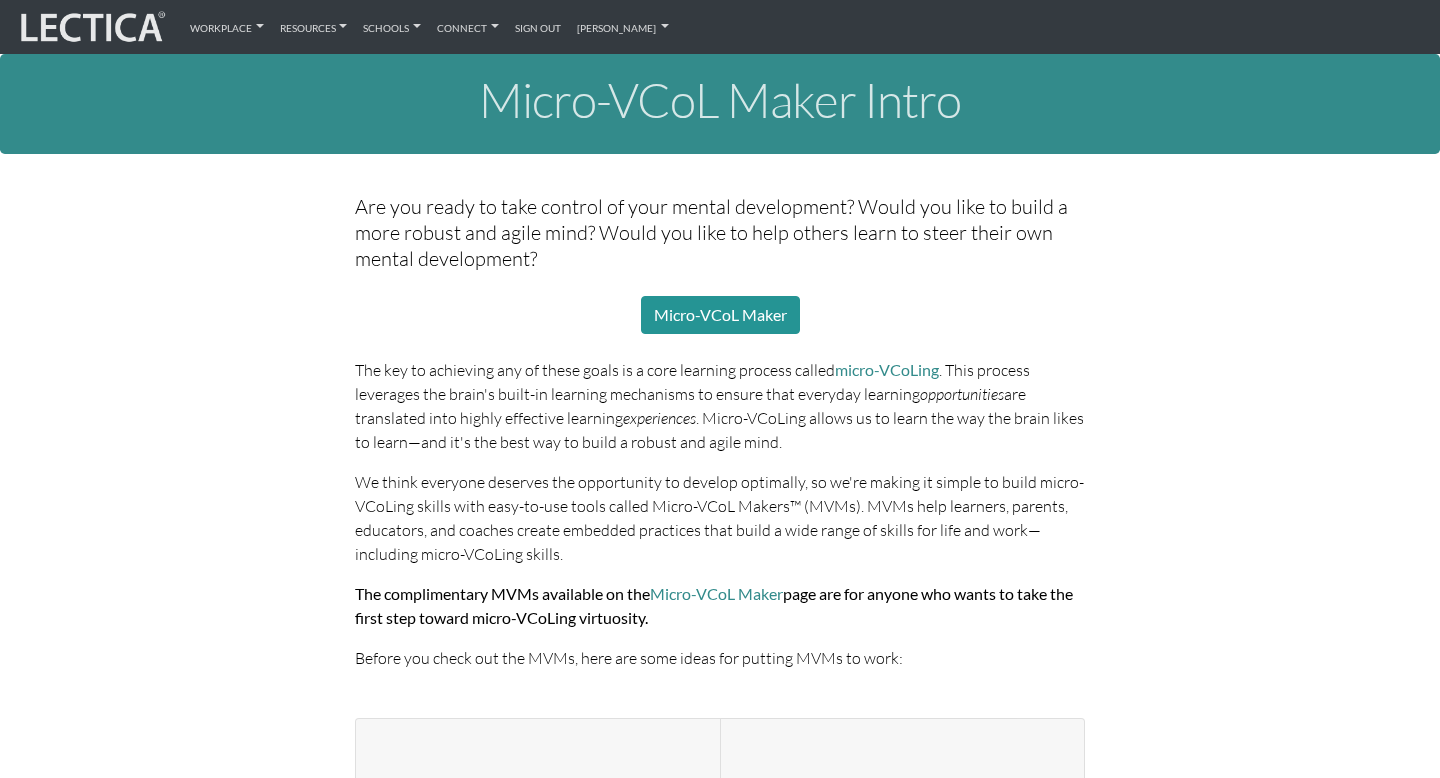 scroll, scrollTop: 0, scrollLeft: 0, axis: both 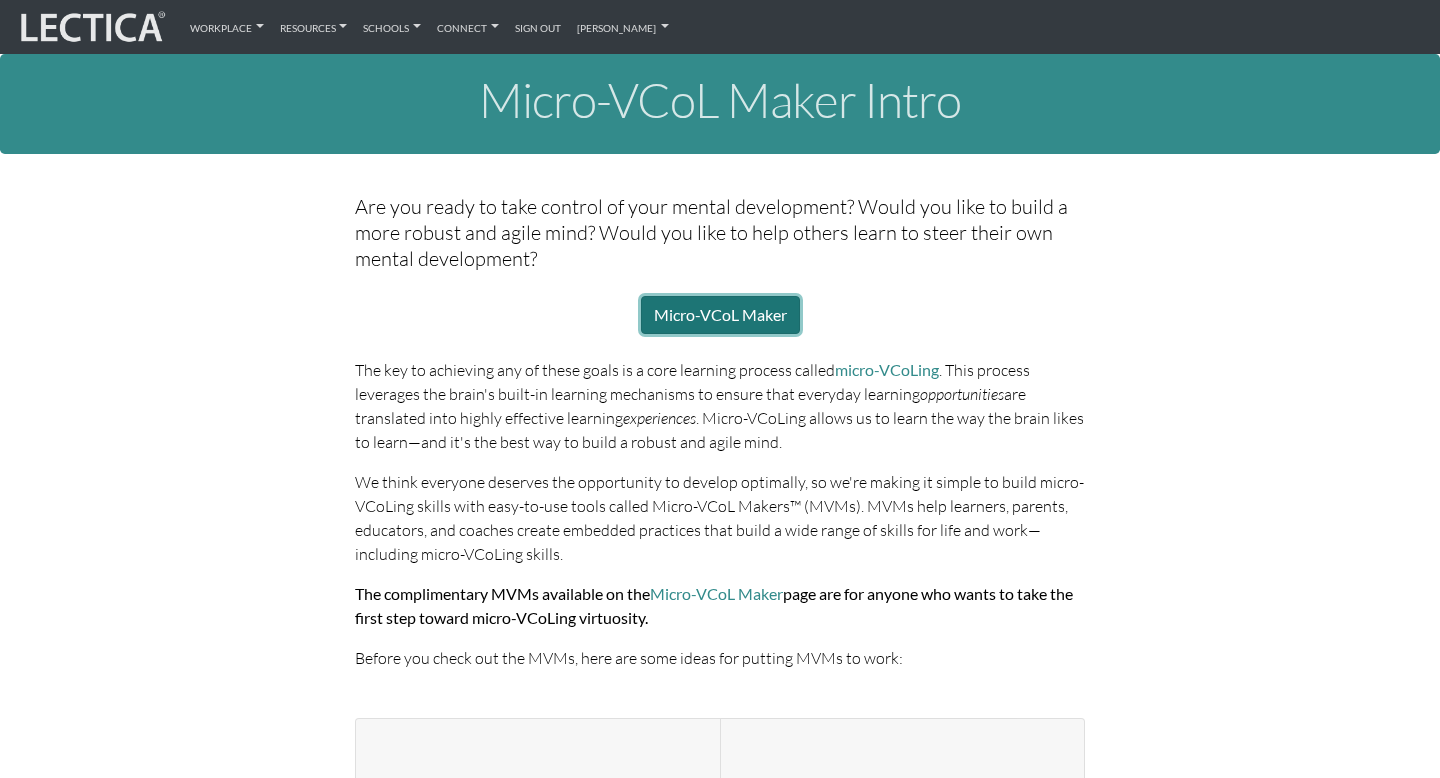click on "Micro-VCoL Maker" at bounding box center [720, 315] 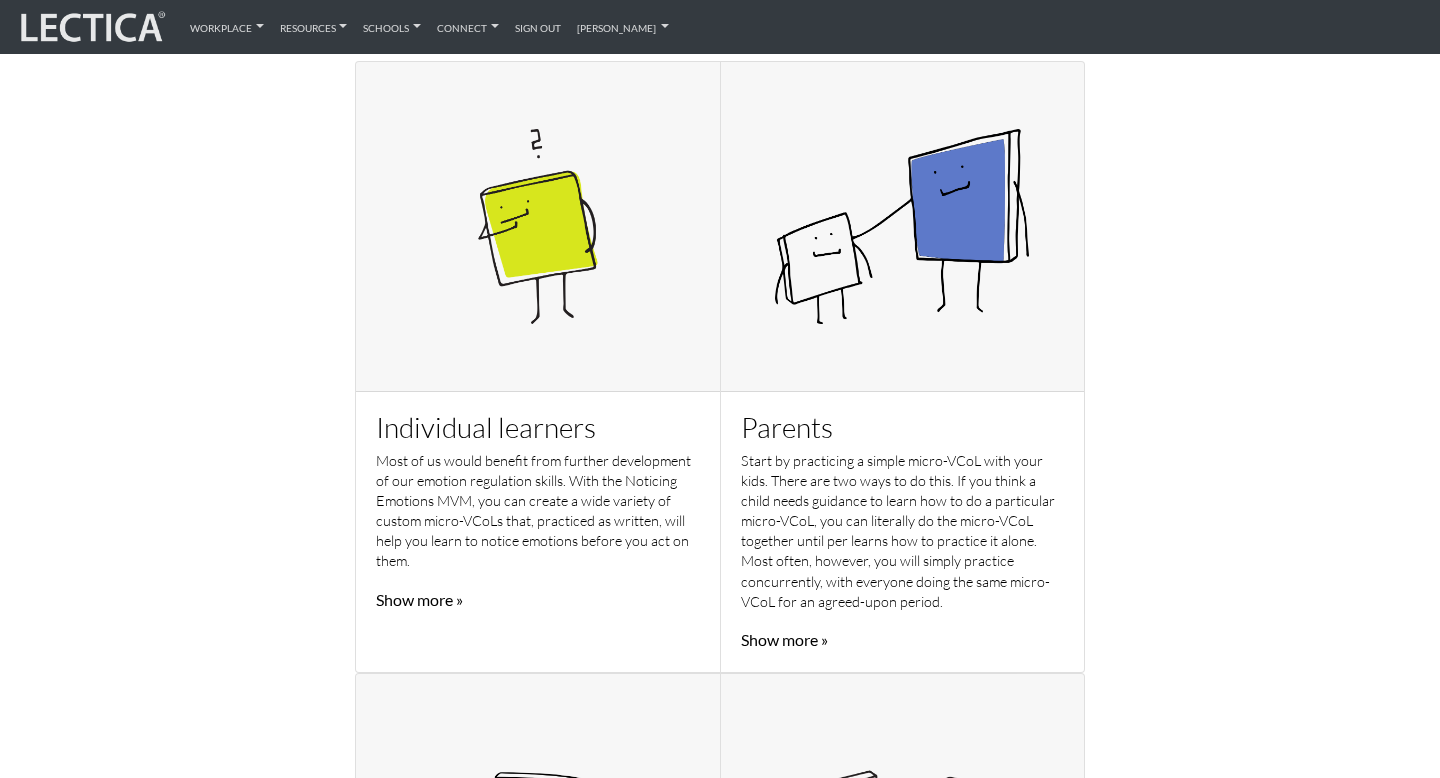 scroll, scrollTop: 651, scrollLeft: 0, axis: vertical 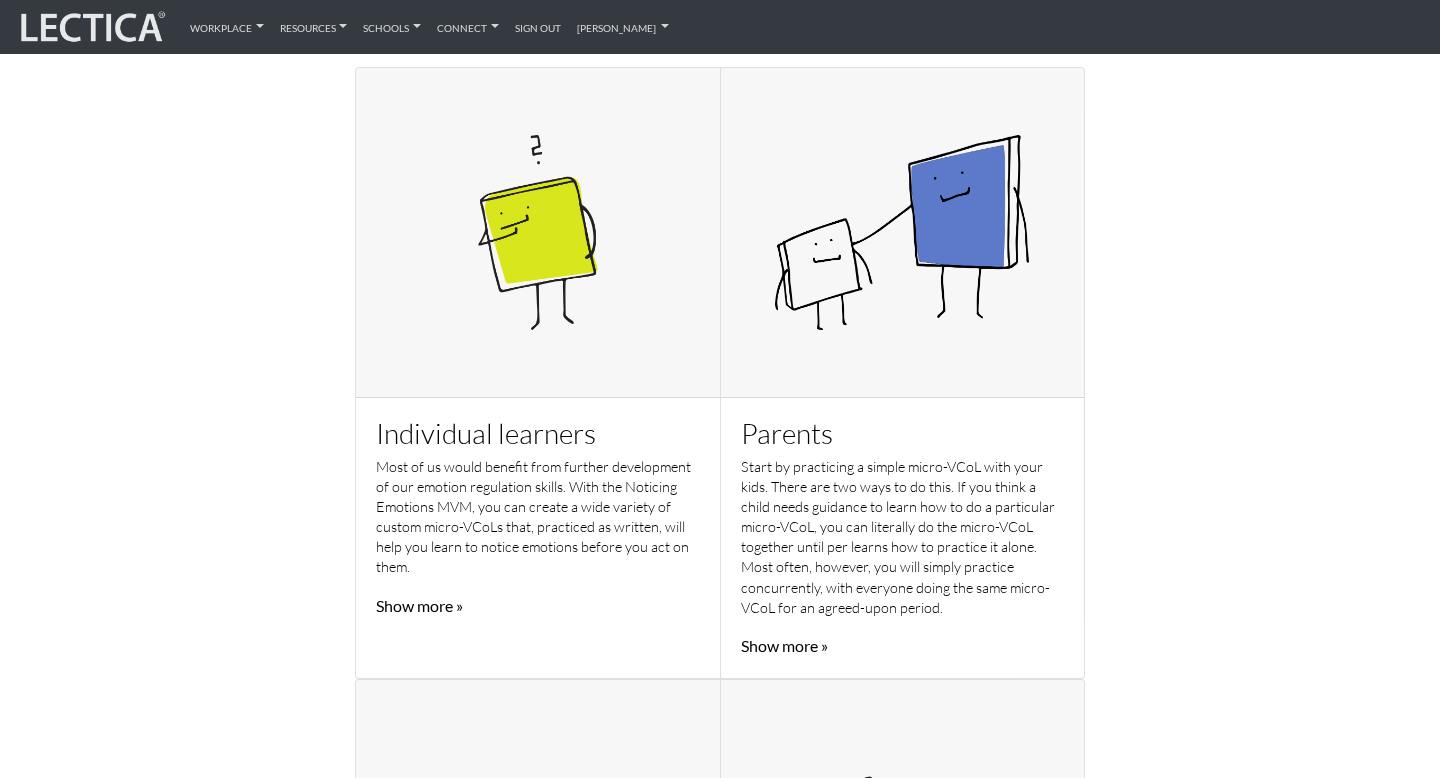click on "Show more »" at bounding box center [419, 605] 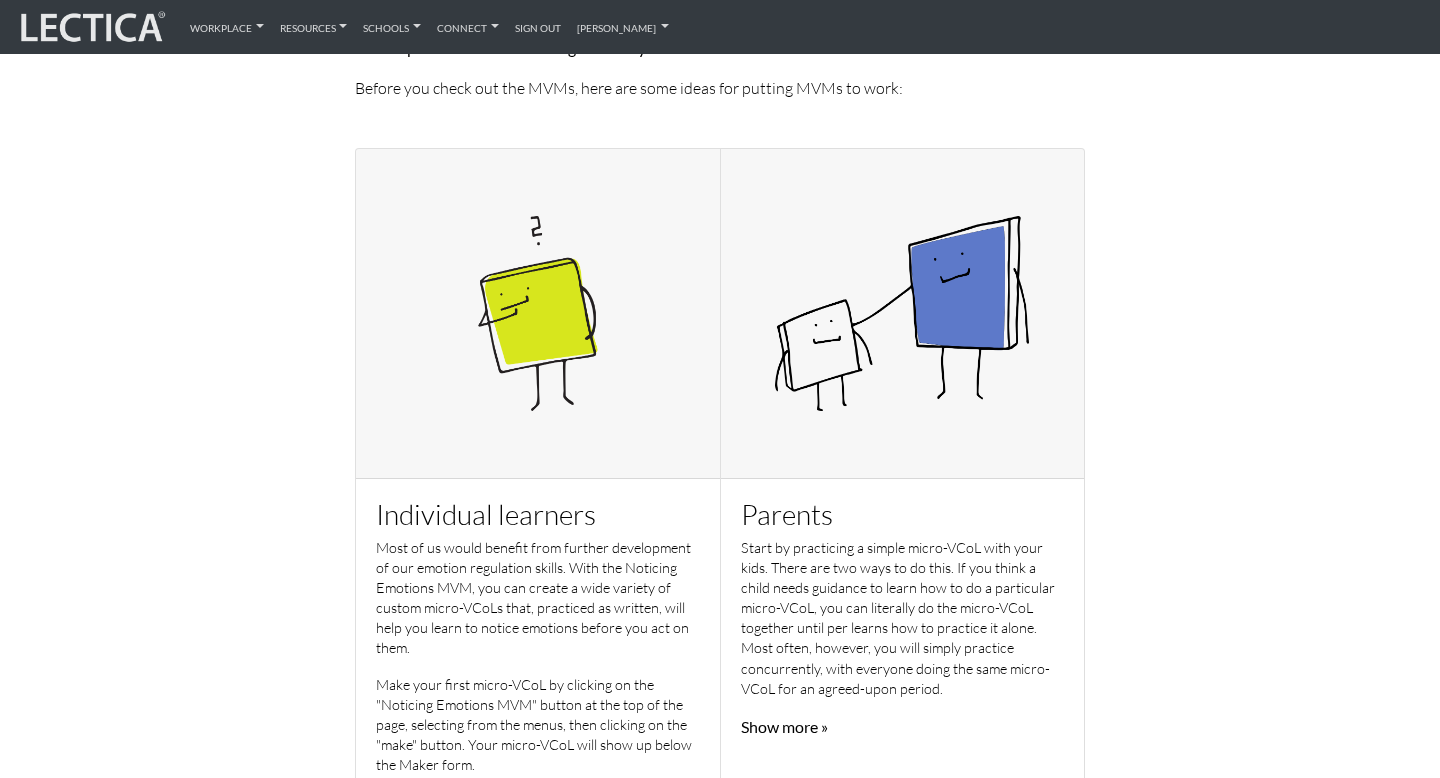 scroll, scrollTop: 0, scrollLeft: 0, axis: both 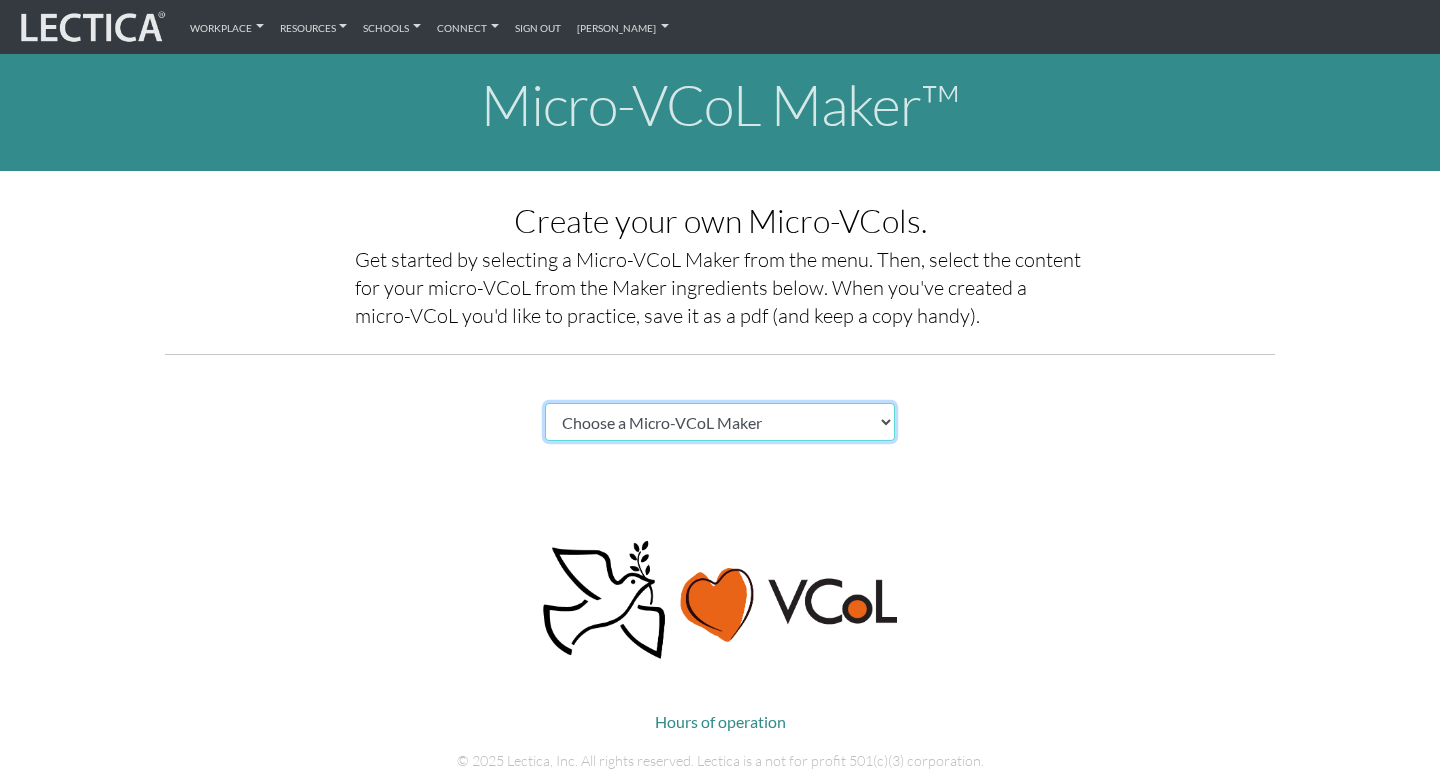 click on "Choose a Micro-VCoL Maker" at bounding box center [720, 422] 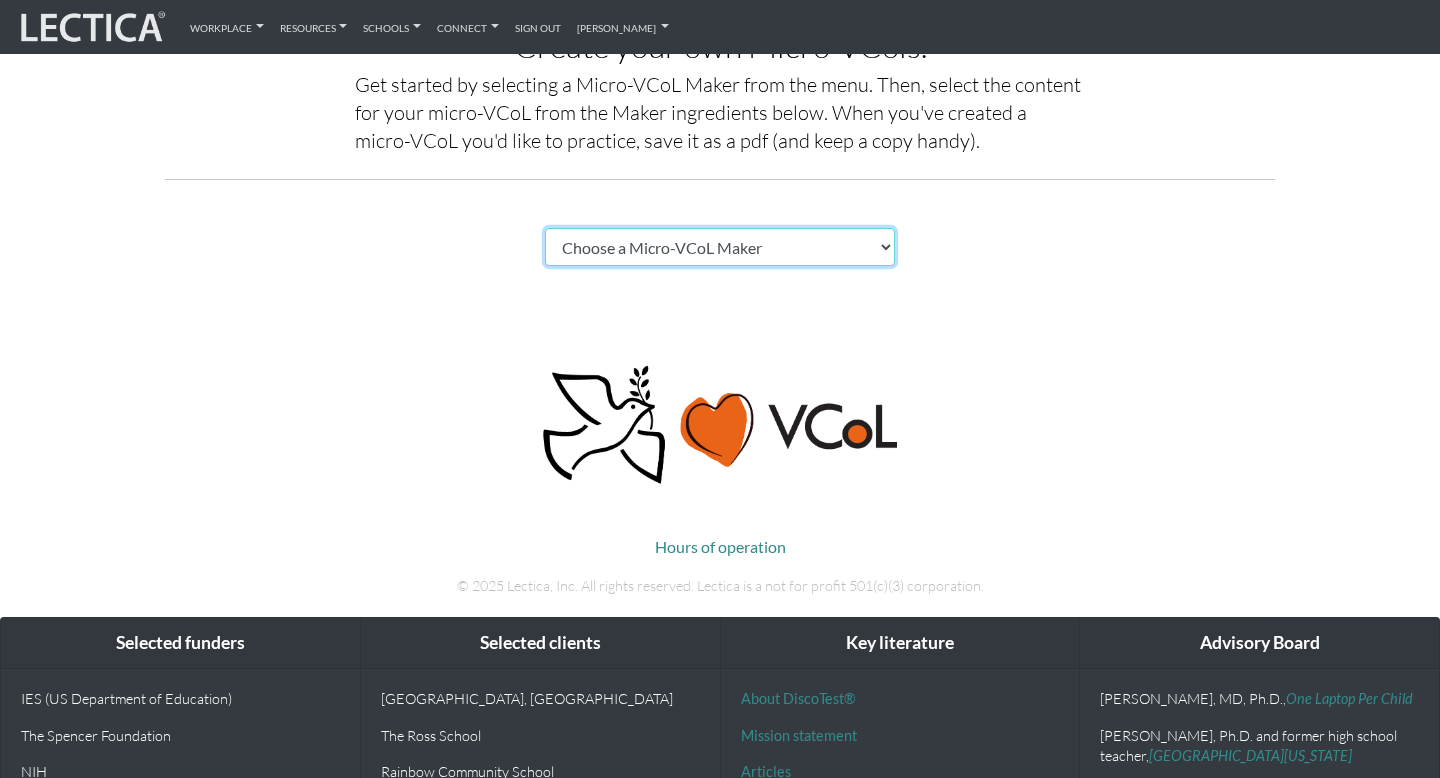 scroll, scrollTop: 194, scrollLeft: 0, axis: vertical 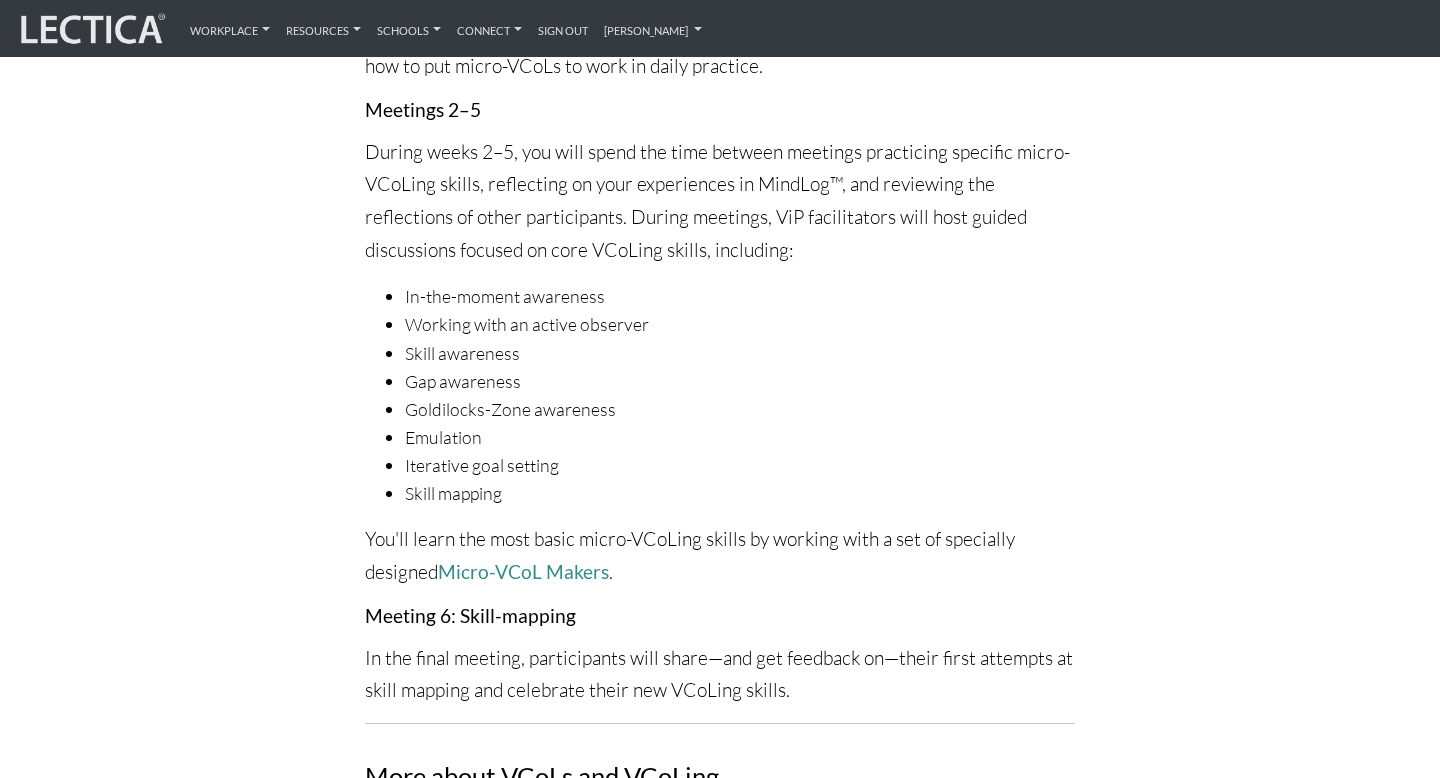 click on "ViP syllabus ViP is a minimally disruptive 6-week course that helps participants build a set of skills for  micro-VCoLing . MicroVCoLing is a practice that makes it possible to learn optimally as you engage in everyday activities. In ViP, you will build basic Micro-VCoLing skills by engaging in a series of increasingly sophisticated in-the-moment" learning activities. You can learn more about micro-VCoLing by reading the article,  VCoL in action: The many benefits of micro-VCoLing . Learning goals ViP participants will... Learn about the VCoL model, the science behind it, and how micro-VCoLing works. Build basic micro-VCoLing skills (described below). Begin the process of habituating  micro-VCoLing —to the point where it requires less and less conscious mental energy. Learn a technique called skill-mapping that breaks skills down into manageable bits. Classroom activities Meeting 1: Introduction to micro-VCoLing Meetings 2–5 In-the-moment awareness Working with an active observer Skill awareness Emulation" at bounding box center (720, 1362) 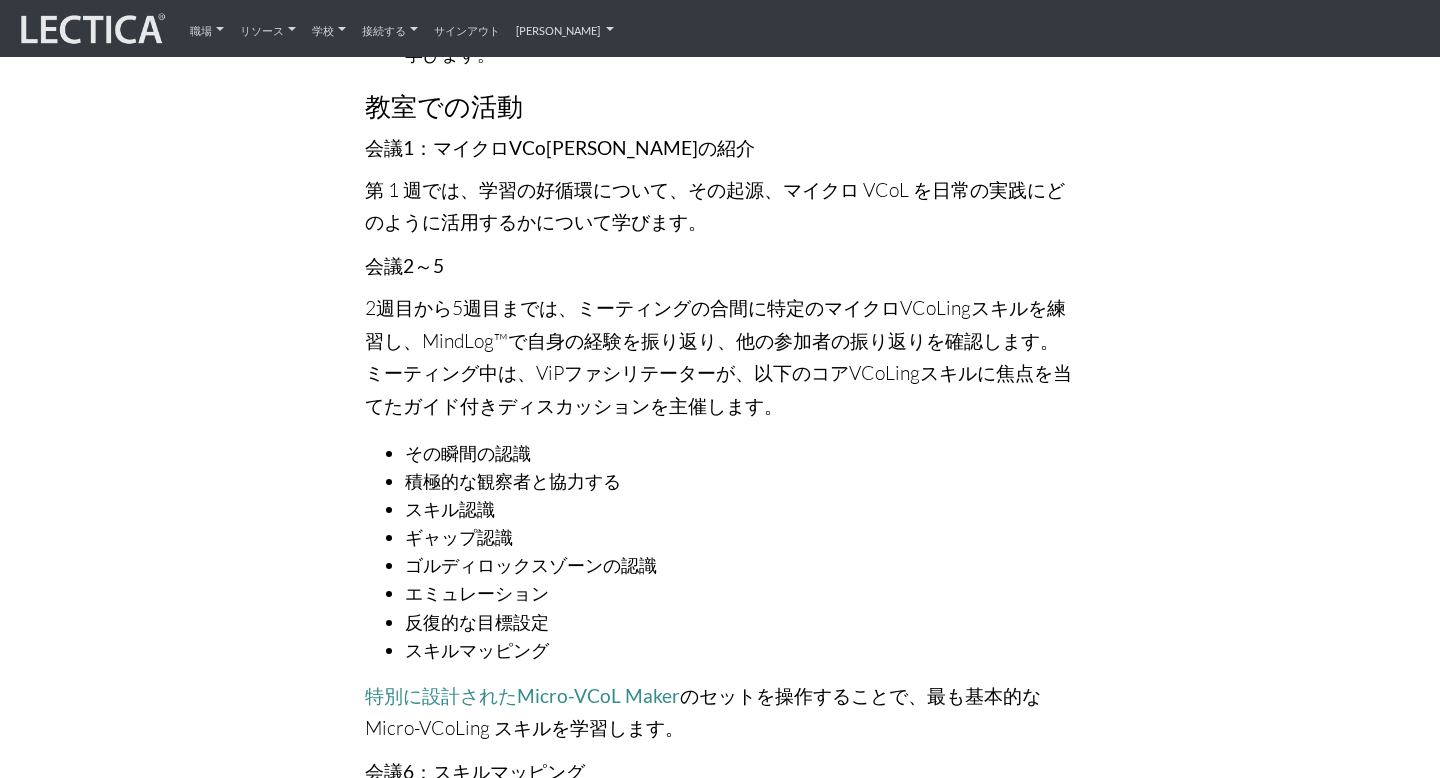 scroll, scrollTop: 4791, scrollLeft: 0, axis: vertical 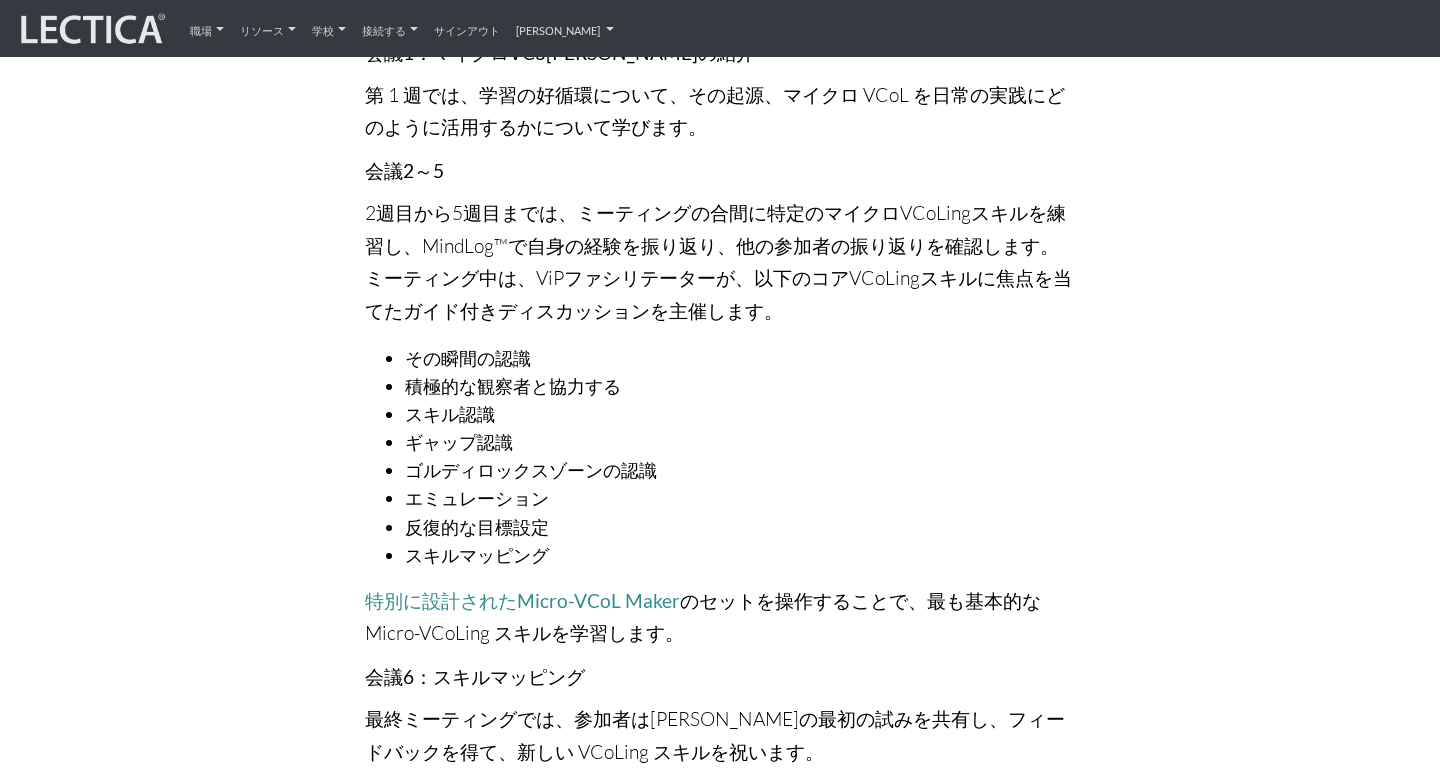 click on "ViPシラバス ViPは、参加者がマイクロVCoLing のスキルを習得できるよう支援する、6週間の最小限の負担で実施 されるコースです。マイクロVCoLingは、日常生活の中で最適な学習を可能にする実践です。ViPでは、段階的に高度化する「その場その場」での学習アクティビティに取り組むことで、基本的なマイクロVCoLingスキルを習得します。マイクロVCoLingの詳細については、 「VCoLの実践：マイクロVCoLingの多くのメリット」の 記事をご覧ください。 学習目標 ViP 参加者は... VCoL モデル、その背後にある科学、マイクロ VCoLing の仕組みについて学びます。 基本的なマイクロ VCoLing スキルを構築します (以下で説明)。 マイクロ VCoLing を 習慣化するプロセスを始めます 。意識的に必要な精神エネルギーがだんだん少なくなるまで続けます。 教室での活動 会議2～5 。" at bounding box center [720, 1379] 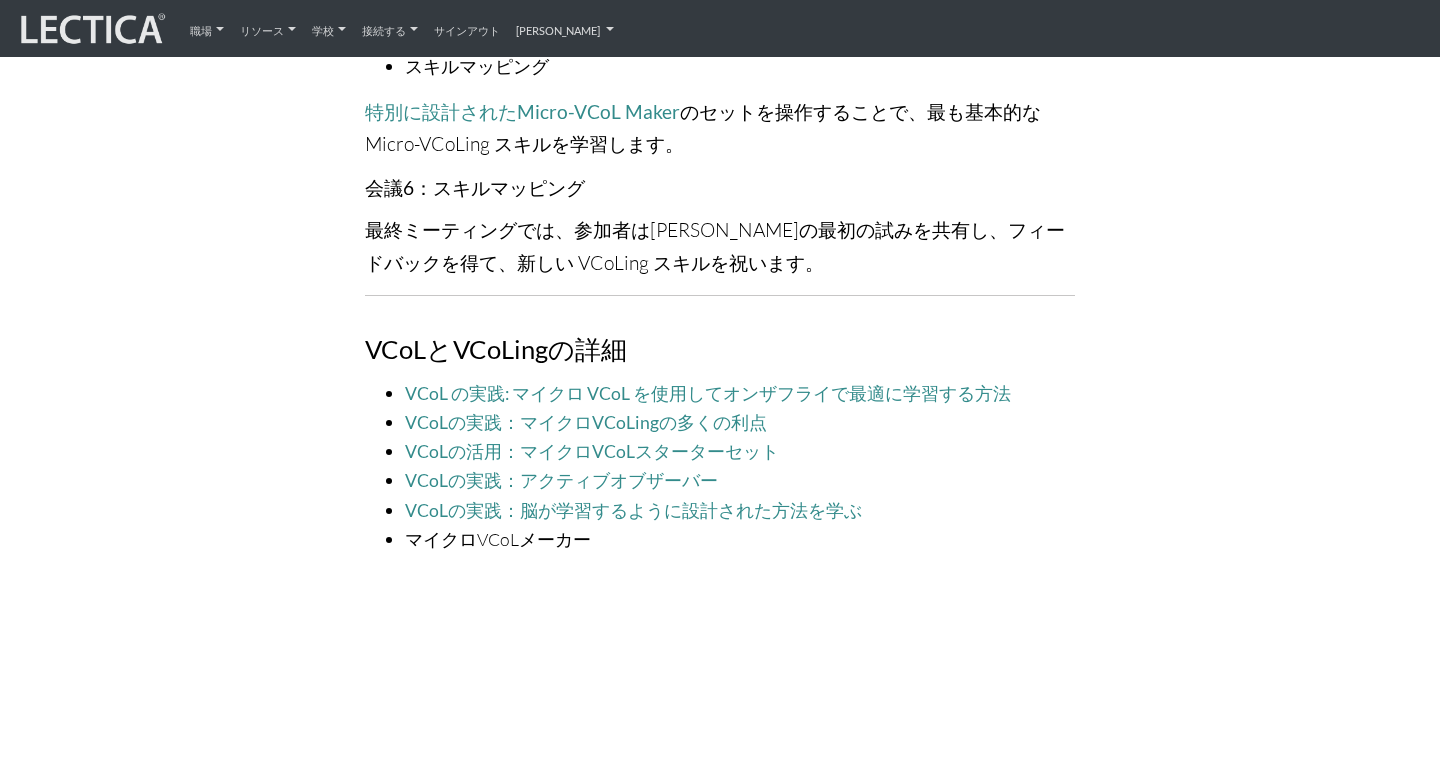 scroll, scrollTop: 5283, scrollLeft: 0, axis: vertical 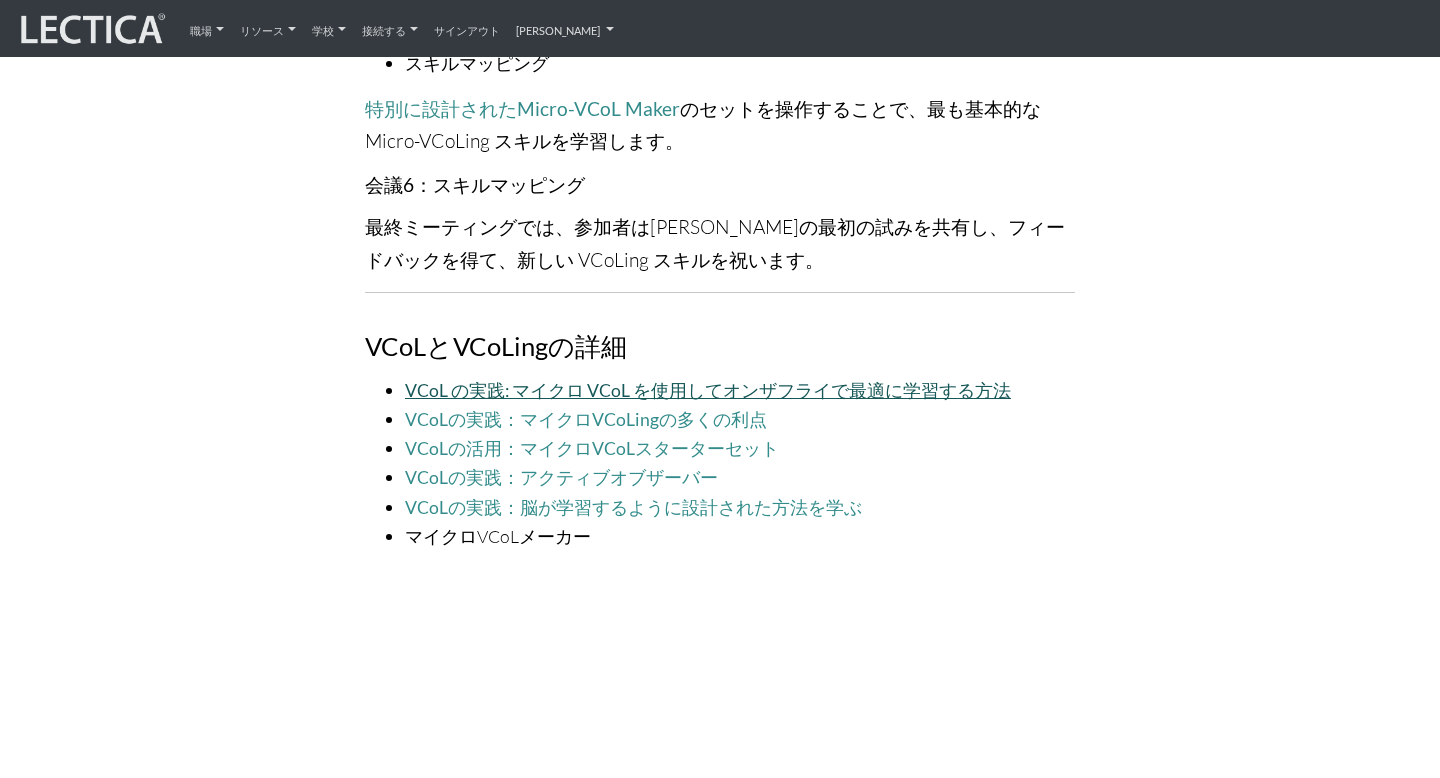click on "VCoL の実践: マイクロ VCoL を使用してオンザフライで最適に学習する方法" at bounding box center (708, 390) 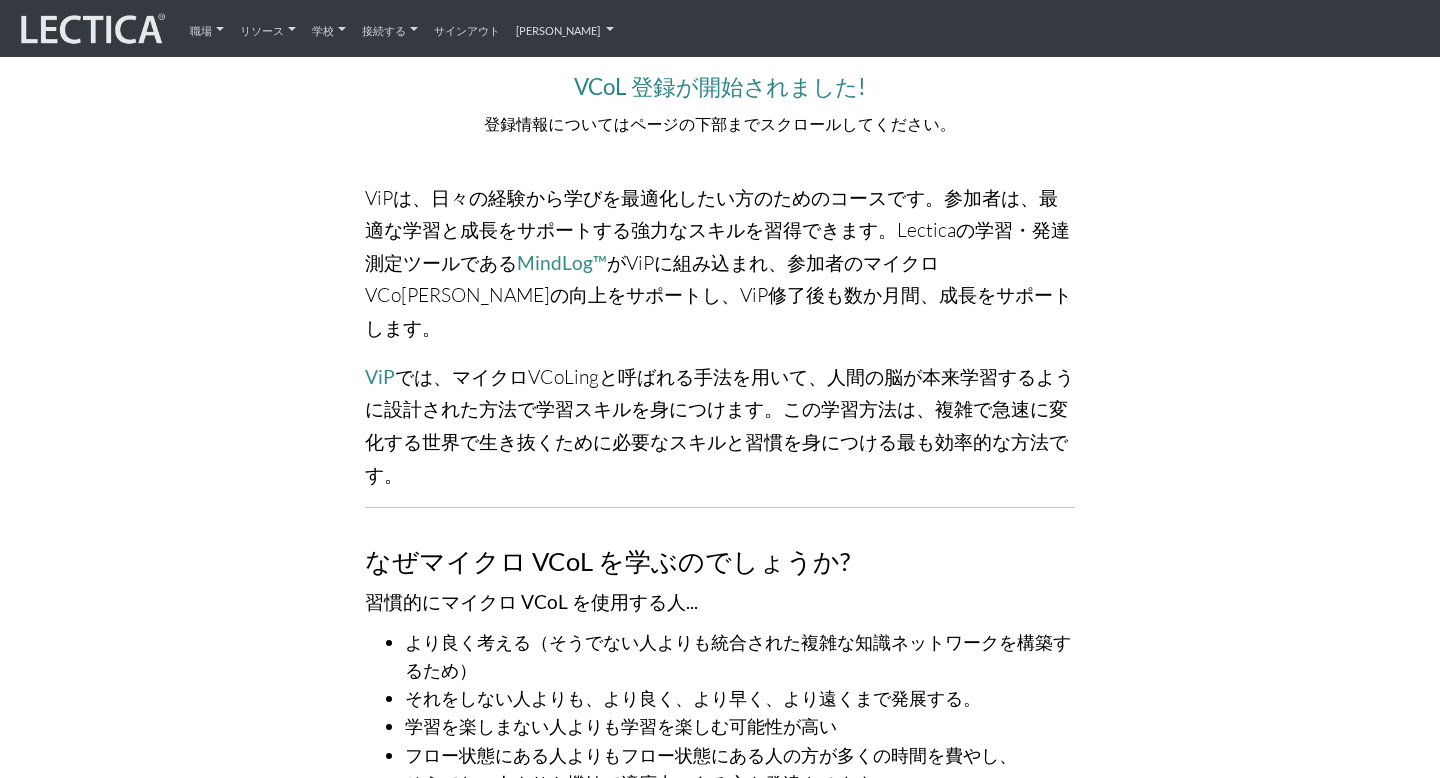 scroll, scrollTop: 0, scrollLeft: 0, axis: both 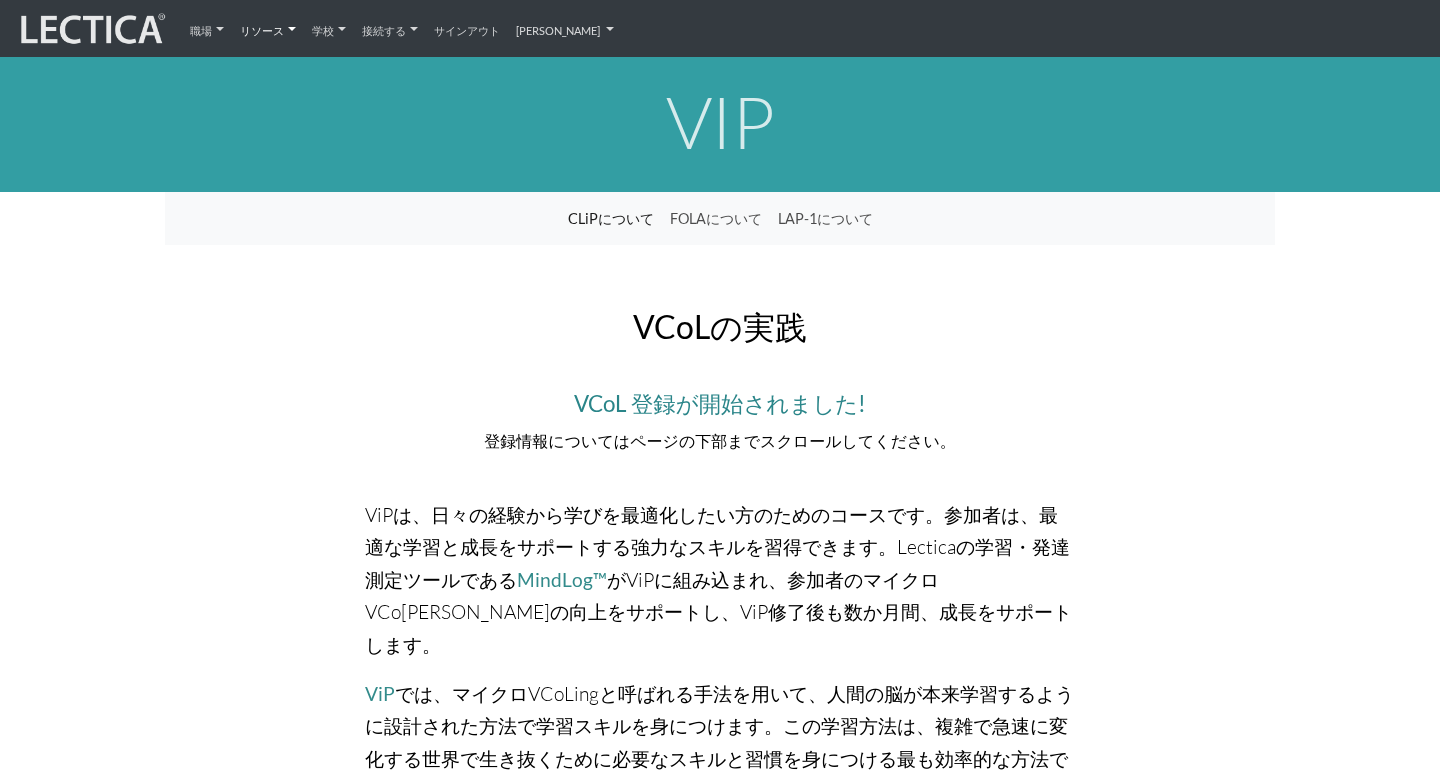 click on "リソース" at bounding box center [268, 28] 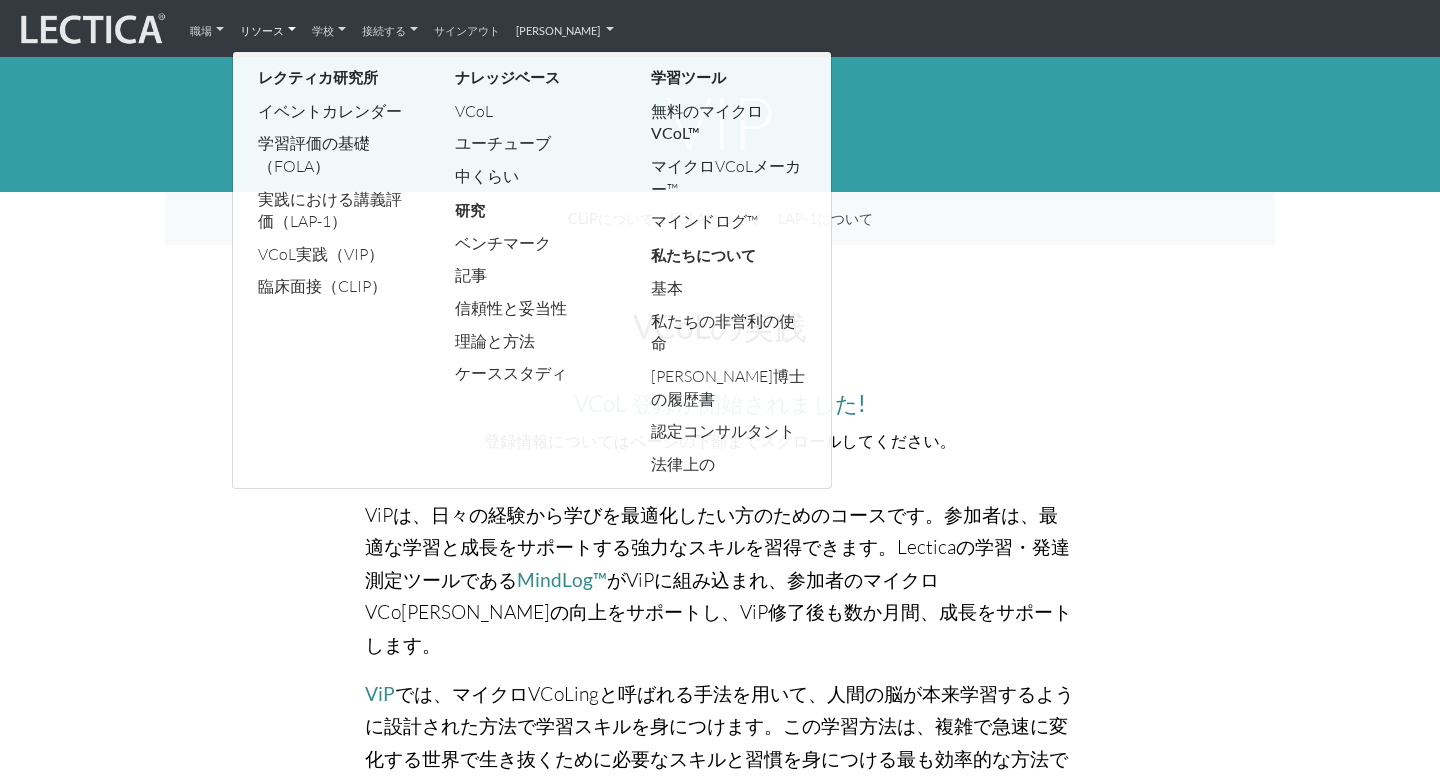 click on "無料のマイクロVCoL™" at bounding box center (707, 122) 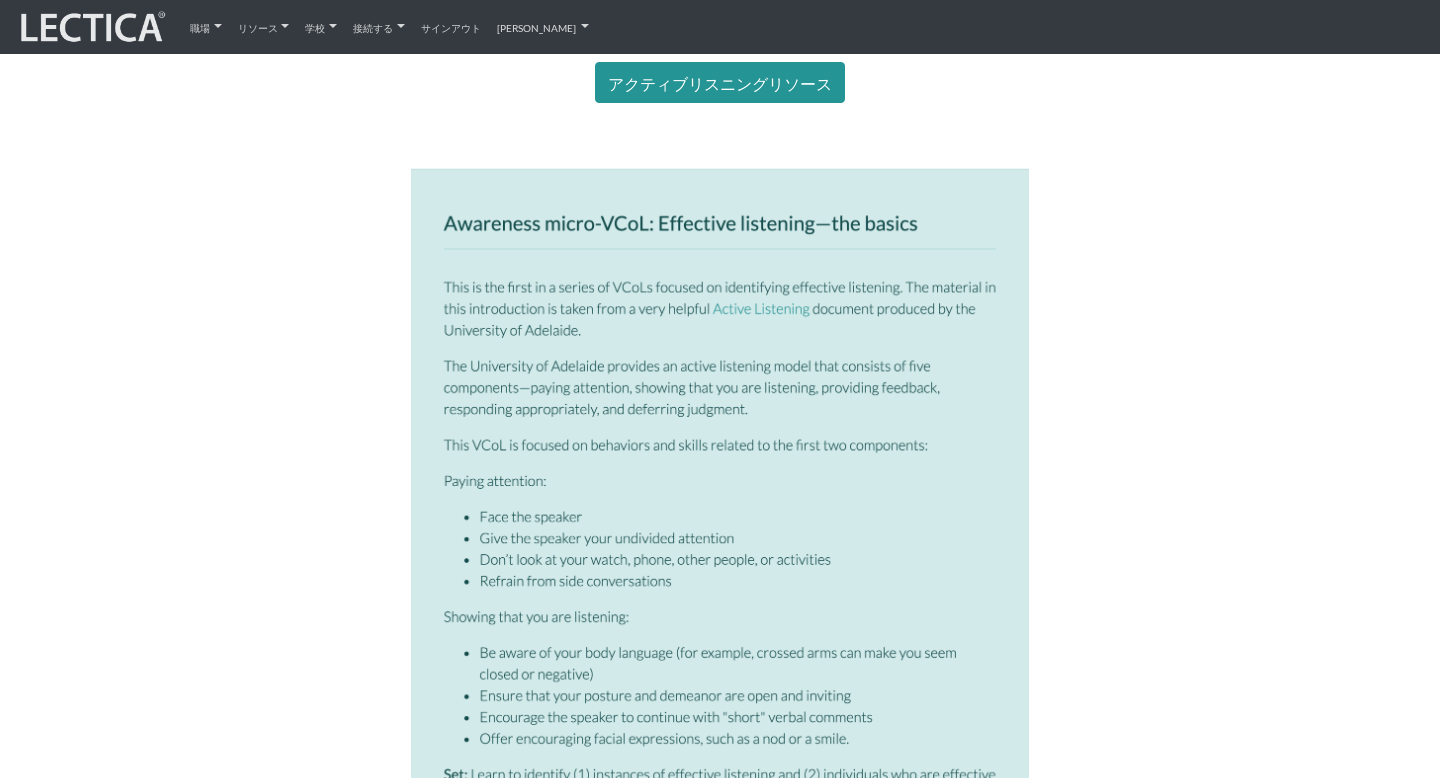 scroll, scrollTop: 2315, scrollLeft: 0, axis: vertical 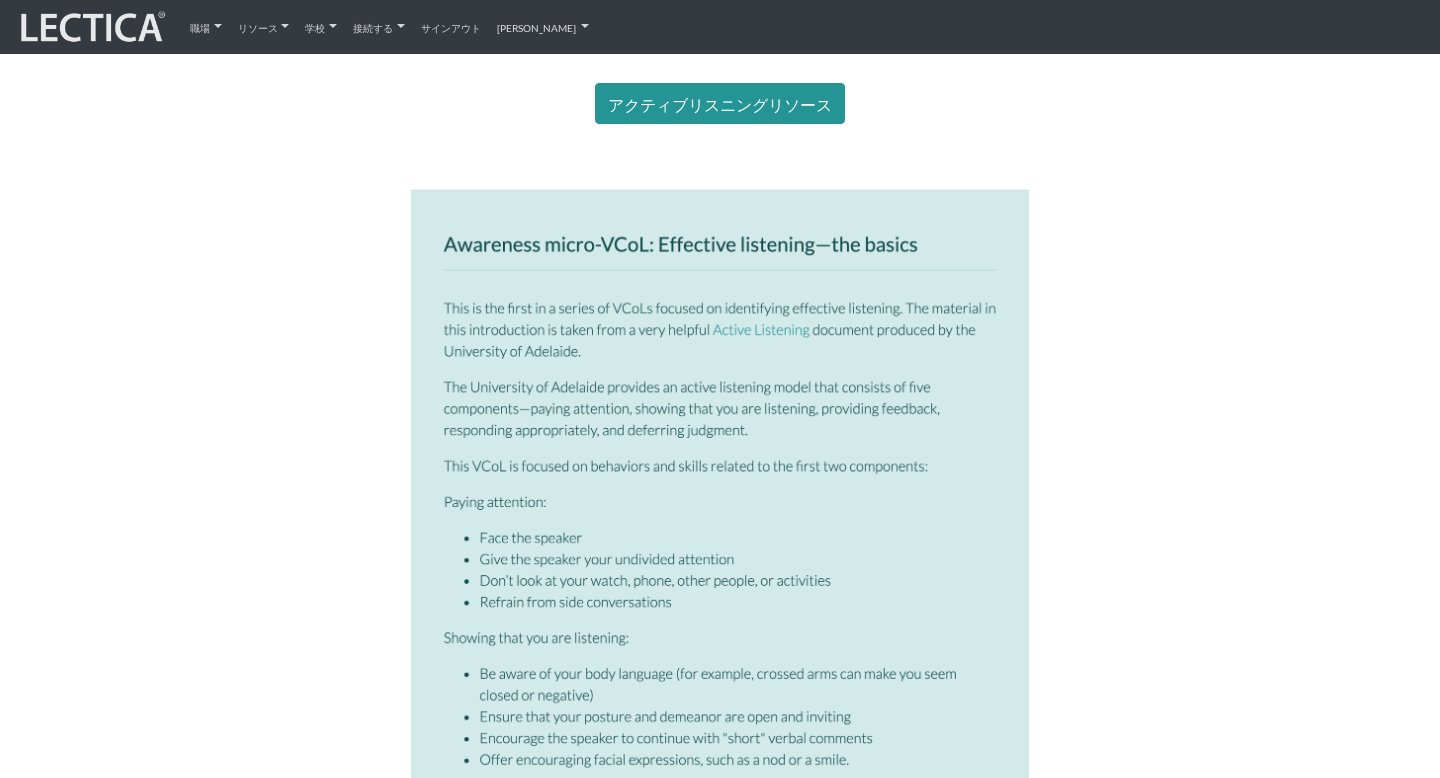 click at bounding box center [719, 898] 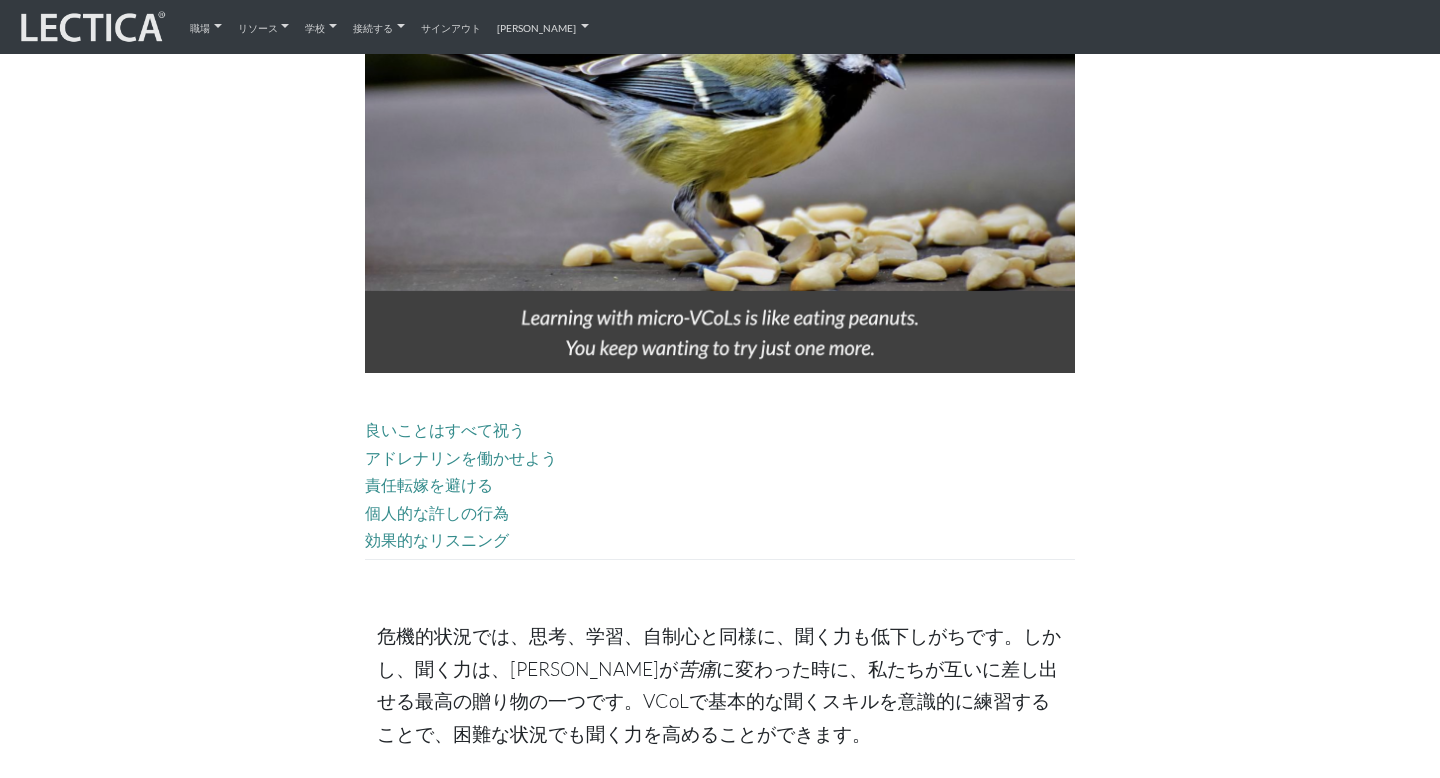 scroll, scrollTop: 1409, scrollLeft: 0, axis: vertical 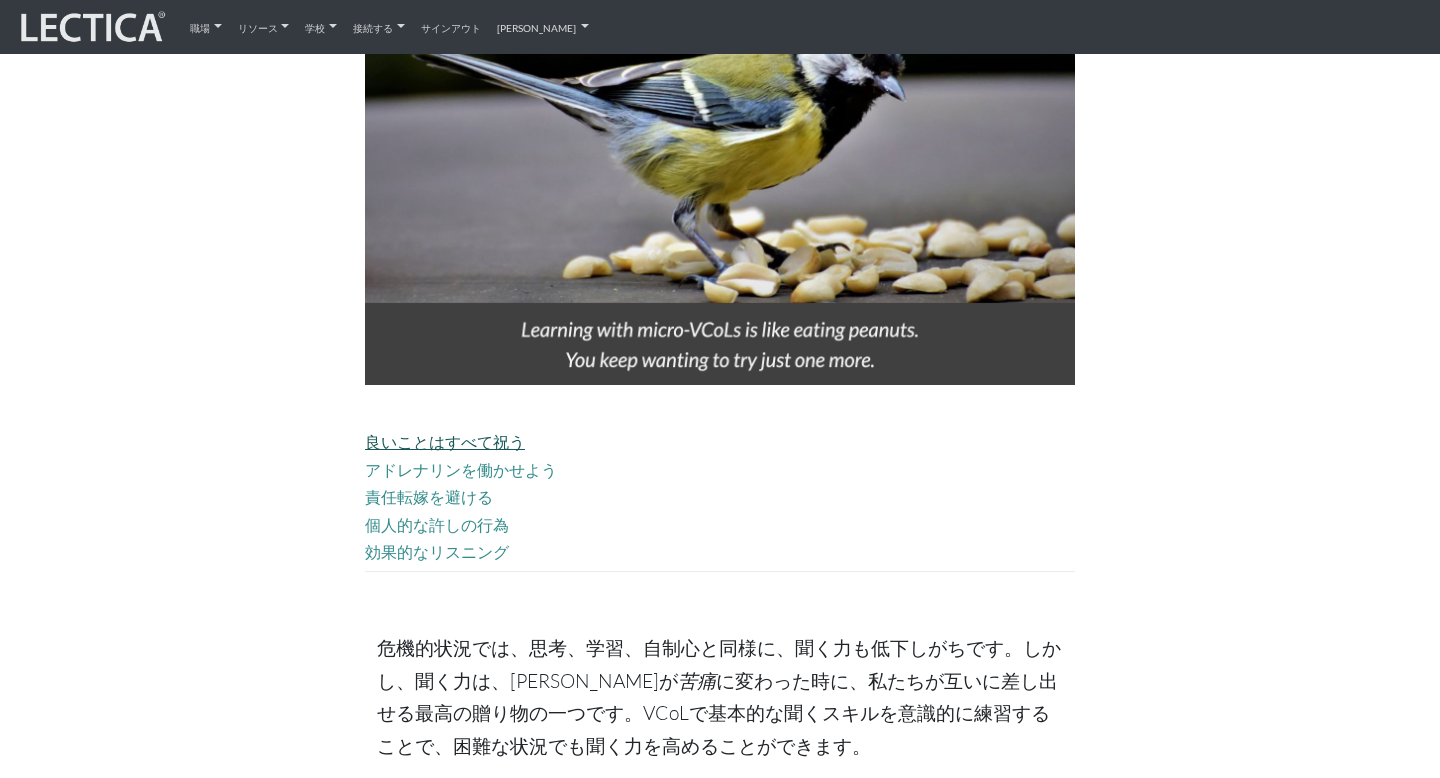 click on "良いことはすべて祝う" at bounding box center [445, 441] 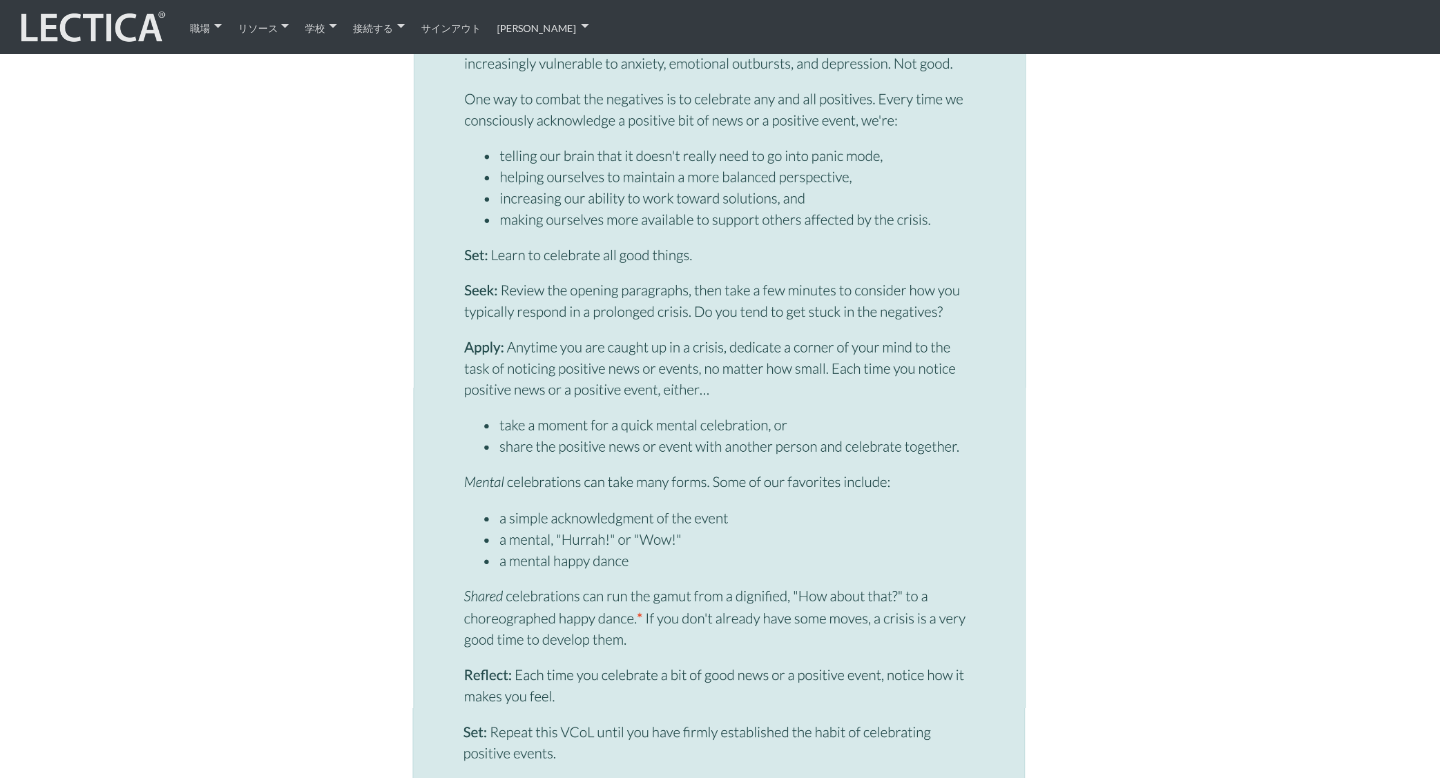 scroll, scrollTop: 1978, scrollLeft: 0, axis: vertical 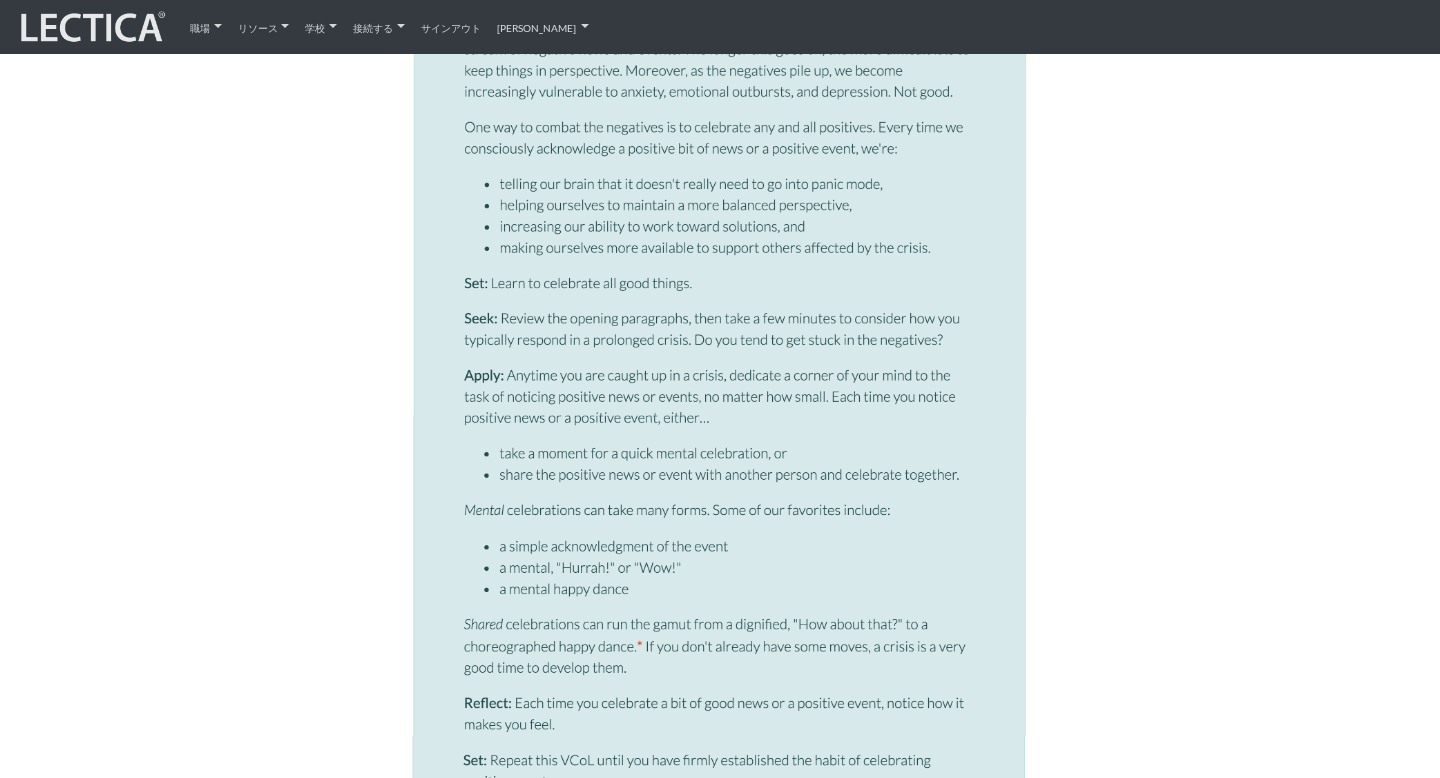 click at bounding box center [719, 523] 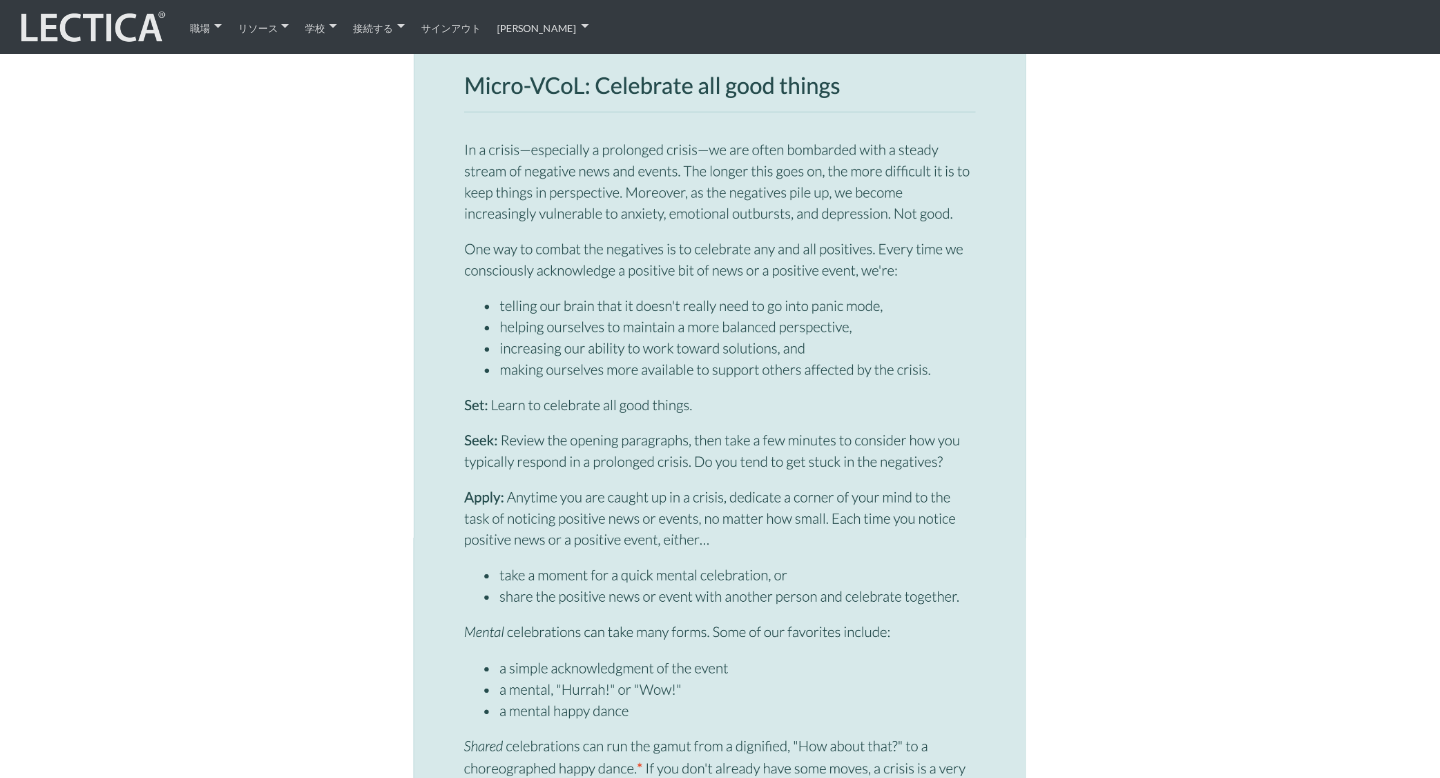 scroll, scrollTop: 1814, scrollLeft: 0, axis: vertical 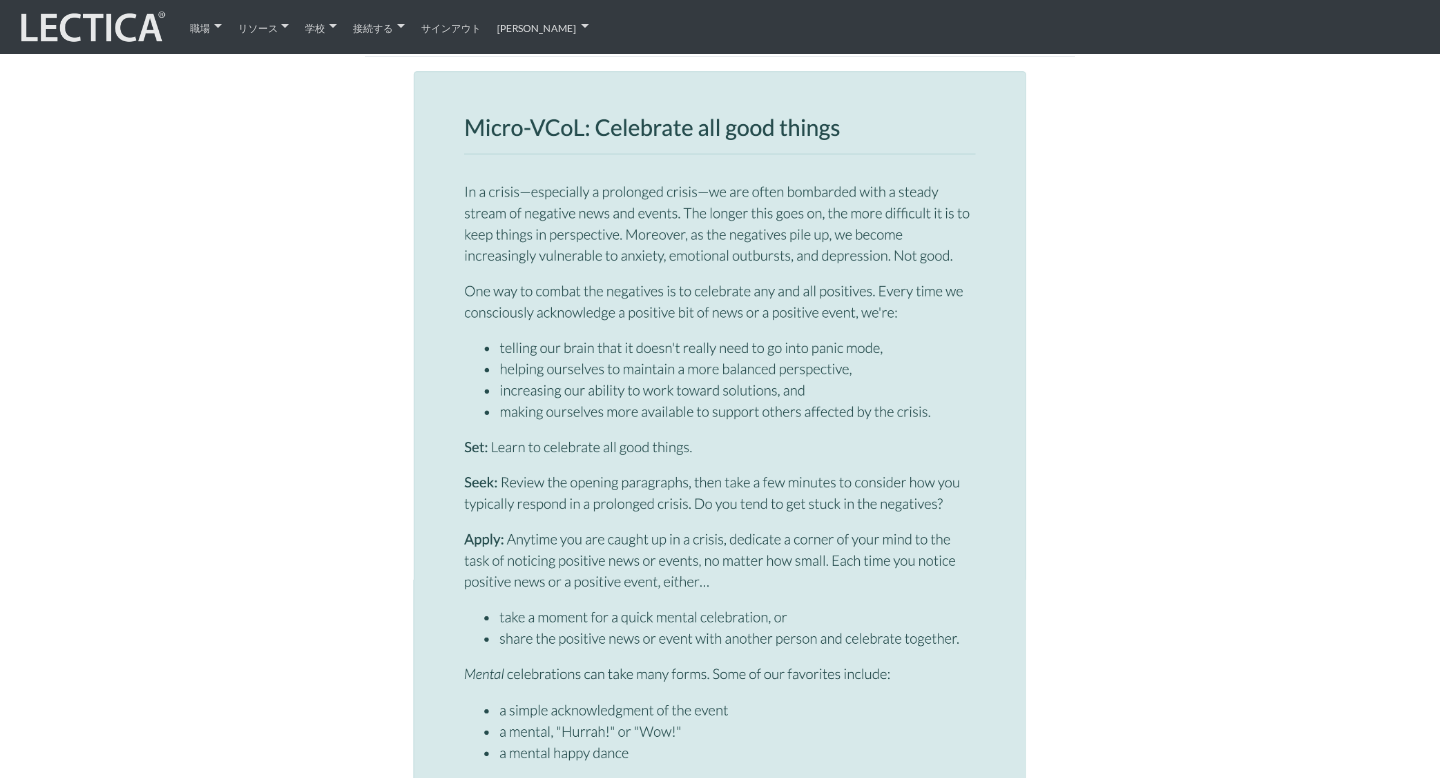 click at bounding box center (719, 687) 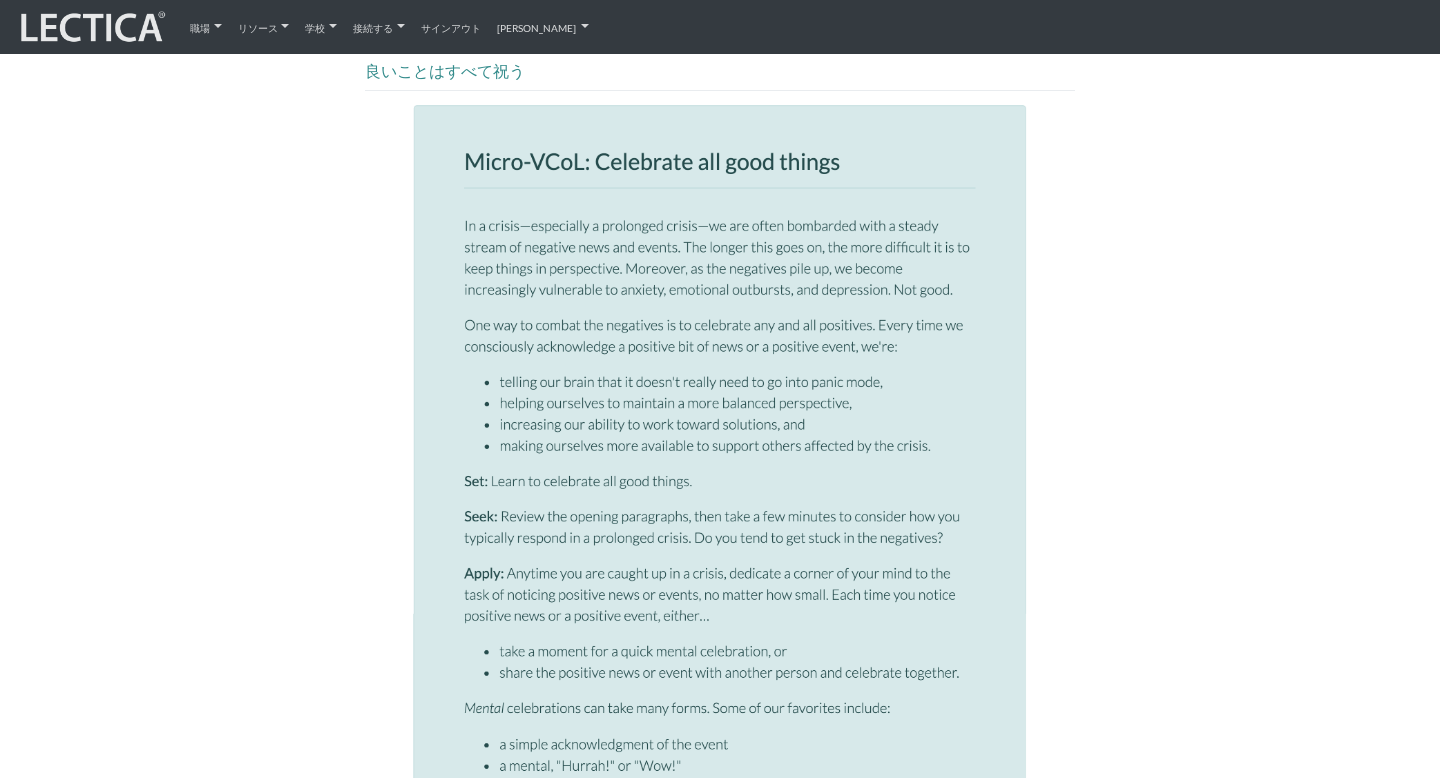 scroll, scrollTop: 1770, scrollLeft: 0, axis: vertical 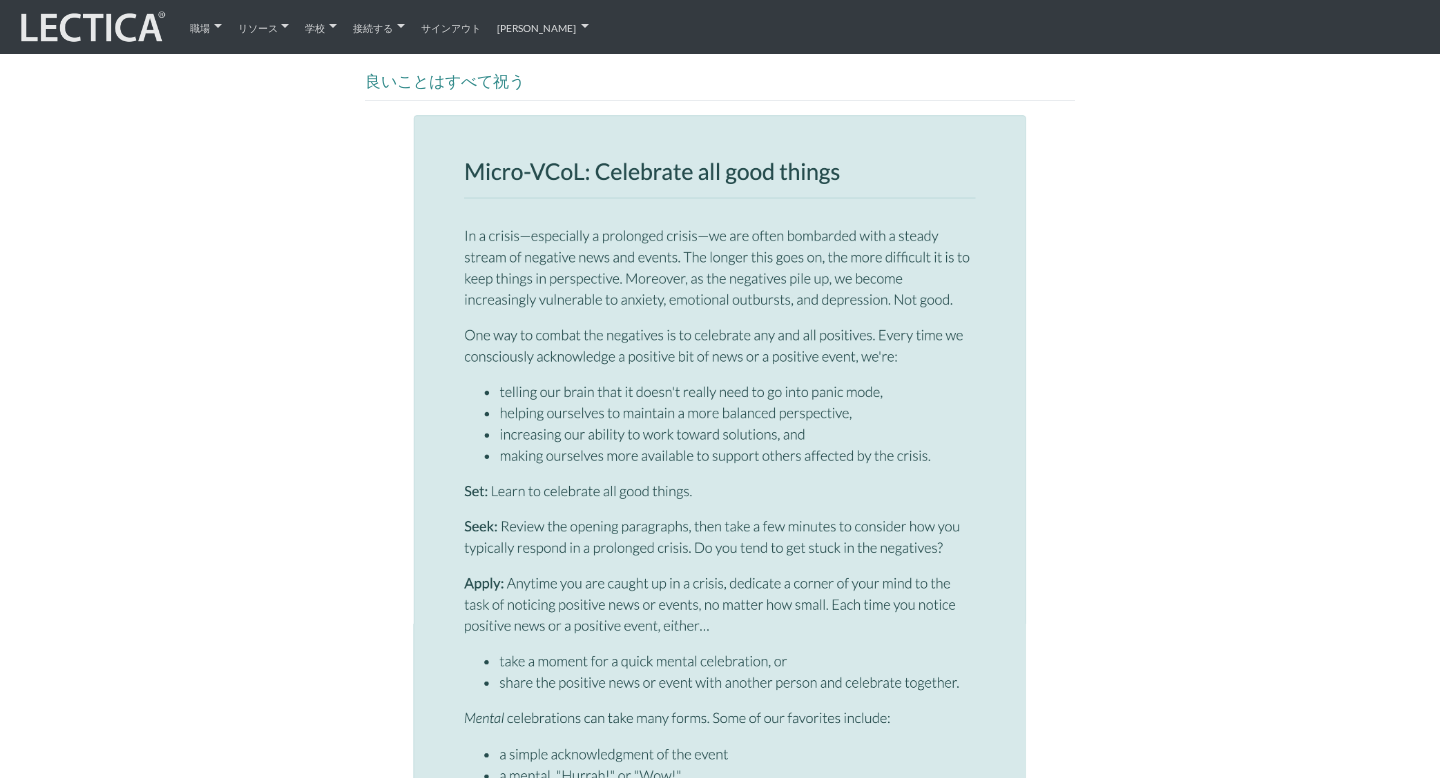drag, startPoint x: 497, startPoint y: 171, endPoint x: 486, endPoint y: 171, distance: 11 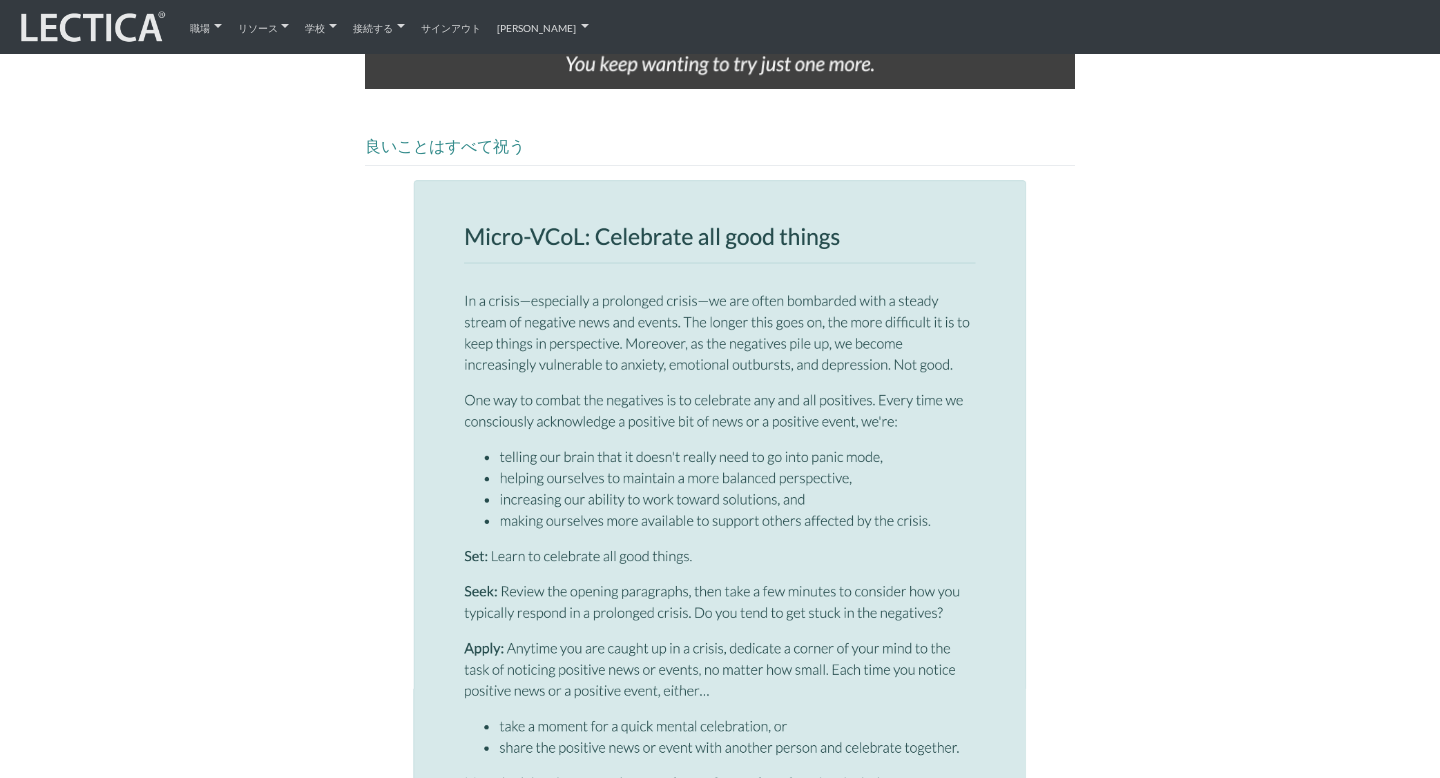 scroll, scrollTop: 1719, scrollLeft: 0, axis: vertical 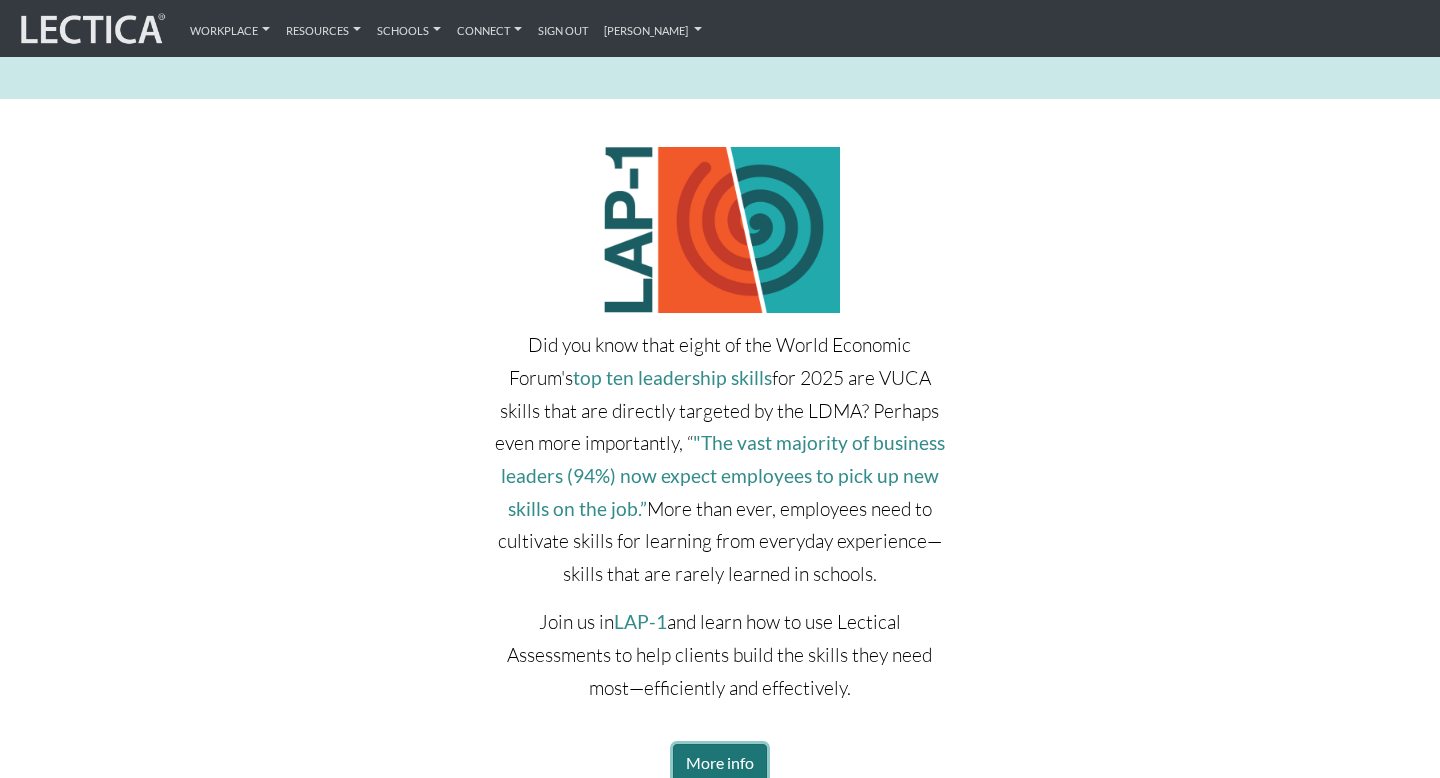 click on "More info" at bounding box center [720, 763] 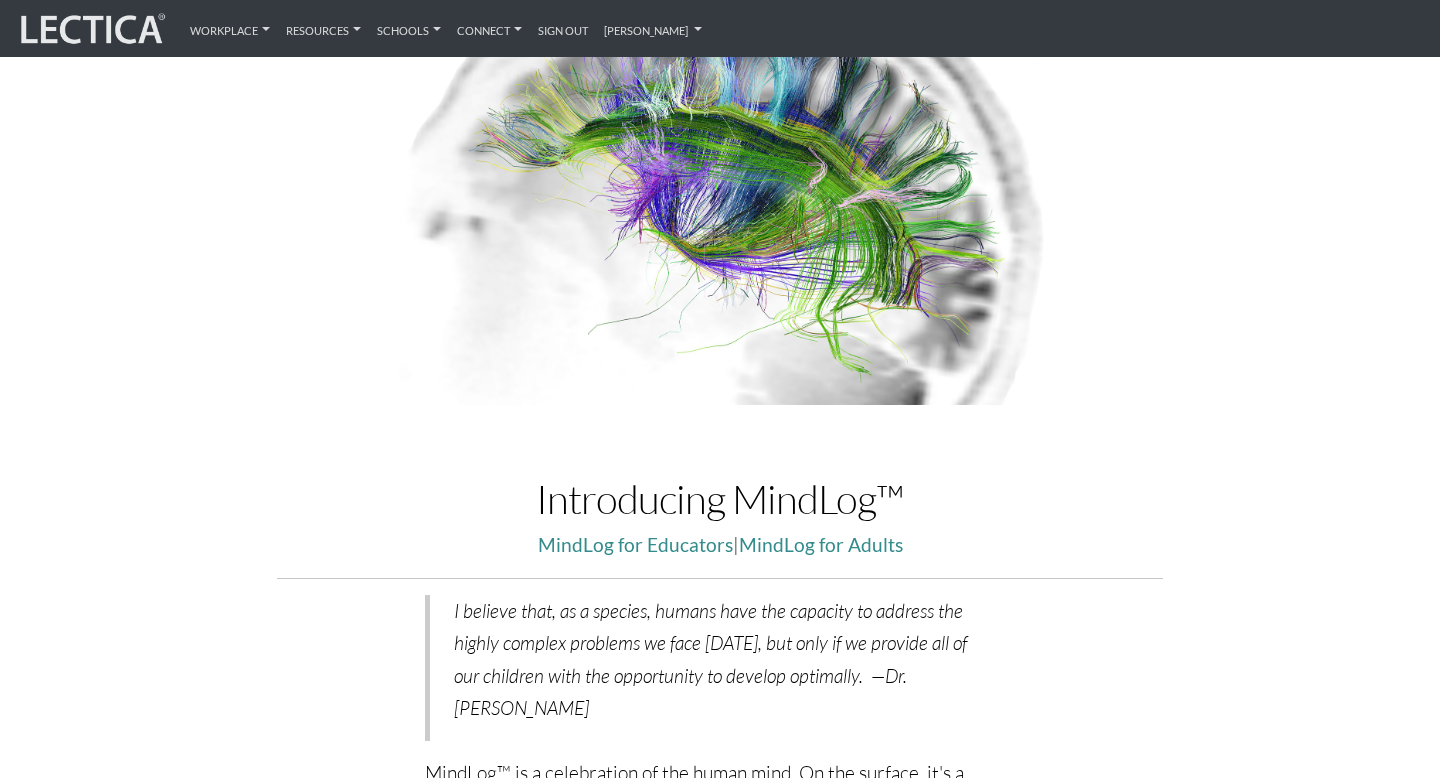 scroll, scrollTop: 0, scrollLeft: 0, axis: both 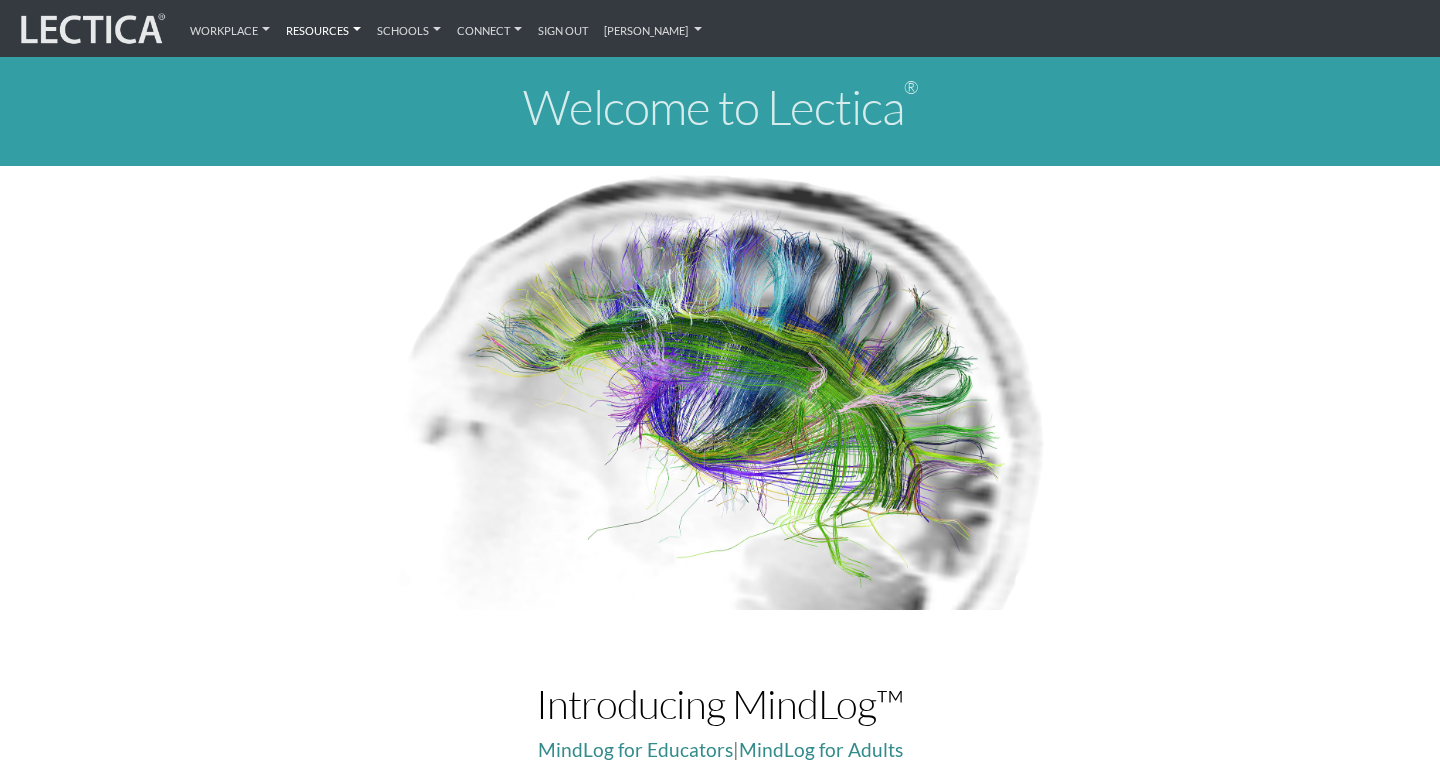 click on "Resources" at bounding box center (323, 28) 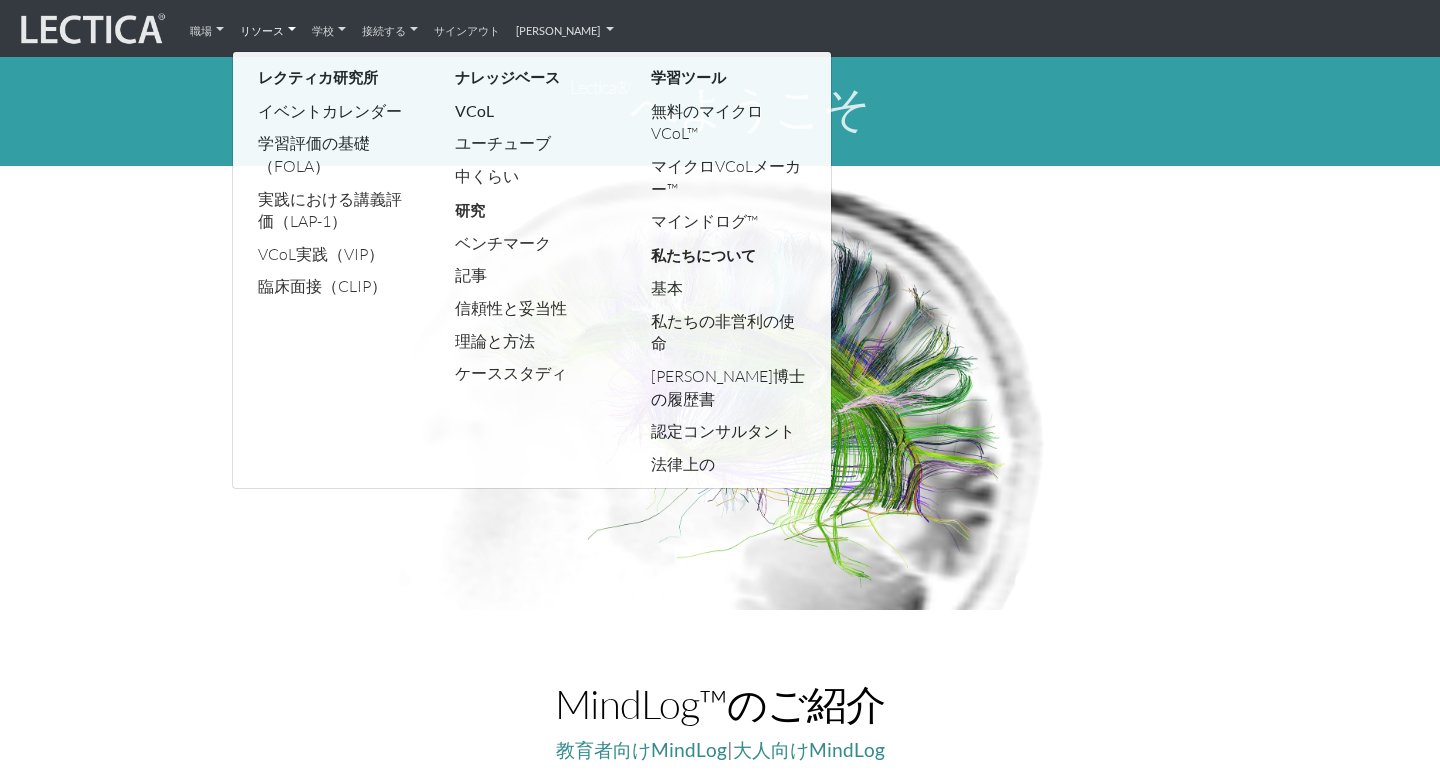 click on "VCoL" at bounding box center [474, 110] 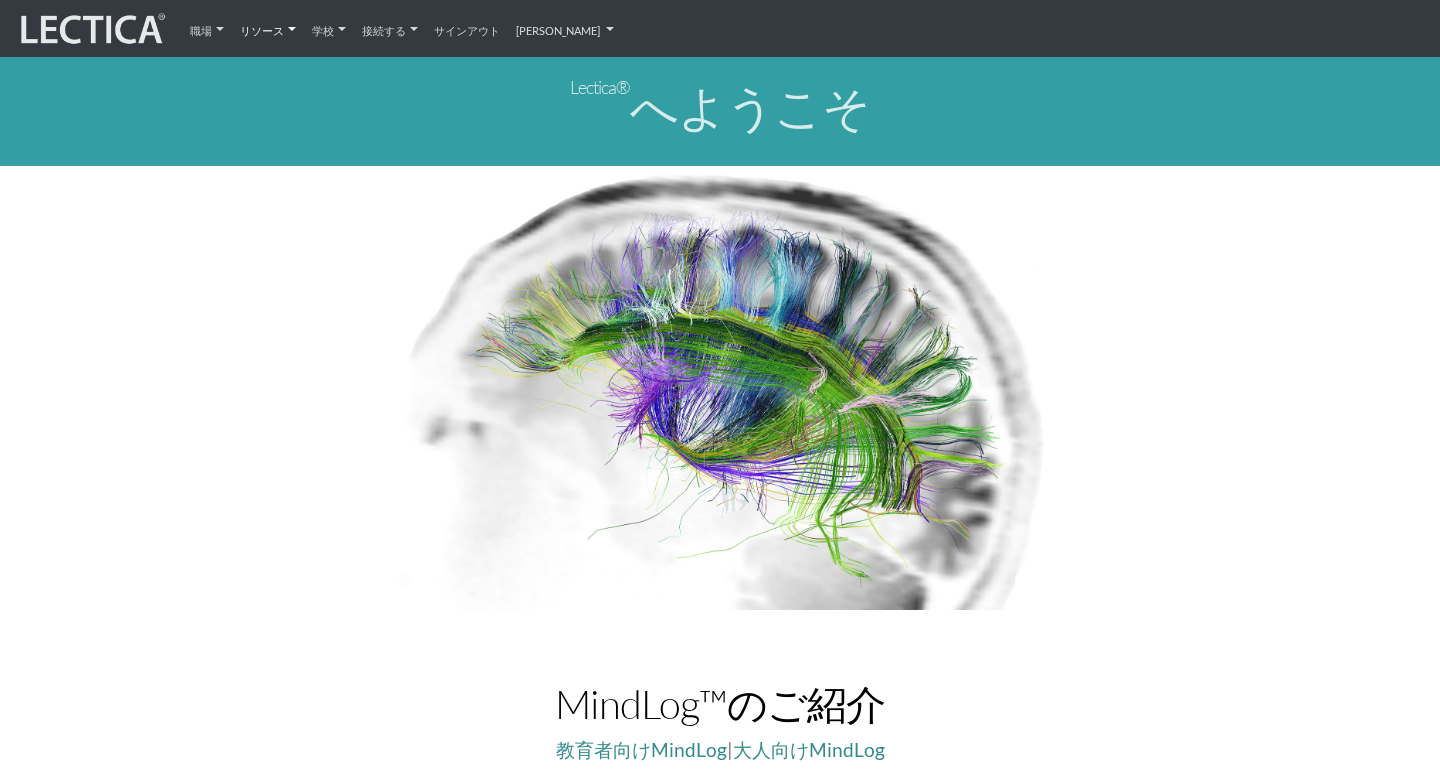 click on "リソース" at bounding box center [268, 28] 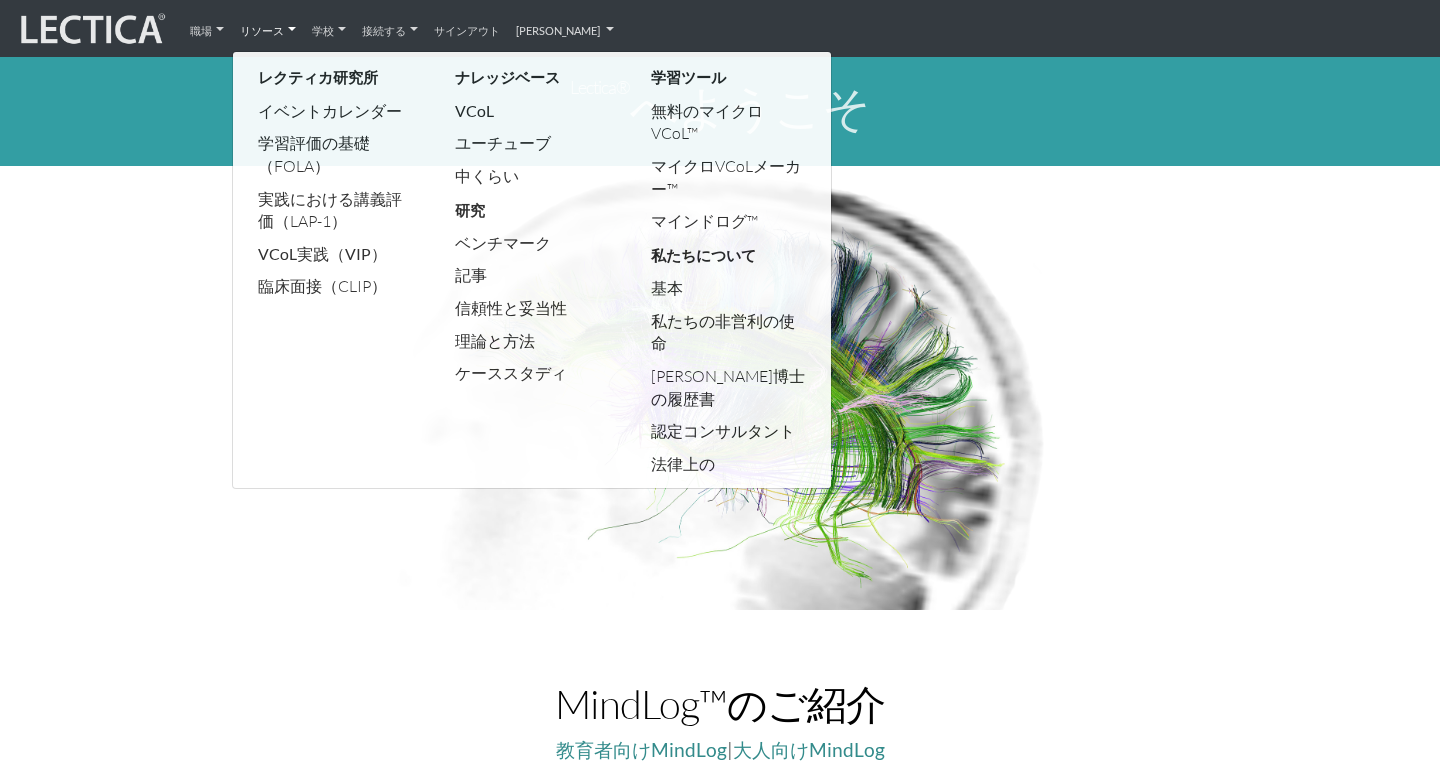 click on "VCoL実践（VIP）" at bounding box center [322, 253] 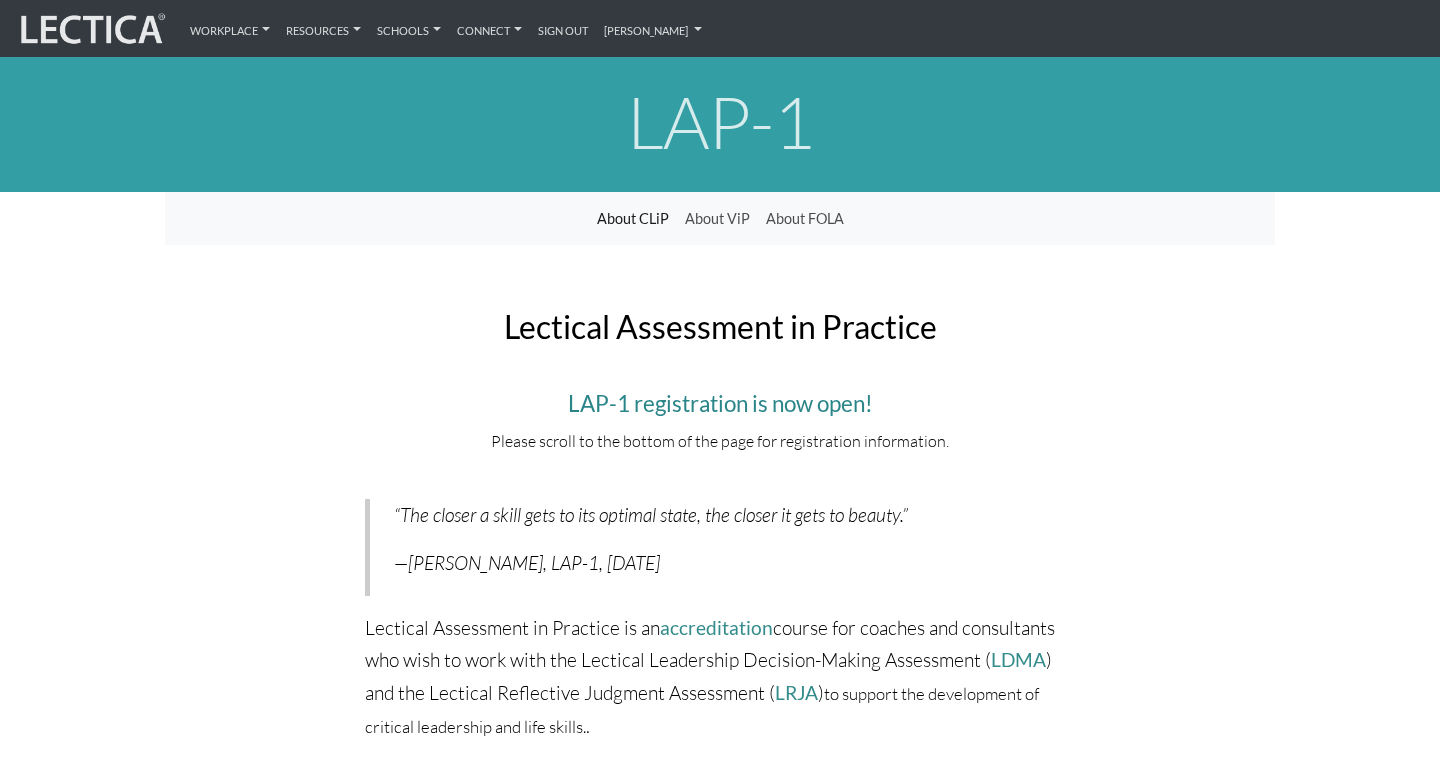scroll, scrollTop: 0, scrollLeft: 0, axis: both 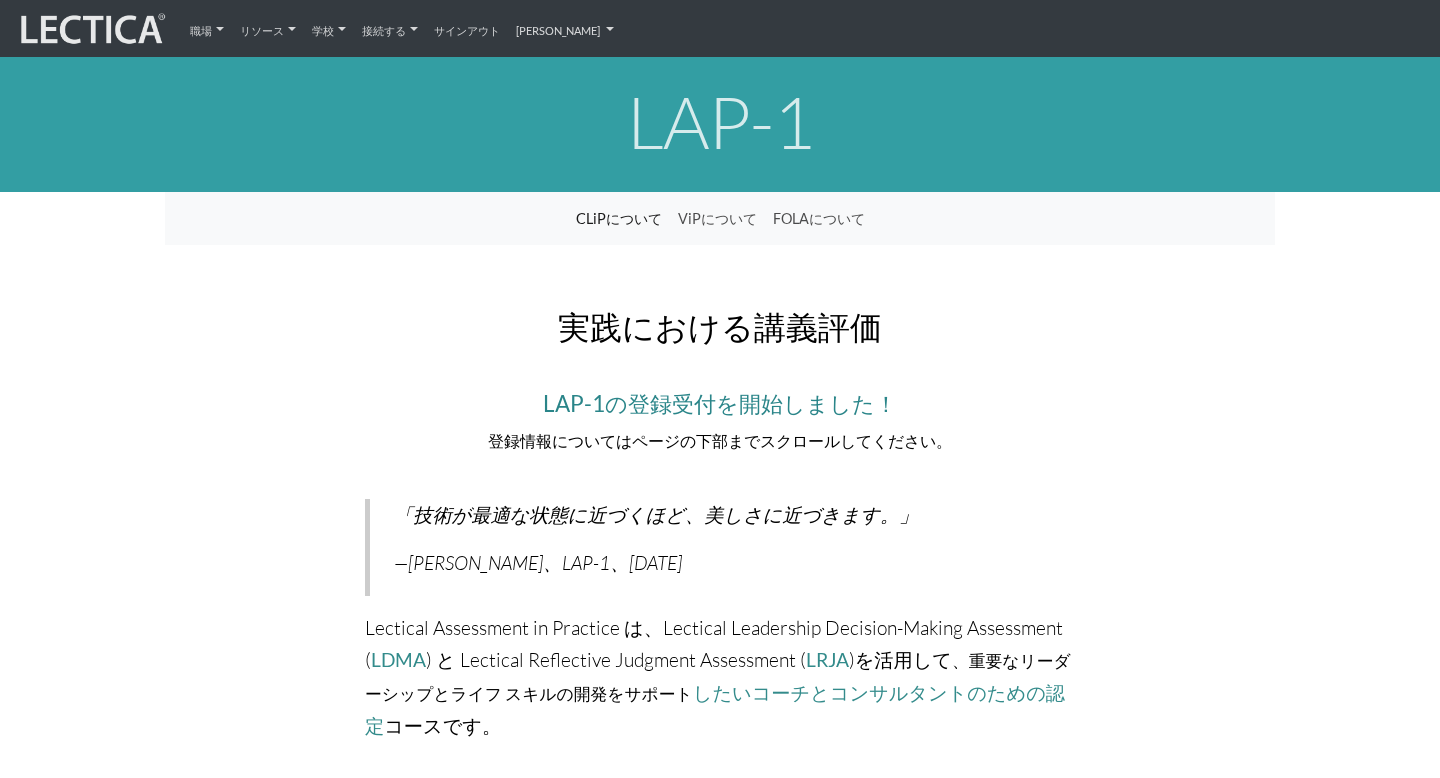 click on "実践における講義評価 LAP-1の登録受付を開始しました！ 登録情報についてはページの下部までスクロールしてください。 「技術が最適な状態に近づくほど、美しさに近づきます。」 —[PERSON_NAME]、LAP-1、[DATE] Lectical Assessment in Practice は、 Lectical Leadership Decision-Making Assessment (  LDMA  ) と Lectical Reflective Judgment Assessment (  LRJA  )を活用して 、重要なリーダーシップとライフ スキルの開発をサポート したいコーチとコンサルタントのための認定 コースです。 LAP-1では… LAP-1 では、Lectical Assessments を使用して、日常の経験から最適に学習するためのスキルを他の人が身に付けられるよう支援する方法を学びます。 また、次の方法についても学習します。 自分自身で最適に学び、 学習を現実世界における瞬間瞬間の実践として捉え直す。 Lecticaの 、 MindLog" at bounding box center [720, 3148] 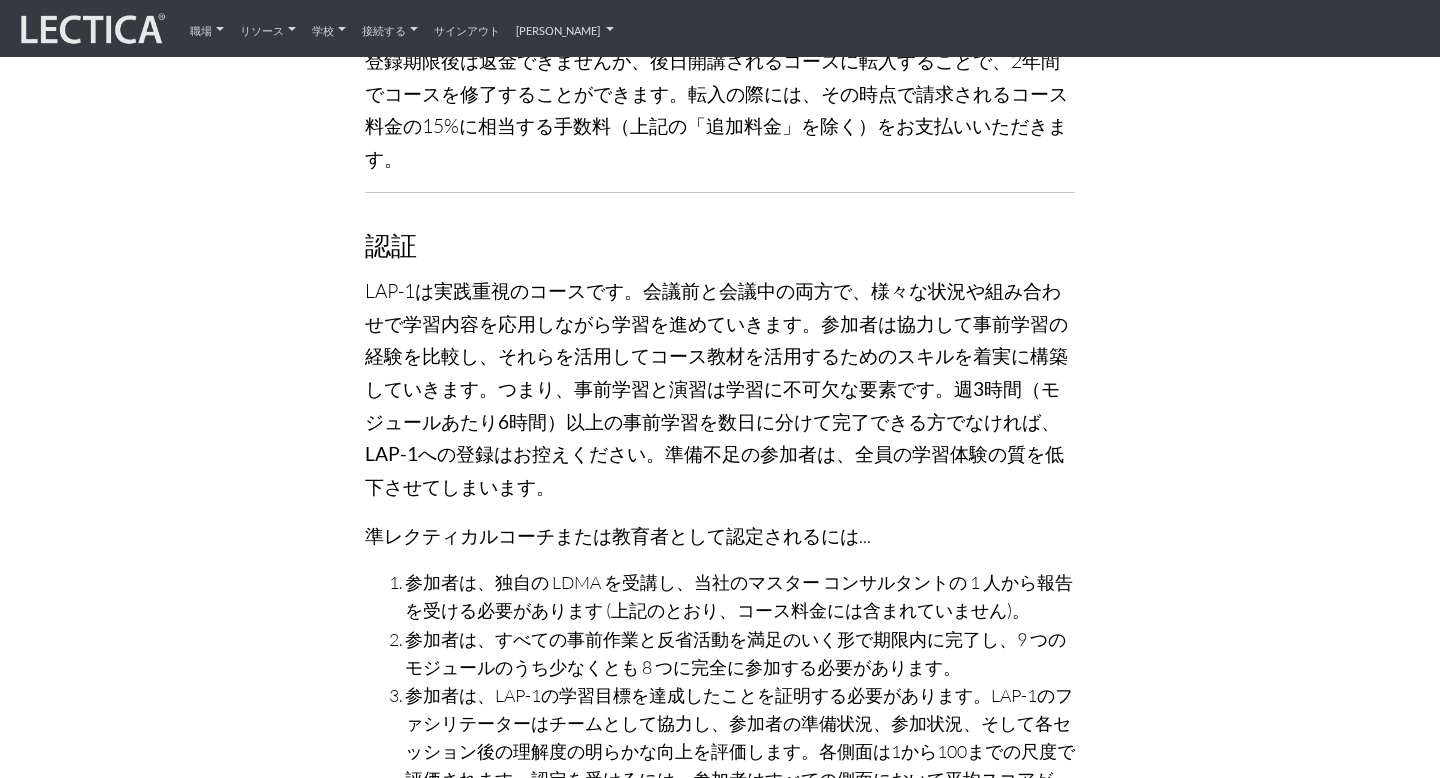 scroll, scrollTop: 3563, scrollLeft: 0, axis: vertical 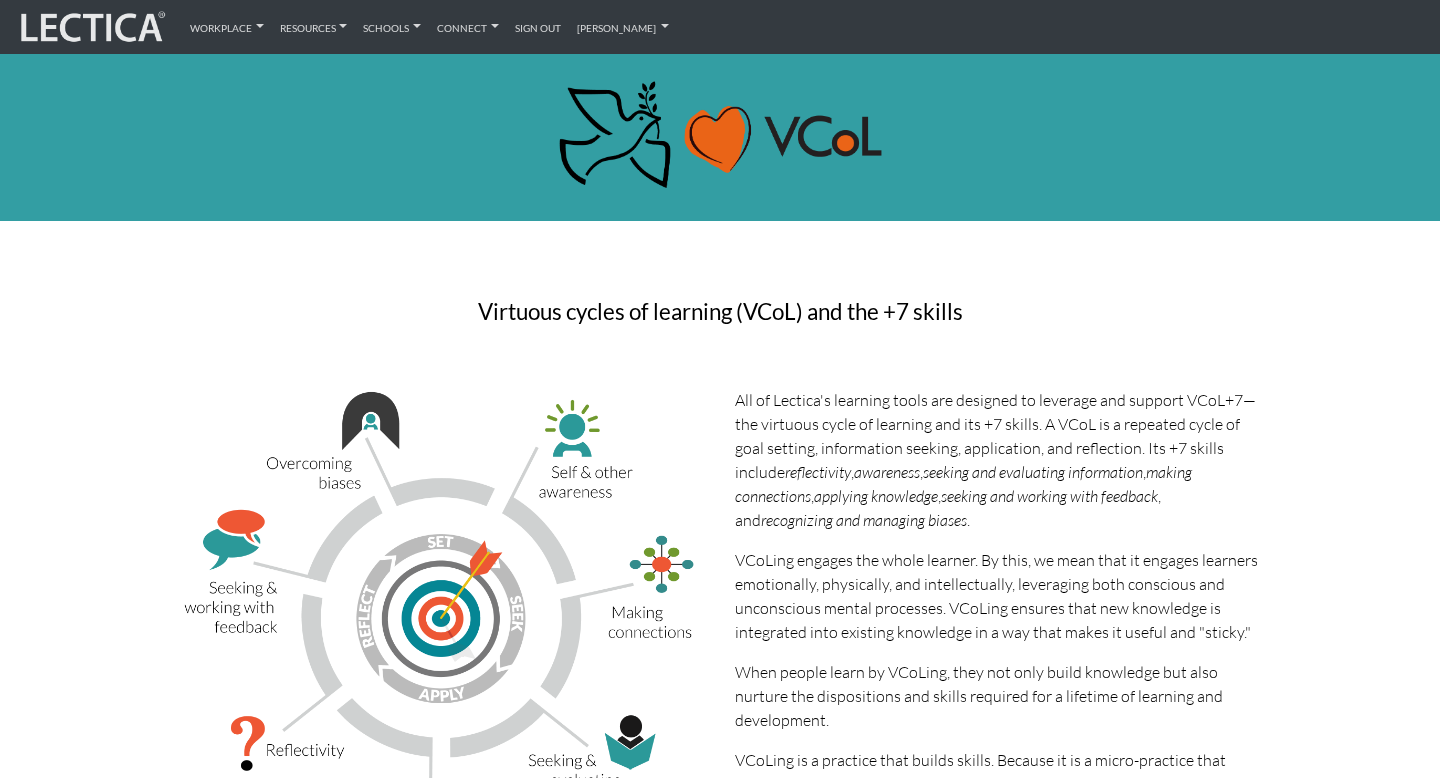 click on "Virtuous cycles of learning (VCoL) and the +7 skills" at bounding box center [720, 300] 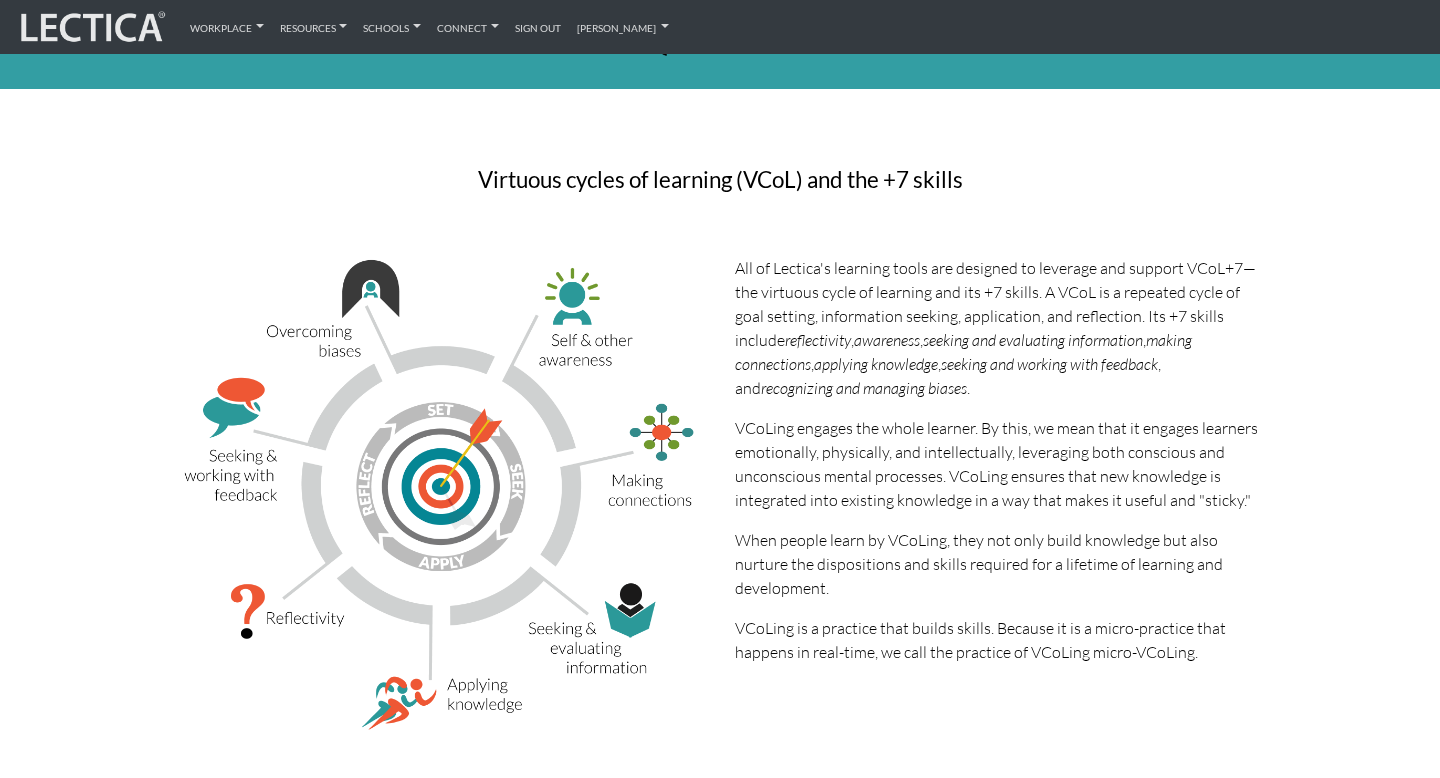 scroll, scrollTop: 126, scrollLeft: 0, axis: vertical 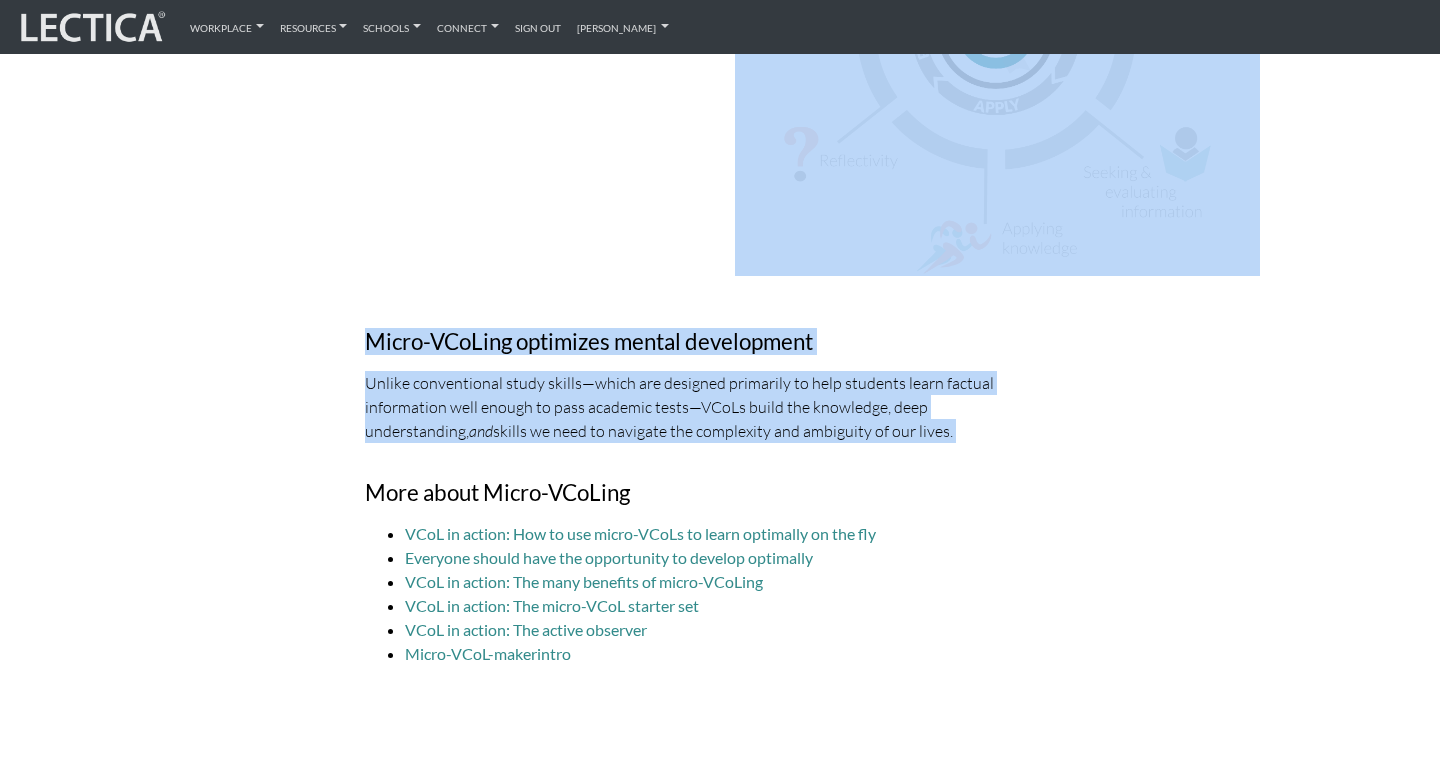 drag, startPoint x: 342, startPoint y: 187, endPoint x: 892, endPoint y: 443, distance: 606.6597 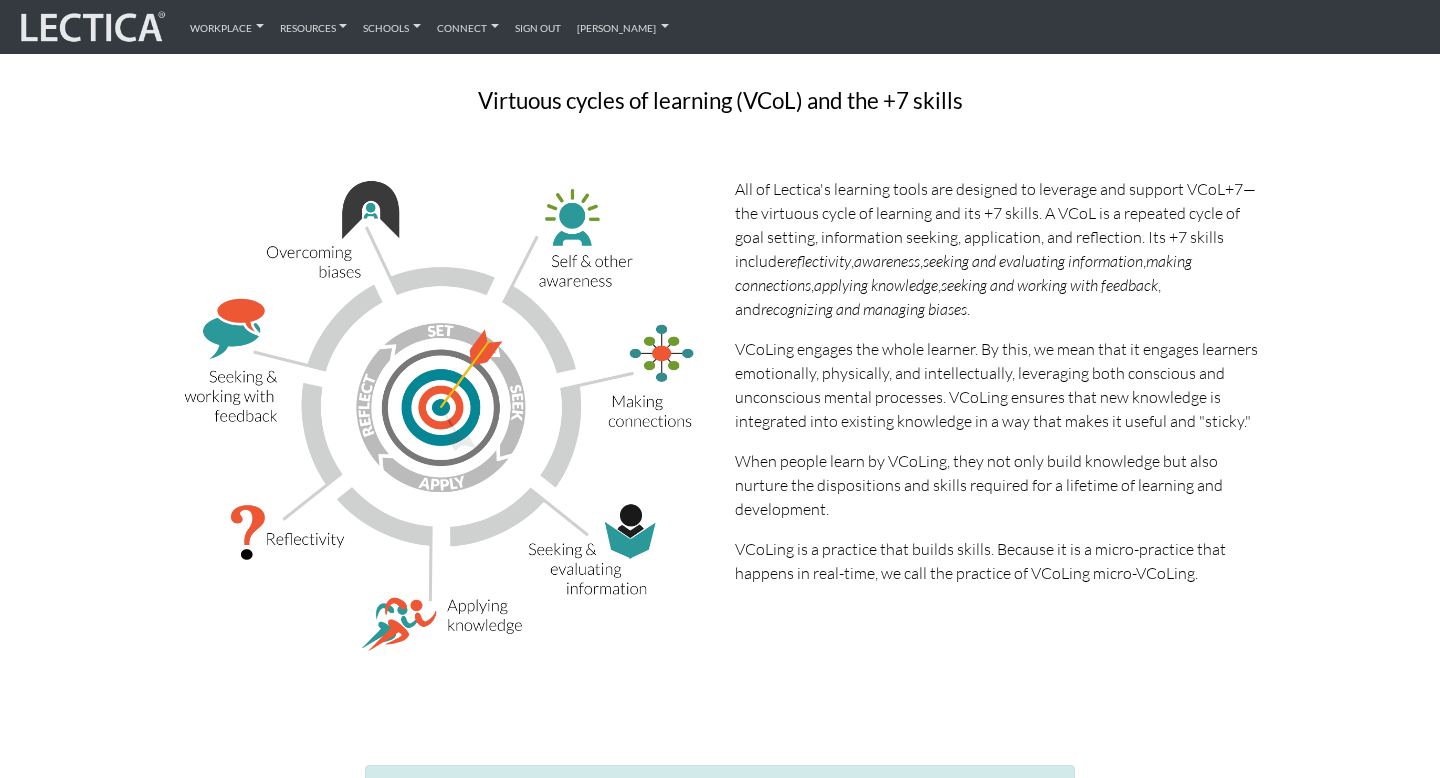 scroll, scrollTop: 0, scrollLeft: 0, axis: both 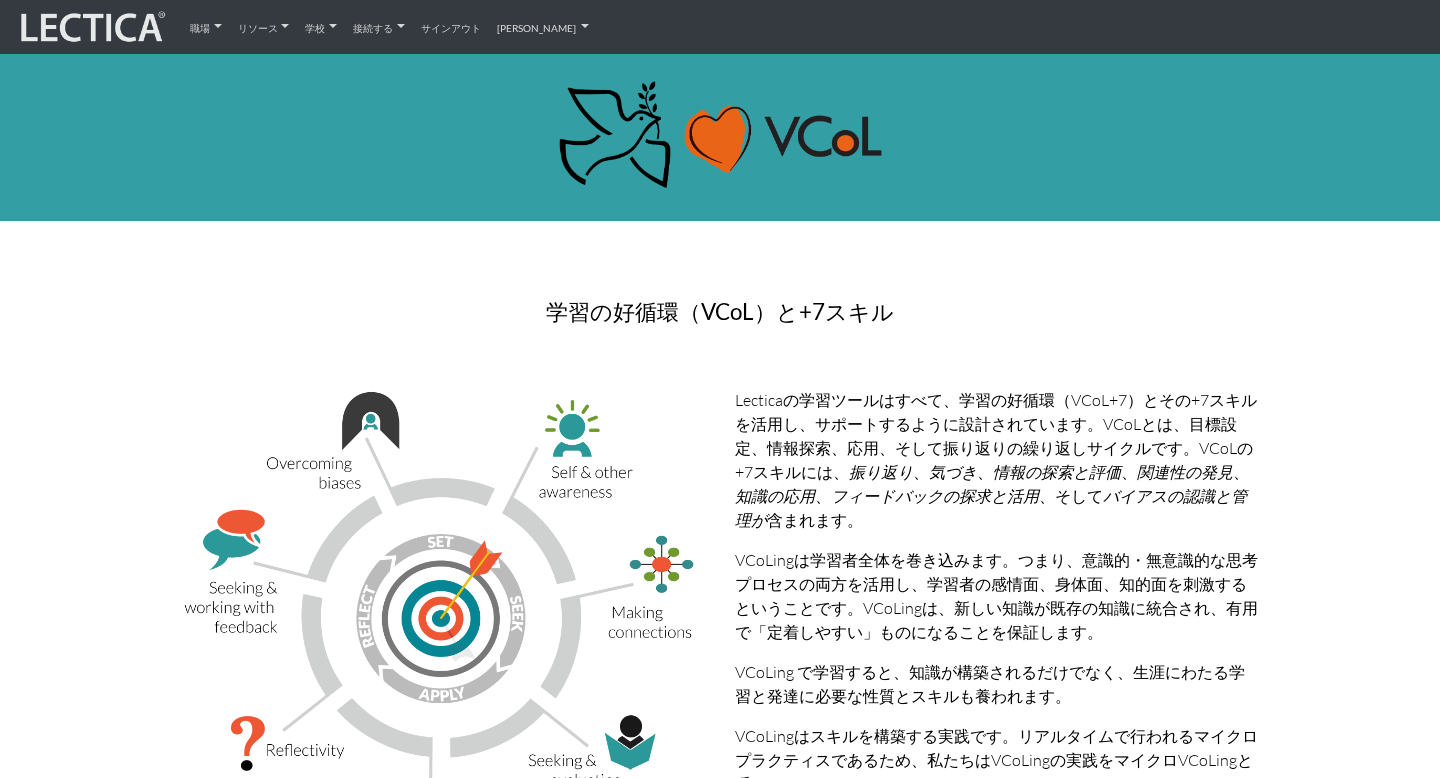 click on "Lecticaの学習ツールはすべて、学習の好循環（VCoL+7）とその+7スキルを活用し、サポートするように設計されています。VCoLとは、目標設定、情報探索、応用、そして振り返りの繰り返しサイクルです。VCoLの+7スキルには、" at bounding box center [996, 436] 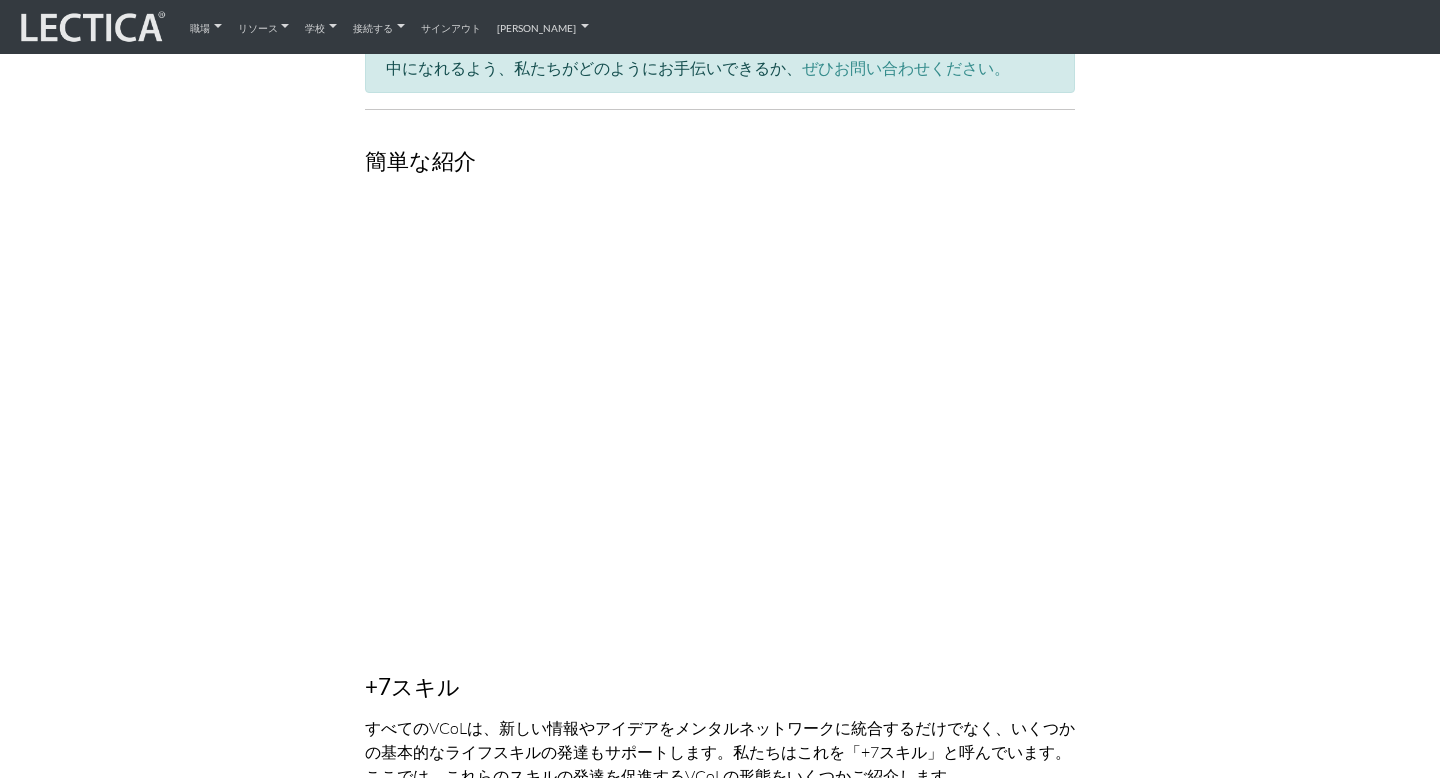 scroll, scrollTop: 955, scrollLeft: 0, axis: vertical 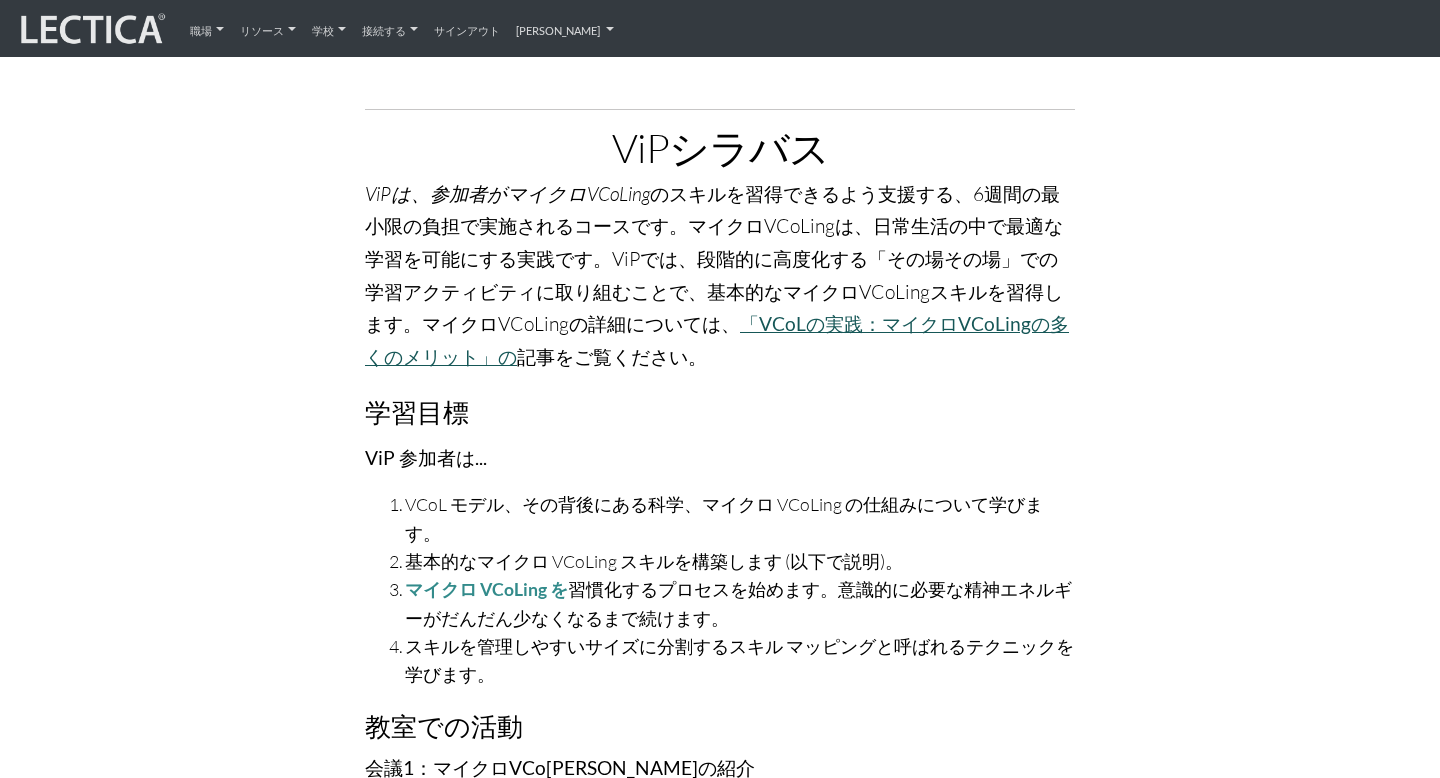 click on "「VCoLの実践：マイクロVCoLingの多くのメリット」の" at bounding box center (717, 340) 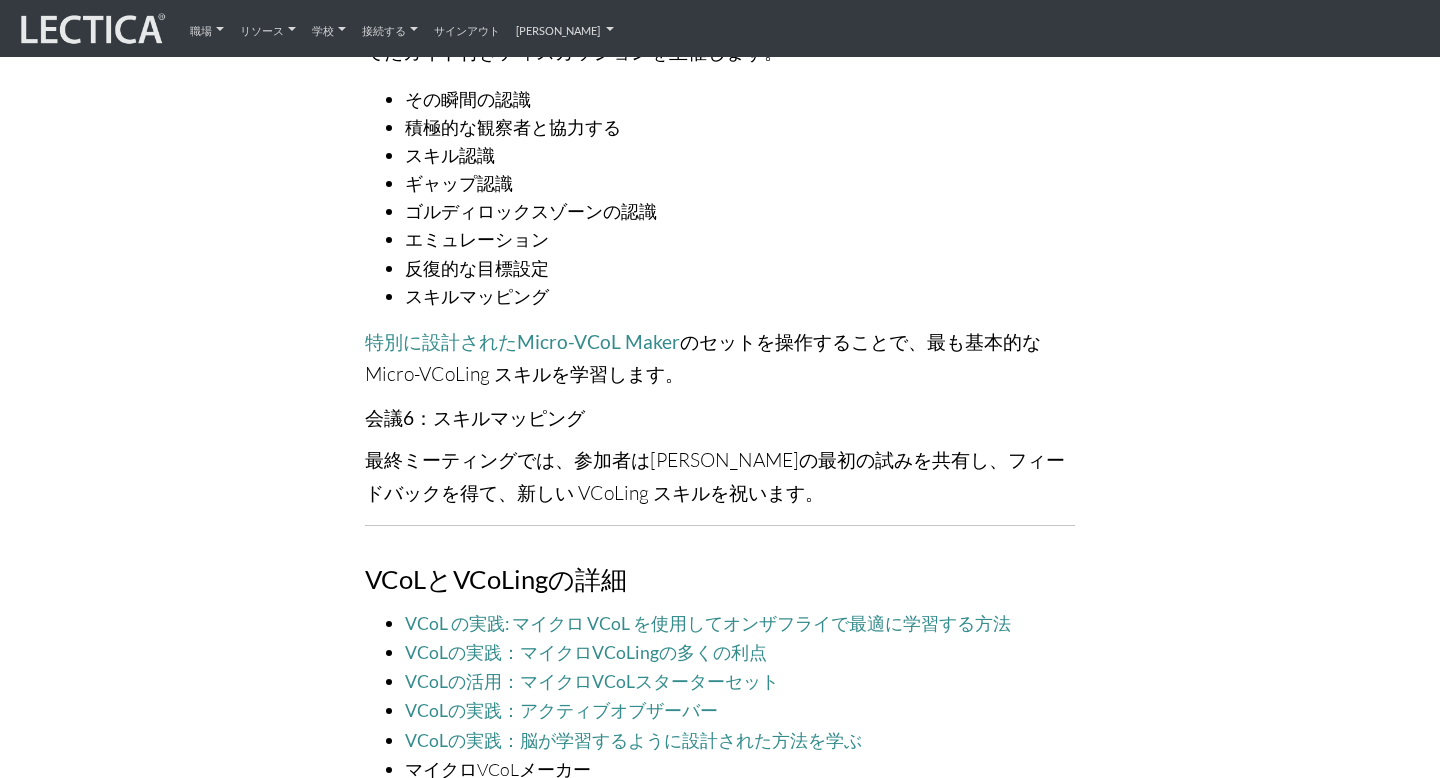 scroll, scrollTop: 5094, scrollLeft: 0, axis: vertical 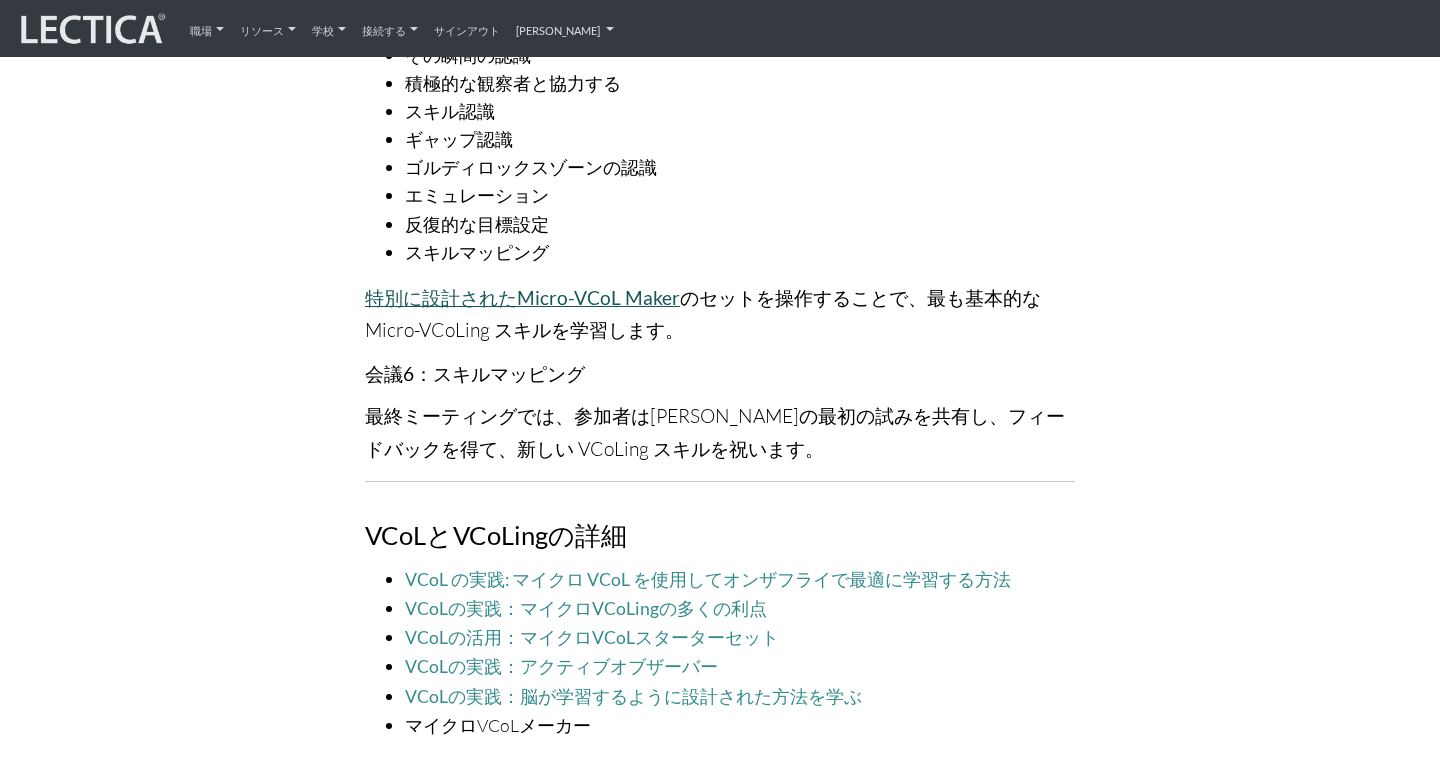 click on "特別に設計されたMicro-VCoL Maker" at bounding box center (522, 297) 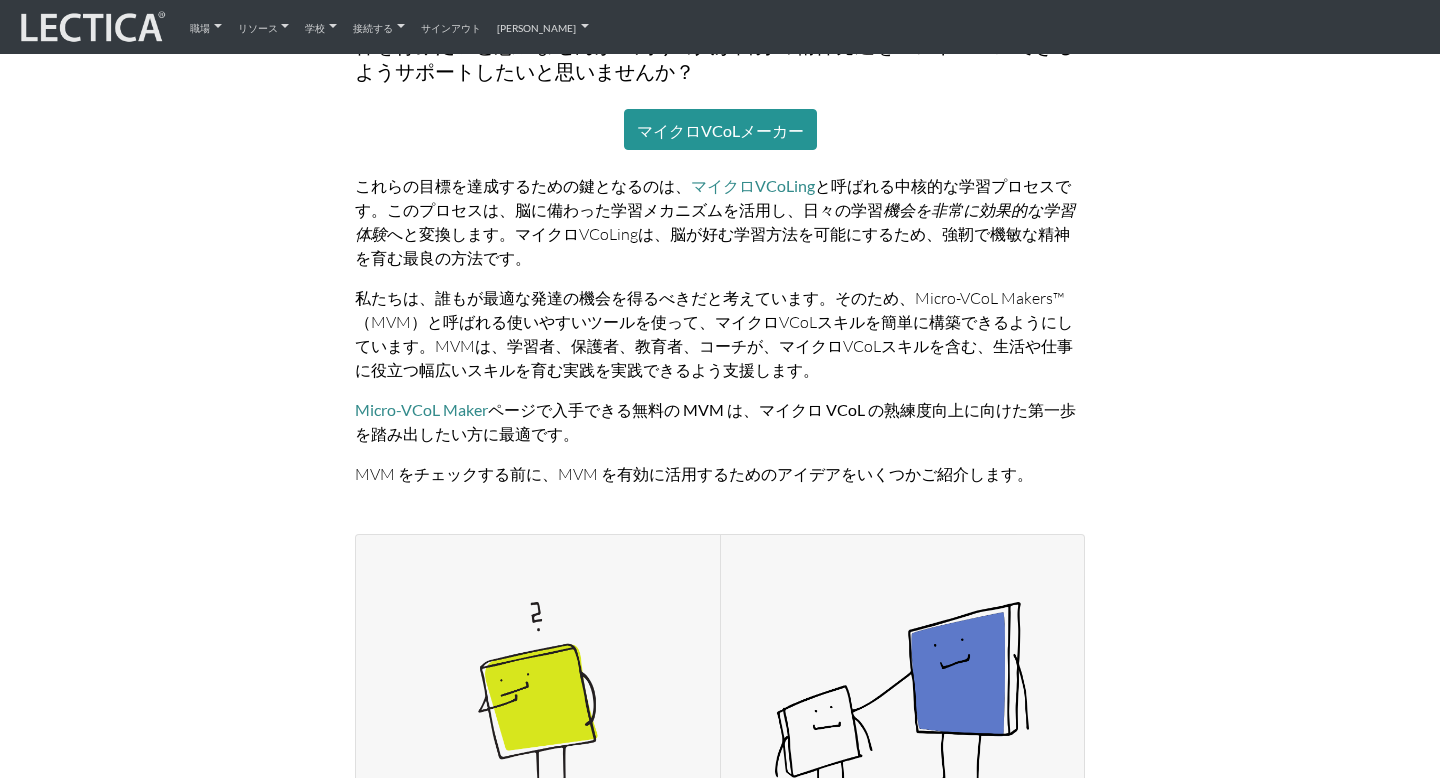 scroll, scrollTop: 190, scrollLeft: 0, axis: vertical 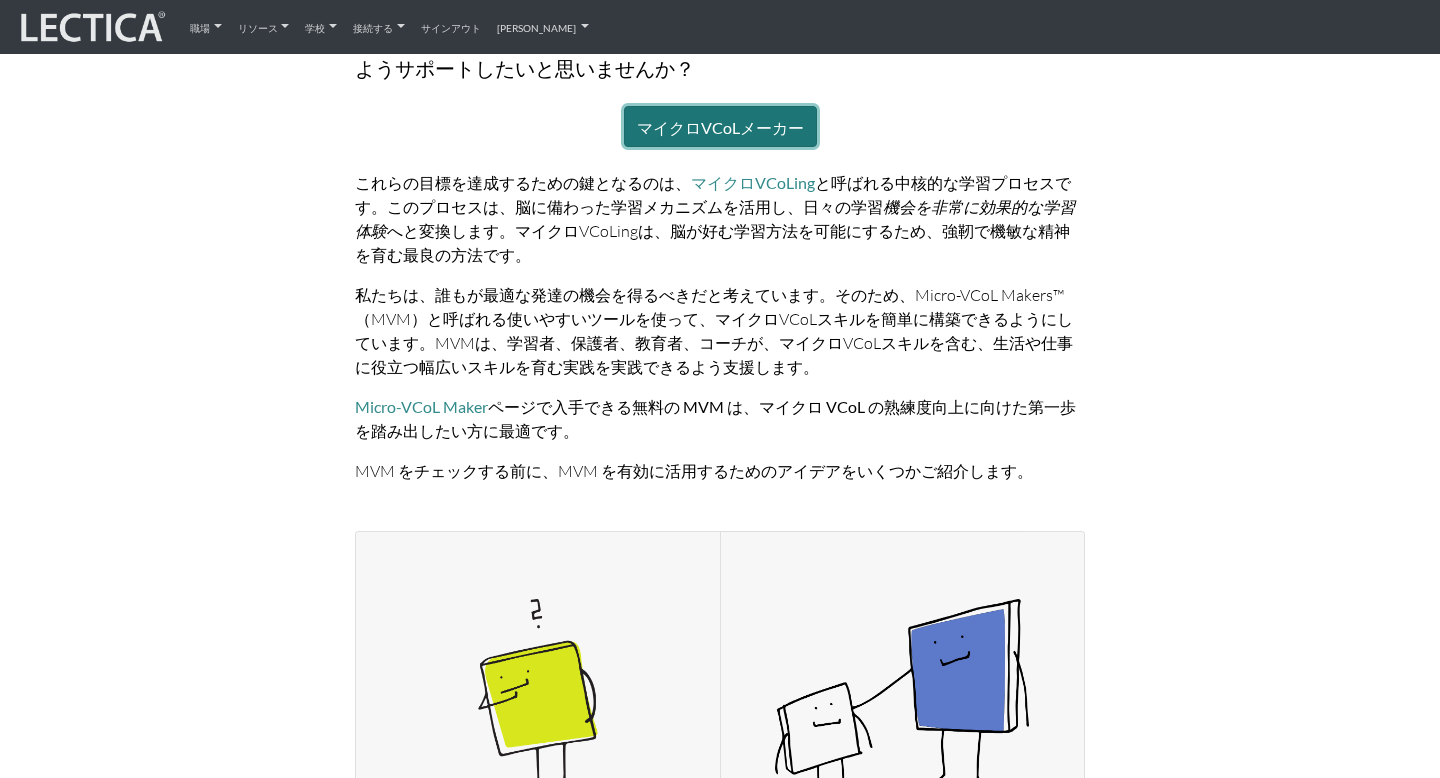 click on "マイクロVCoLメーカー" at bounding box center [720, 127] 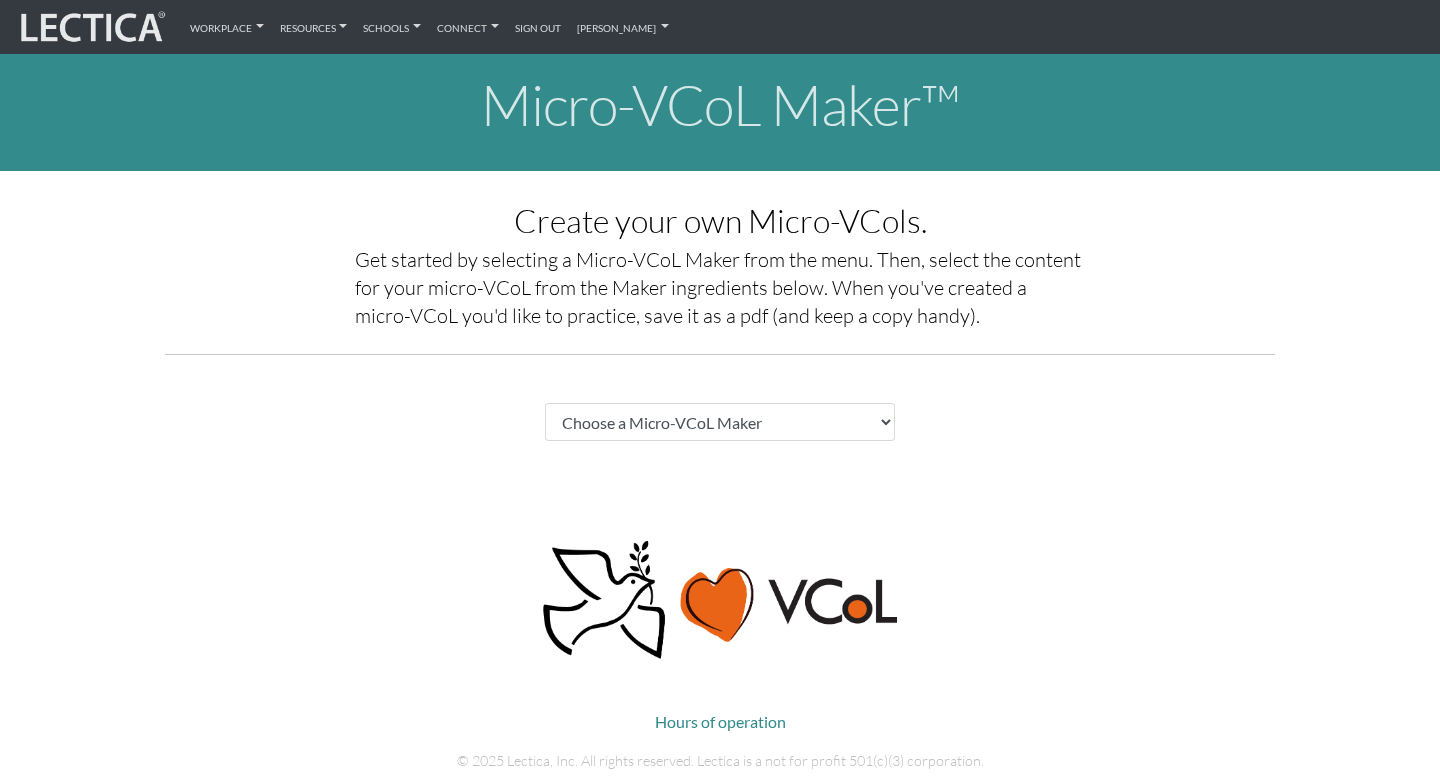 scroll, scrollTop: 0, scrollLeft: 0, axis: both 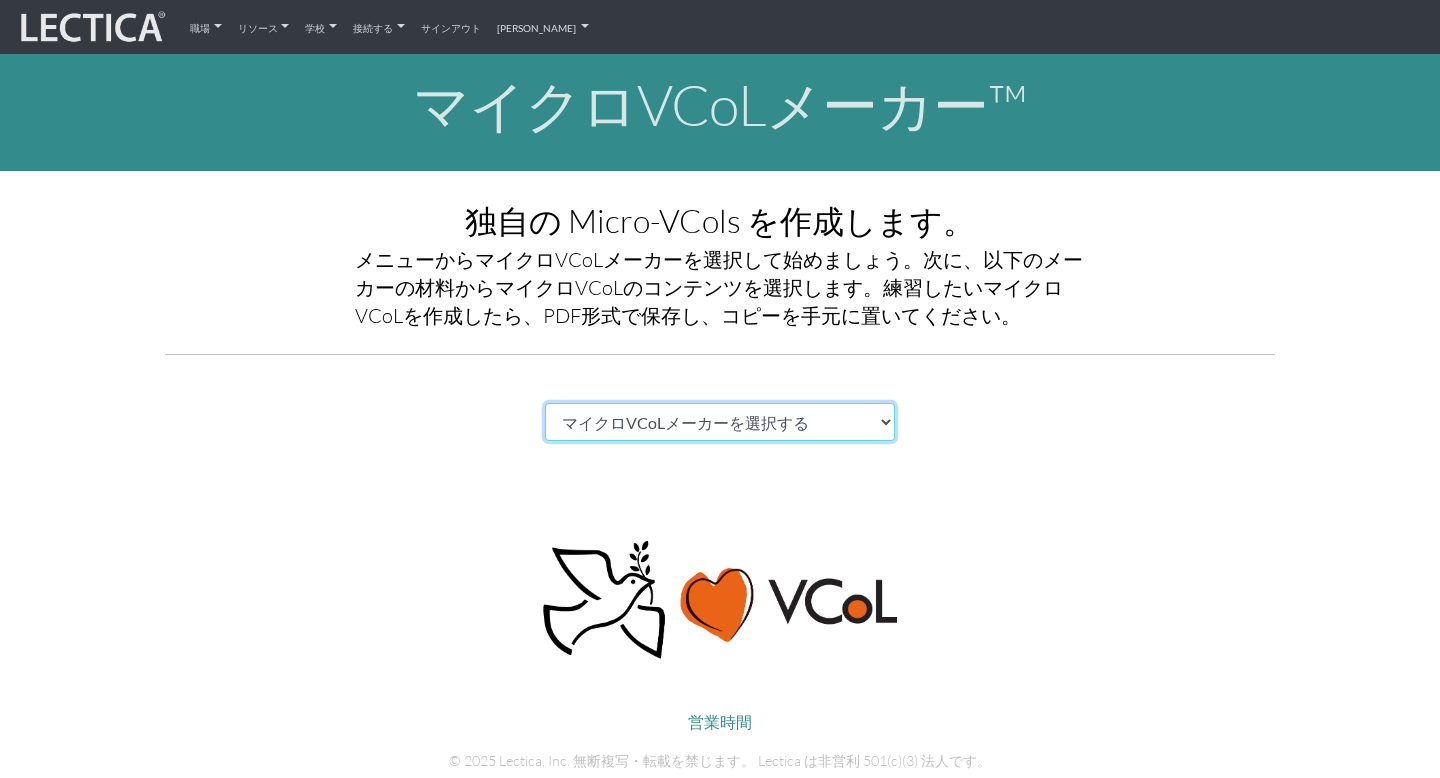 click on "マイクロVCoLメーカーを選択する" at bounding box center (720, 422) 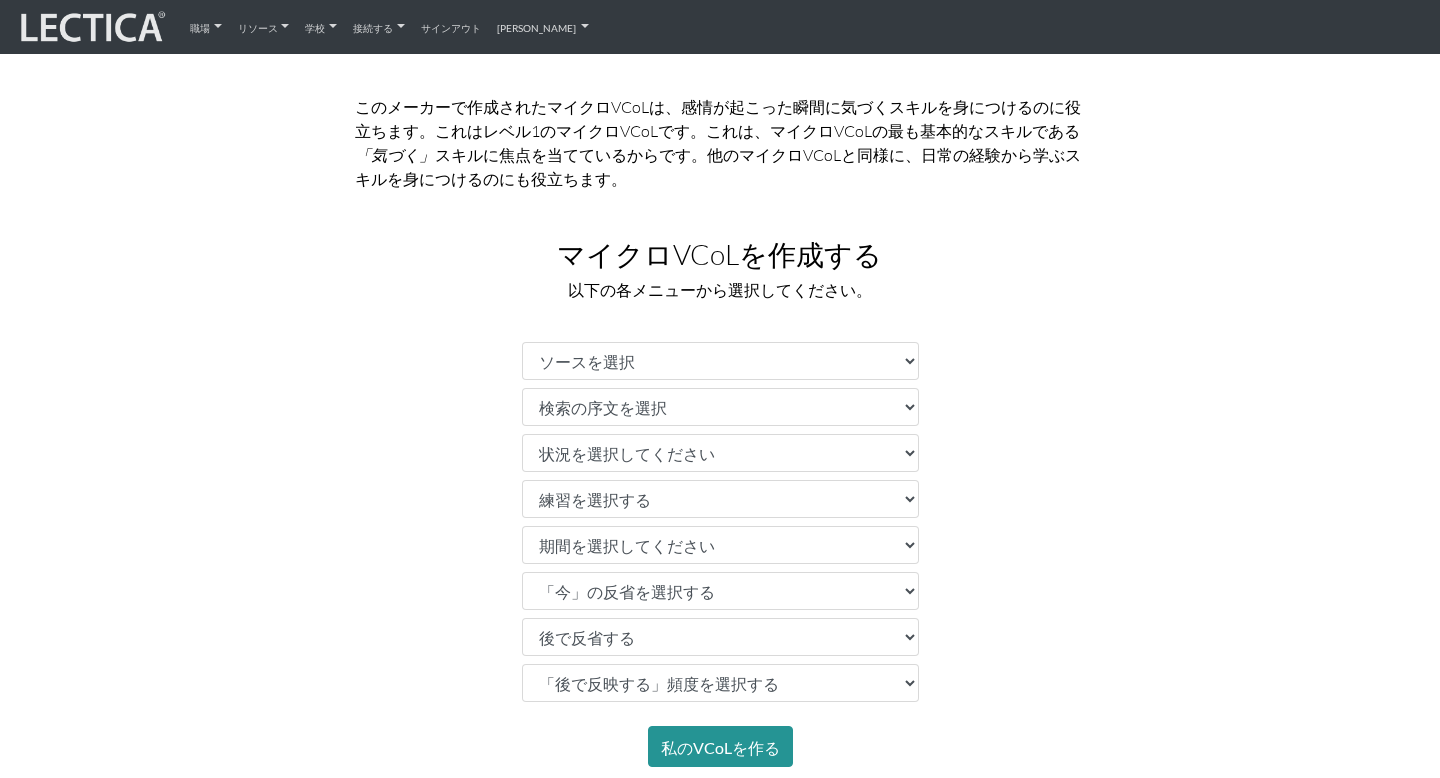 scroll, scrollTop: 946, scrollLeft: 0, axis: vertical 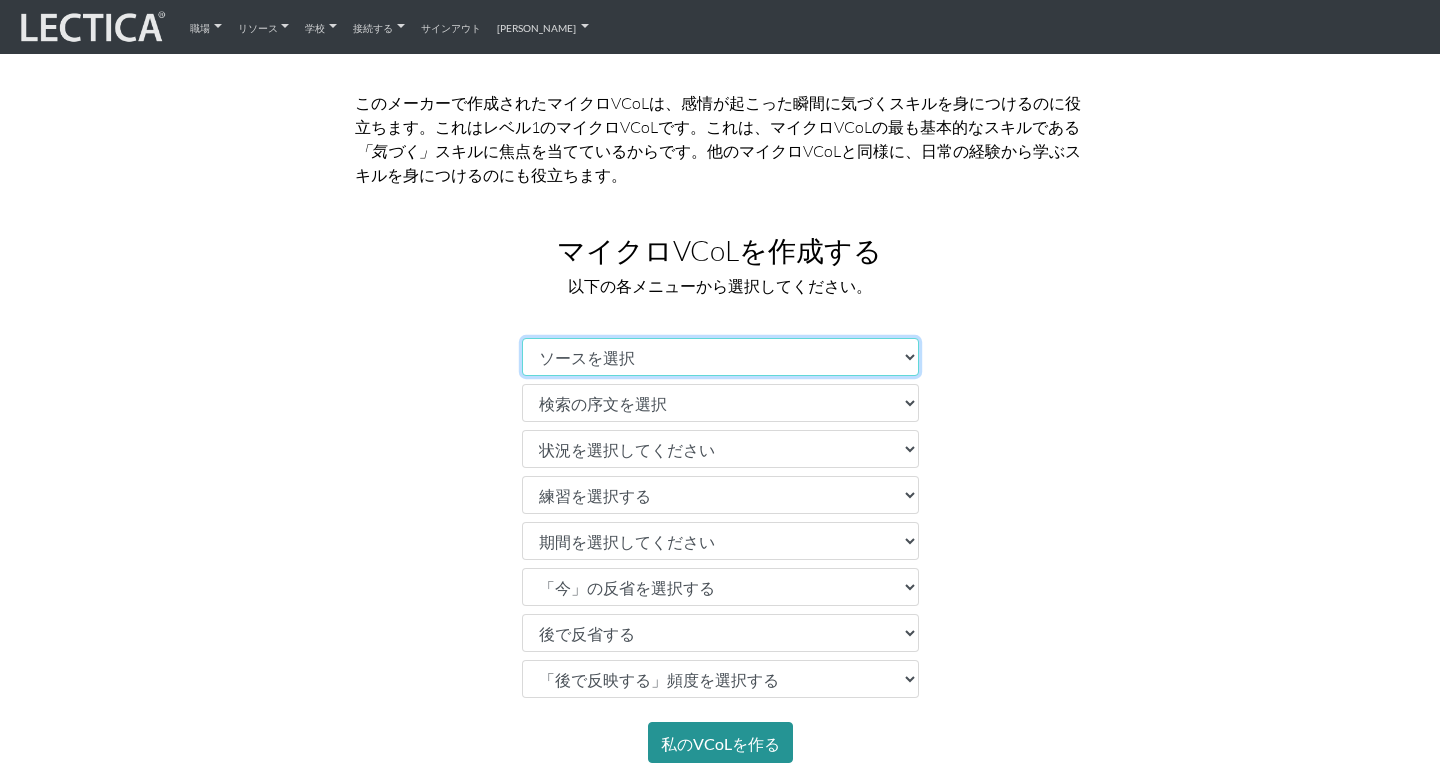 click on "ソースを選択" at bounding box center (720, 357) 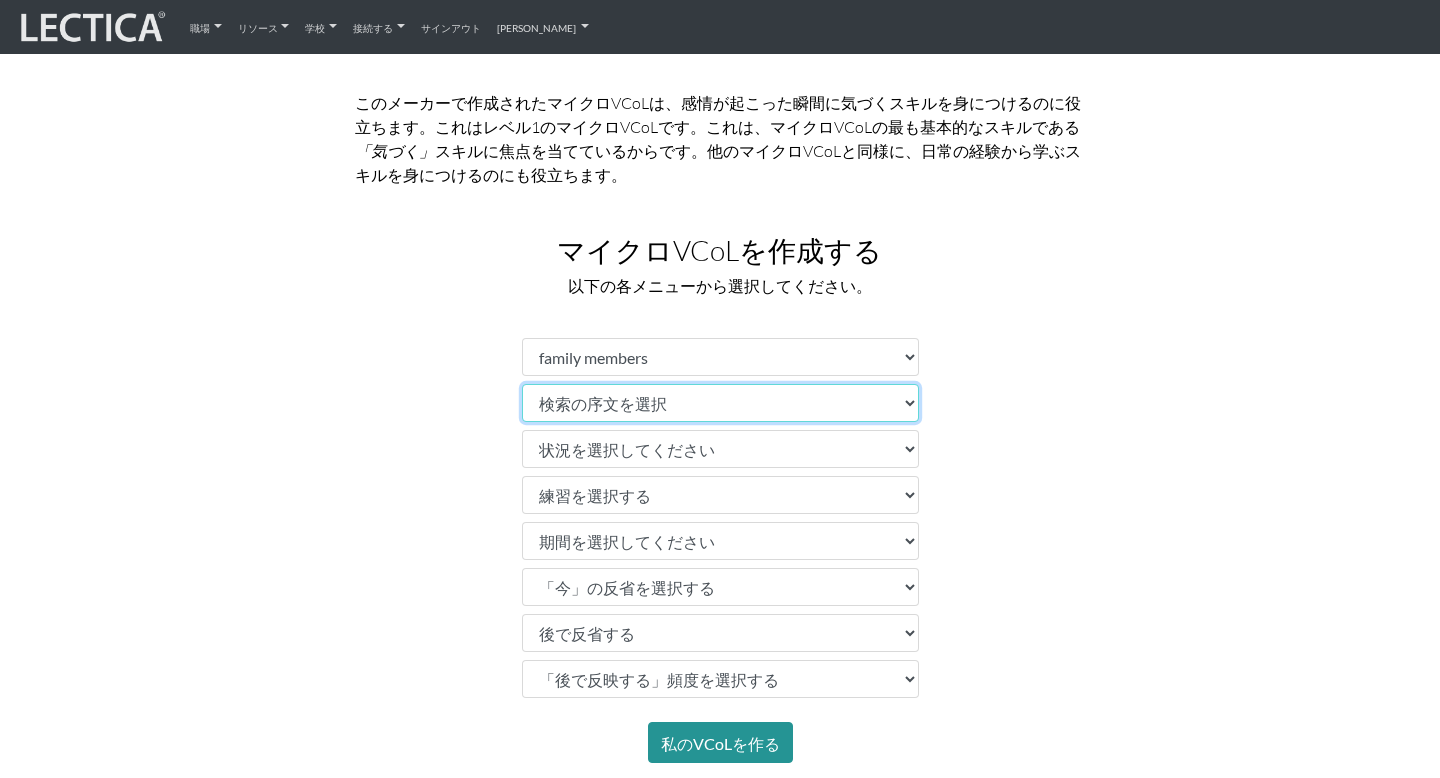 click on "検索の序文を選択" at bounding box center (720, 403) 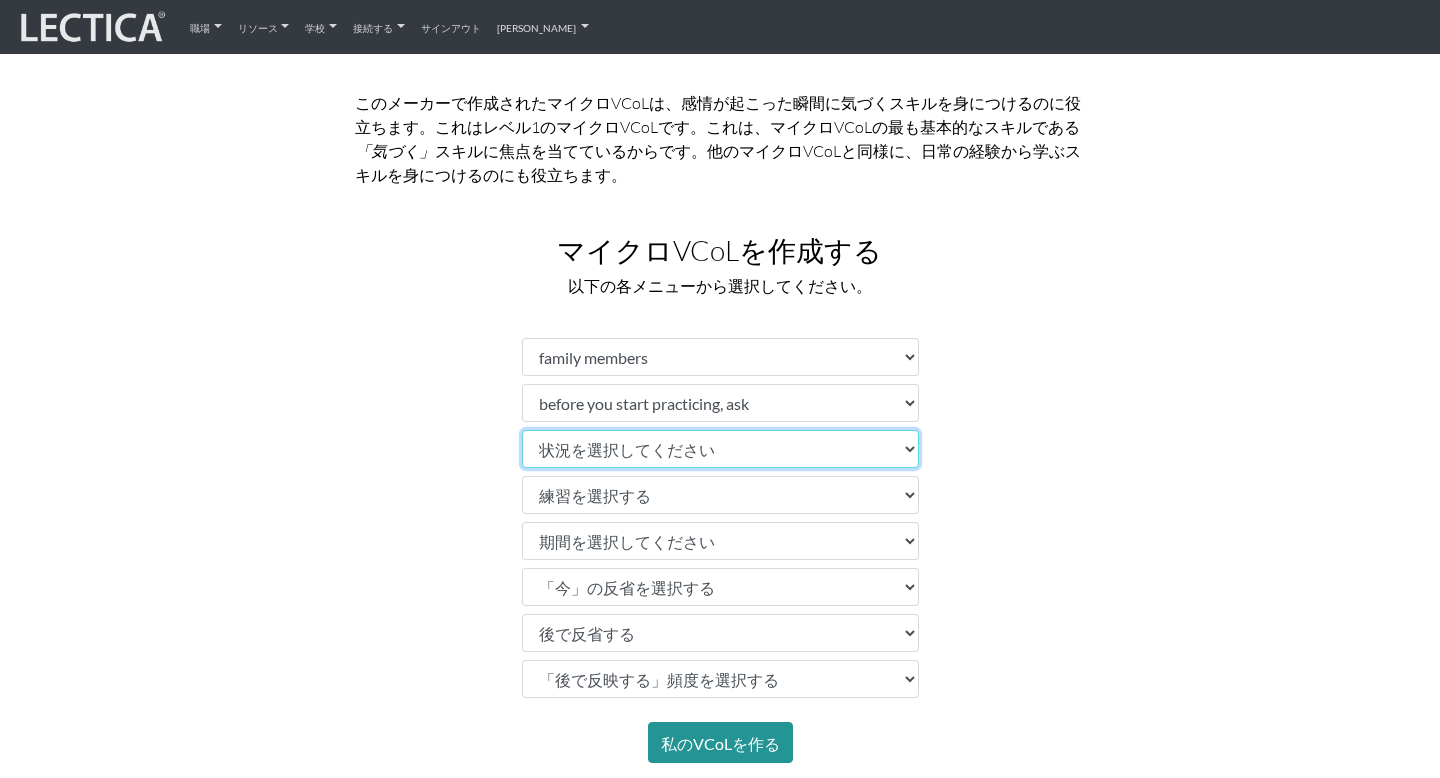 click on "状況を選択してください" at bounding box center [720, 449] 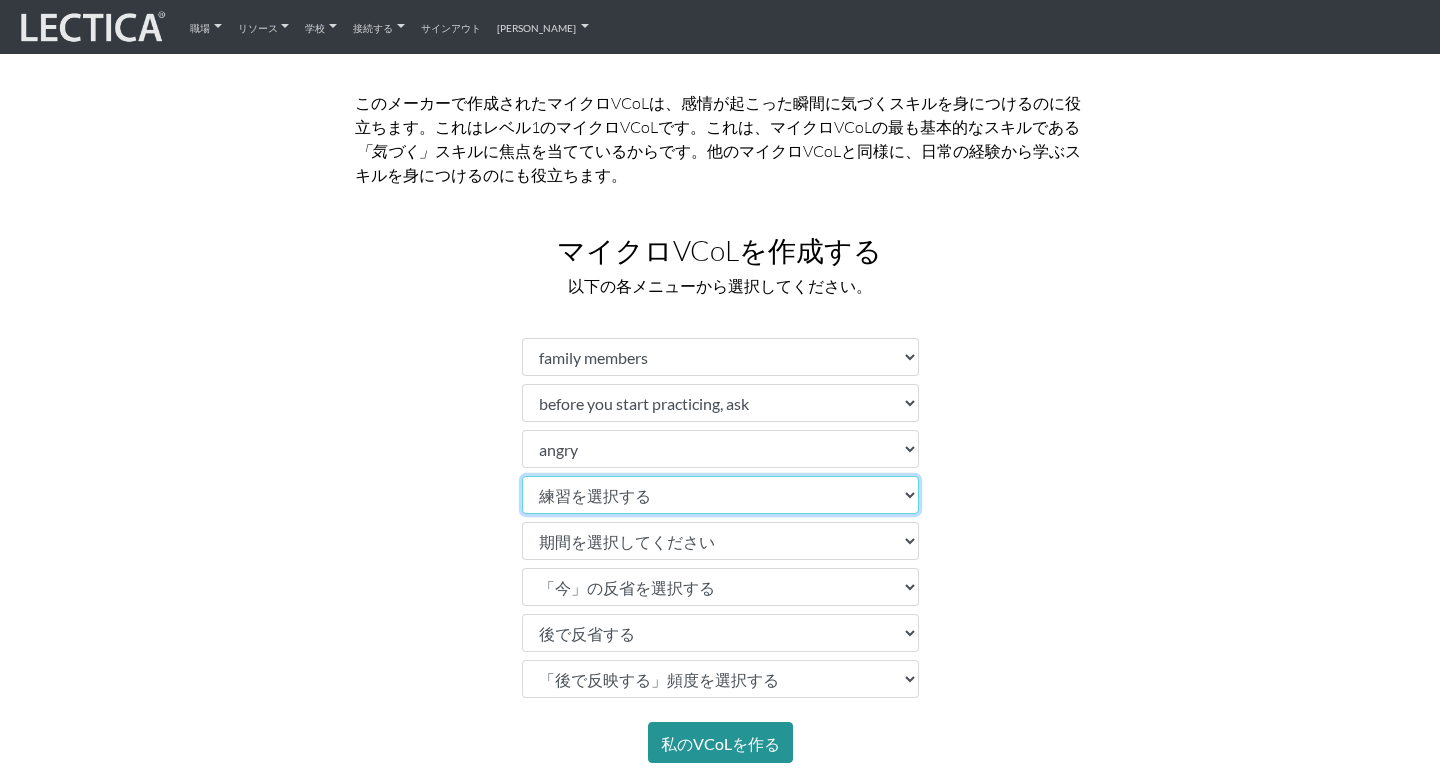 click on "練習を選択する" at bounding box center (720, 495) 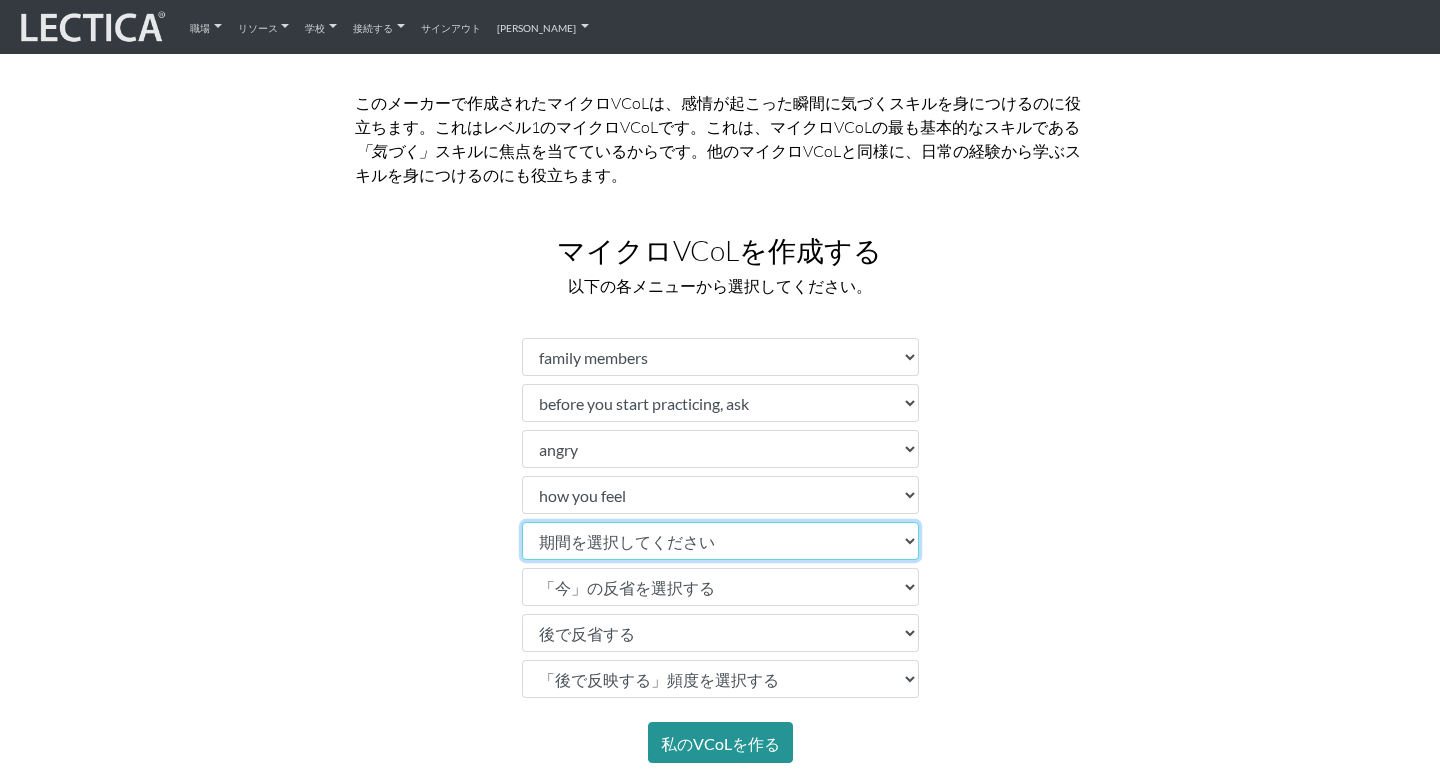 click on "期間を選択してください" at bounding box center (720, 541) 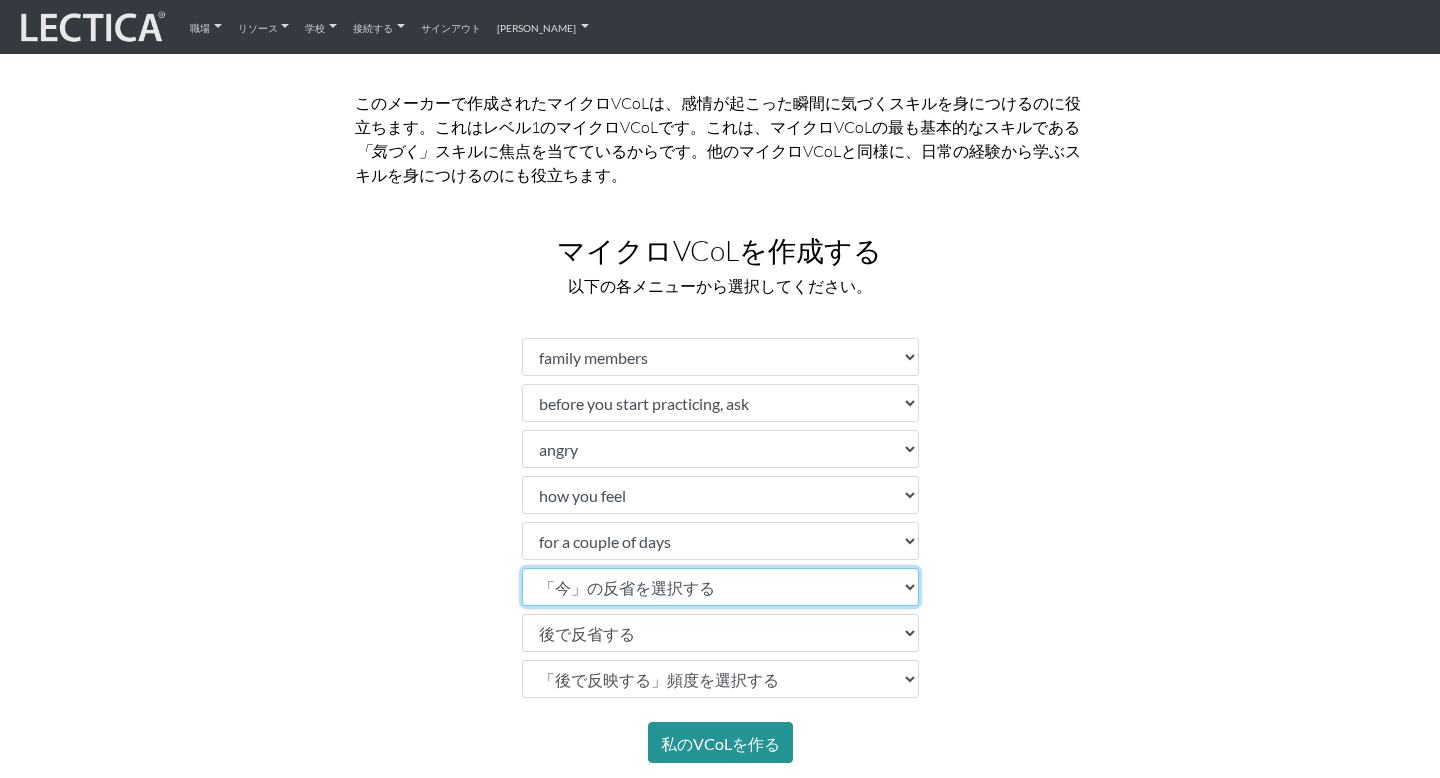 click on "「今」の反省を選択する" at bounding box center (720, 587) 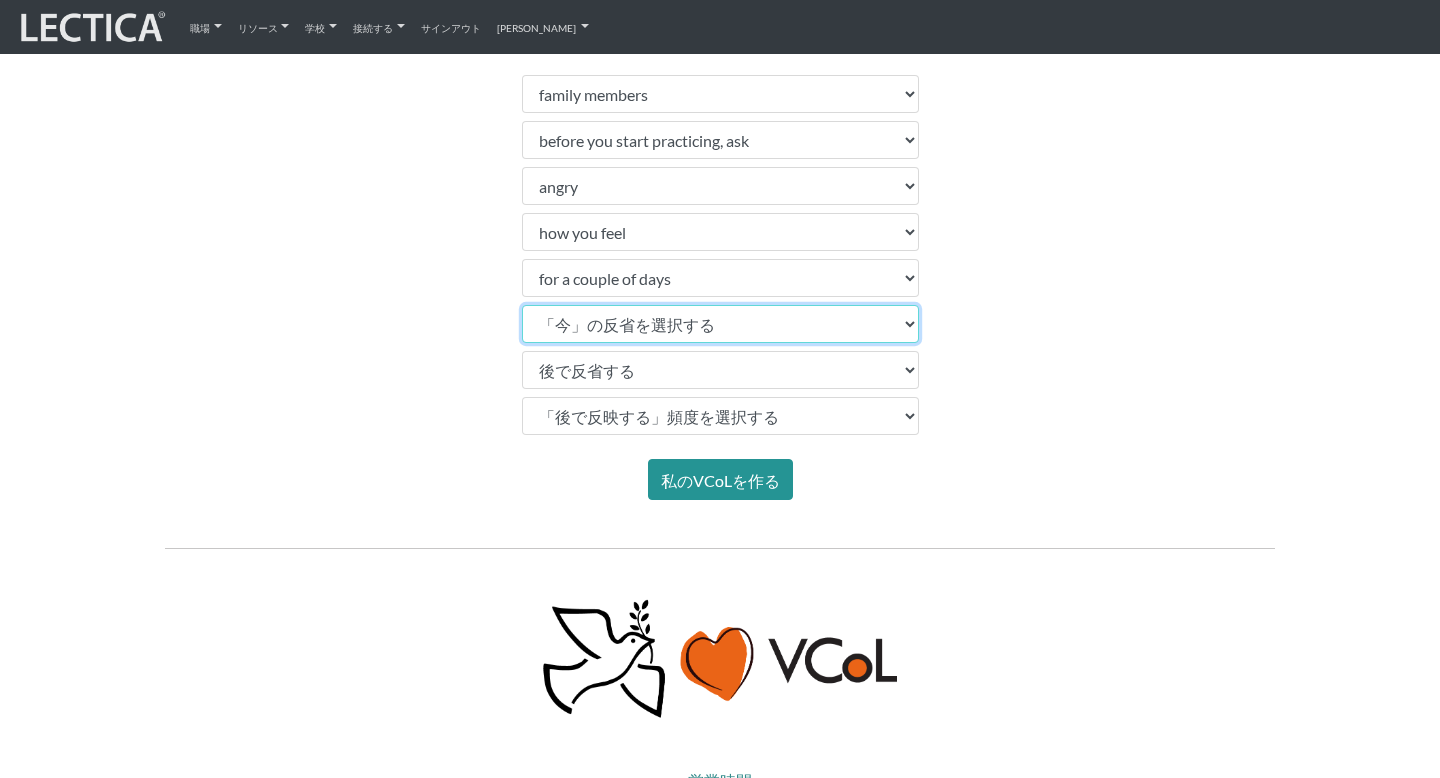 scroll, scrollTop: 1210, scrollLeft: 0, axis: vertical 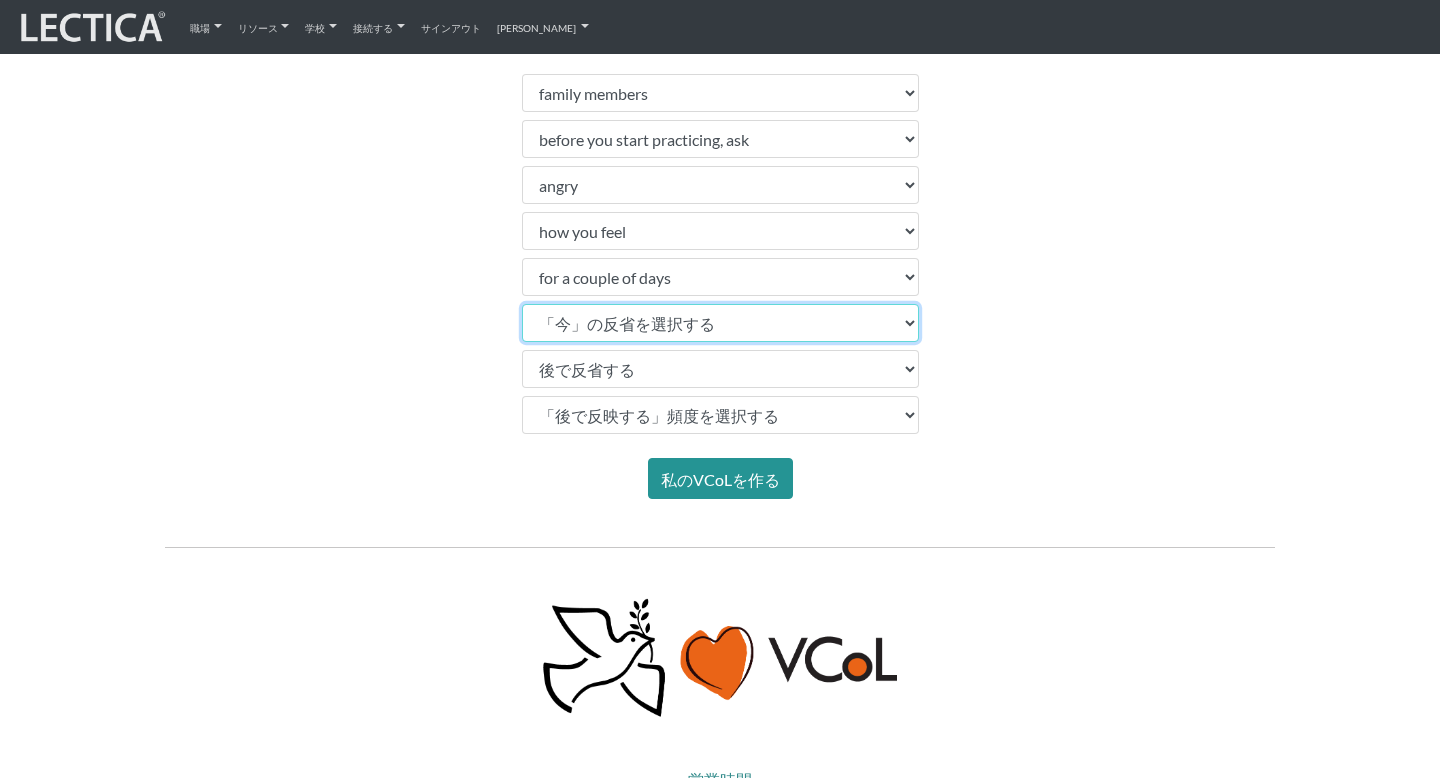 click on "「今」の反省を選択する" at bounding box center (720, 323) 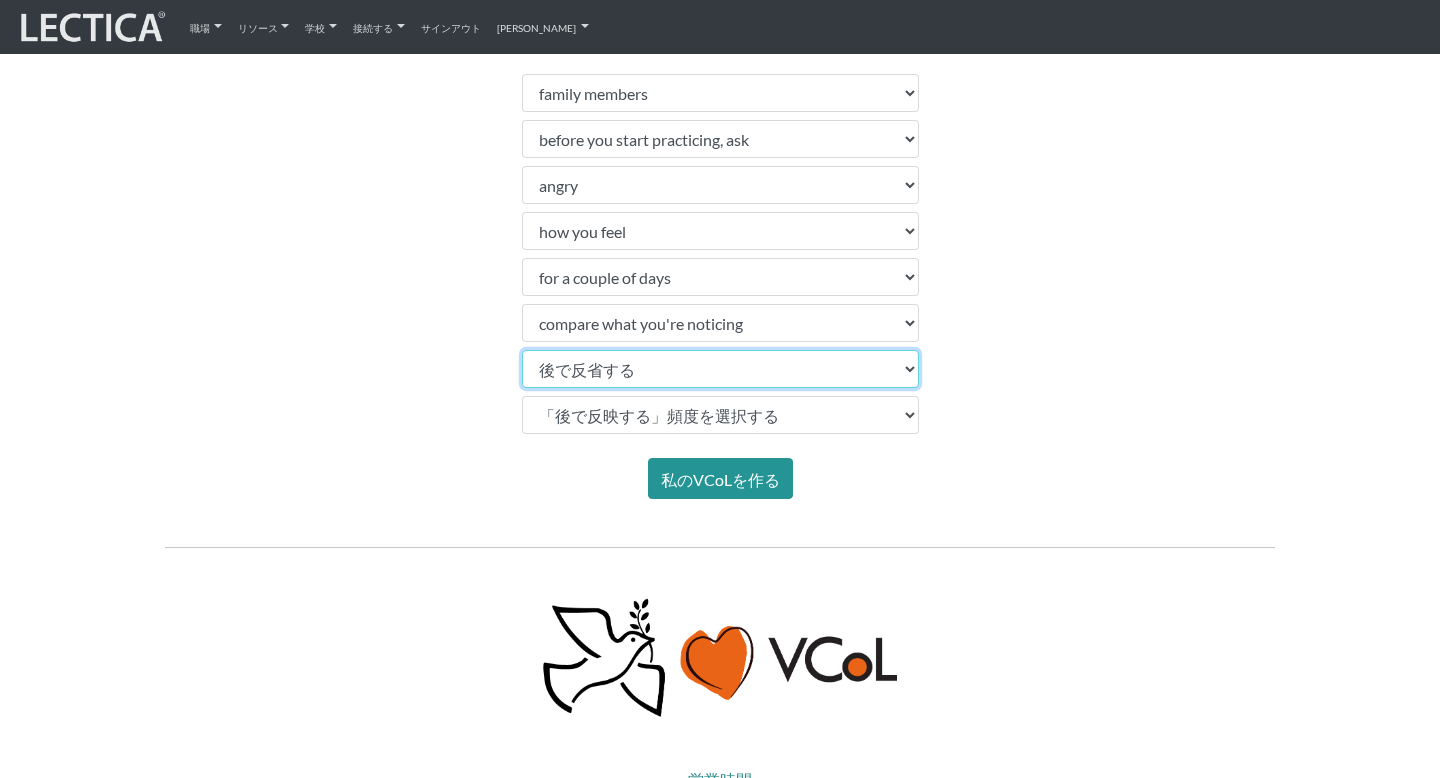 click on "後で反省する" at bounding box center [720, 369] 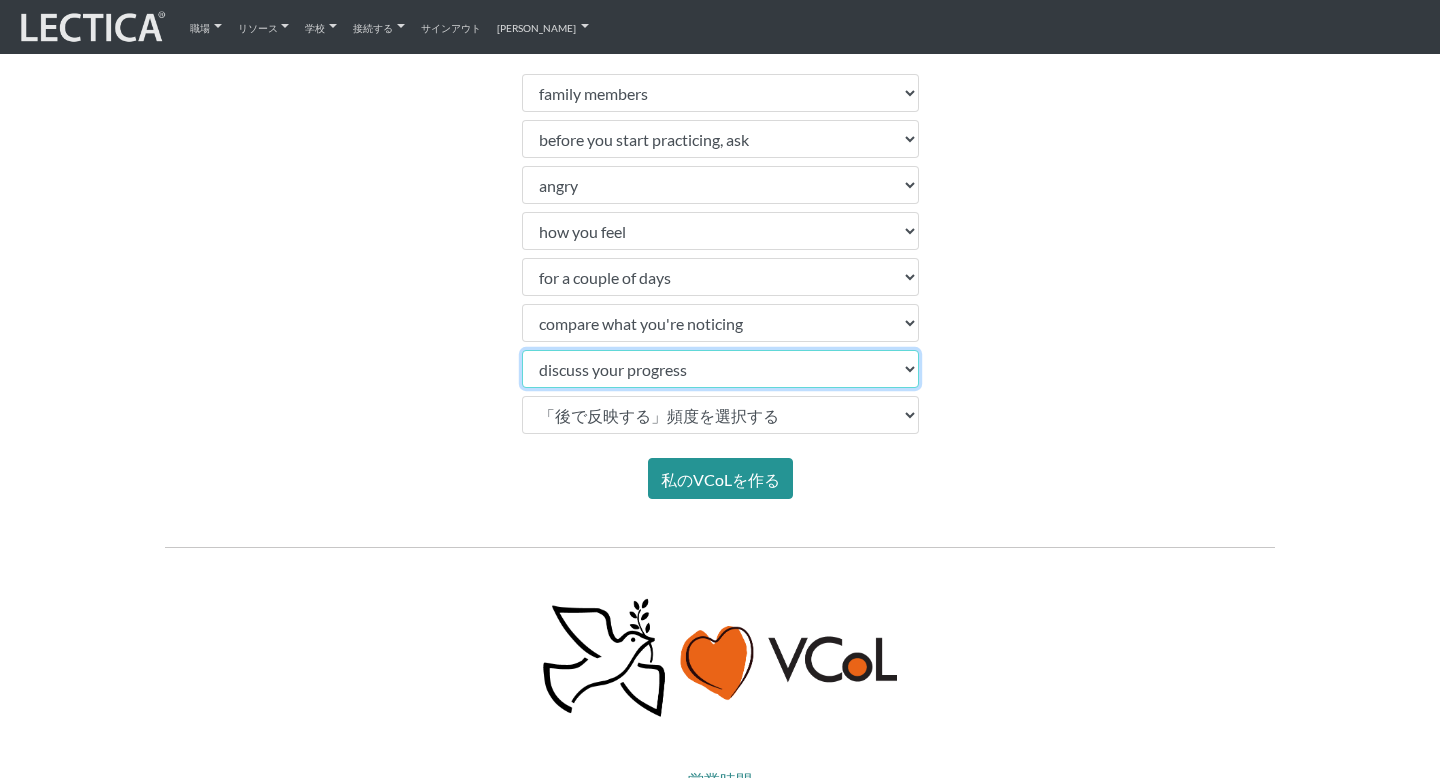 click on "後で反省する" at bounding box center (720, 369) 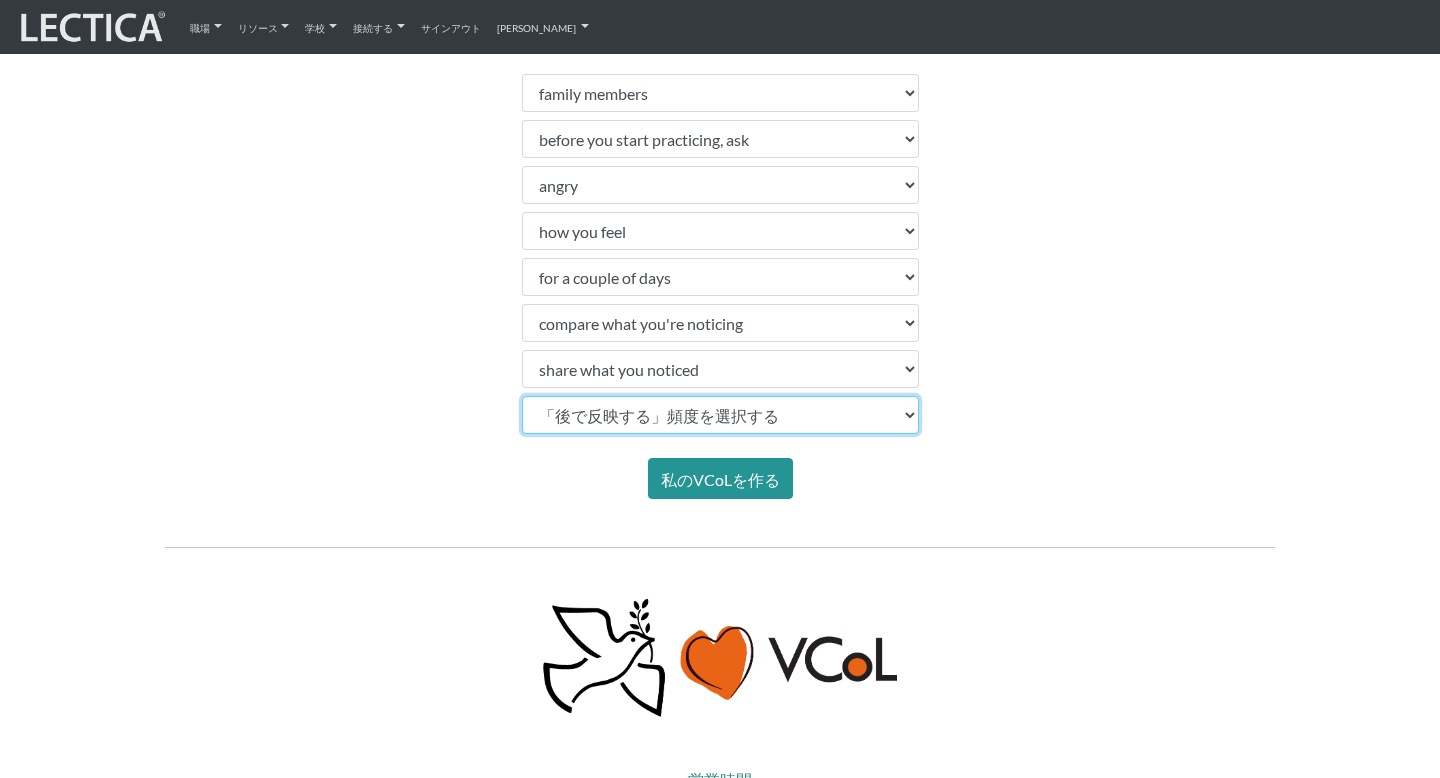 click on "「後で反映する」頻度を選択する" at bounding box center [720, 415] 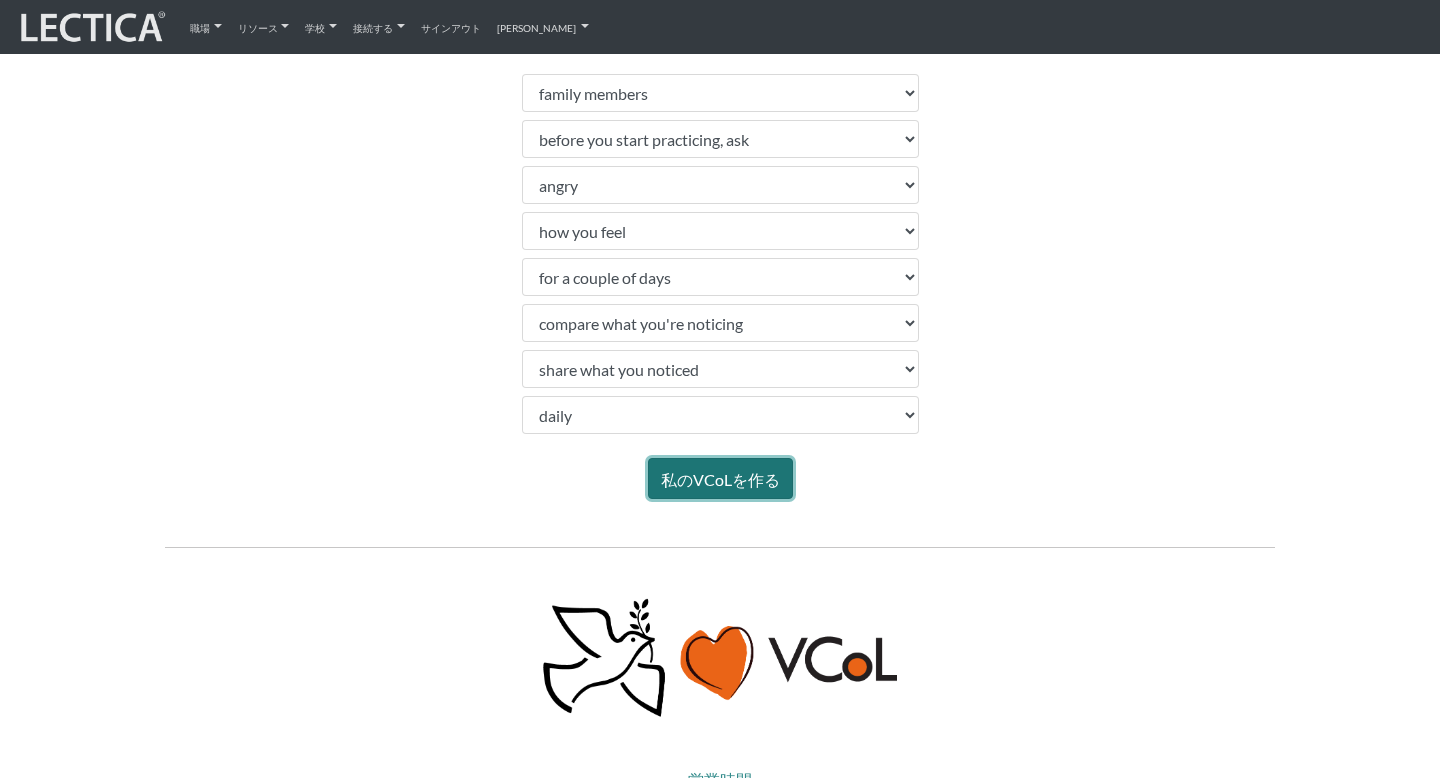 click on "私のVCoLを作る" at bounding box center [720, 479] 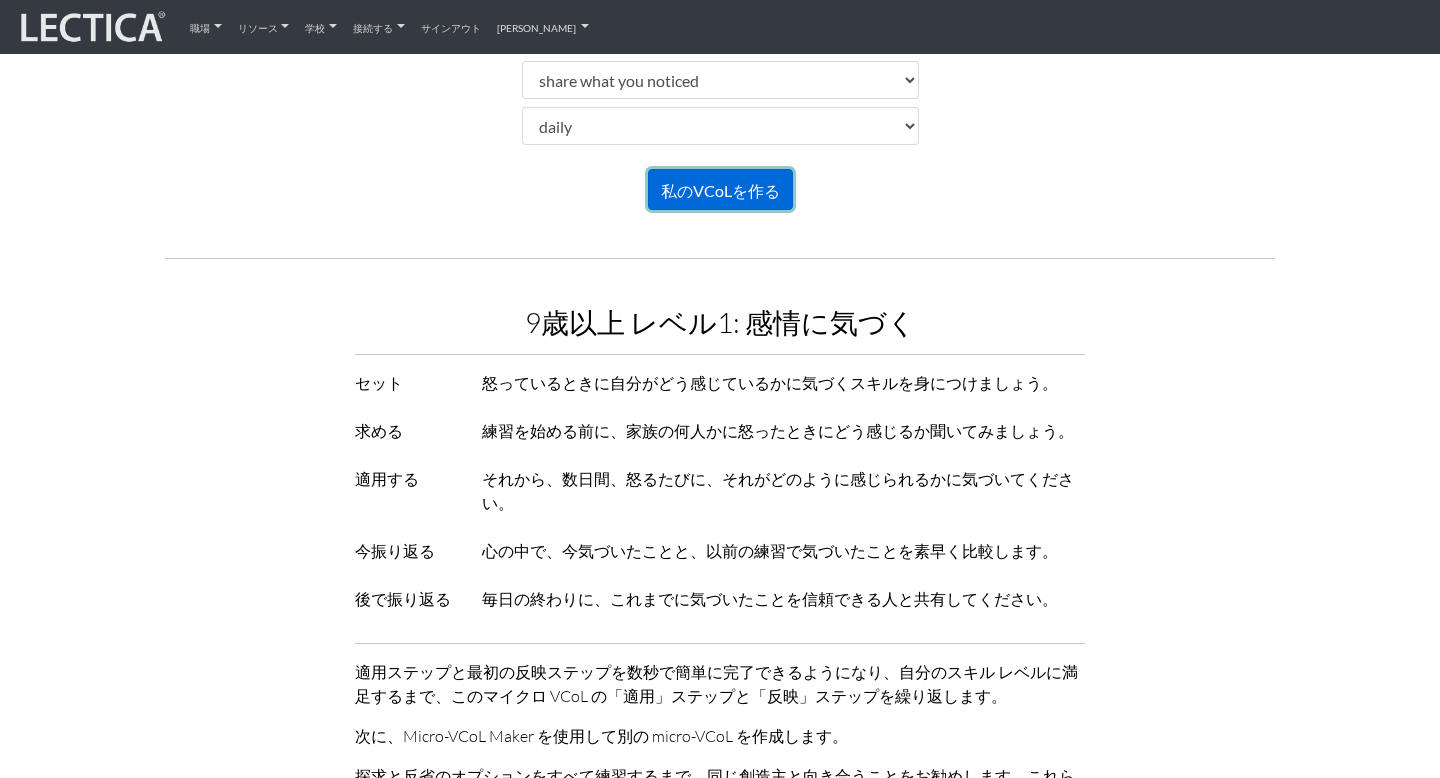 scroll, scrollTop: 1504, scrollLeft: 0, axis: vertical 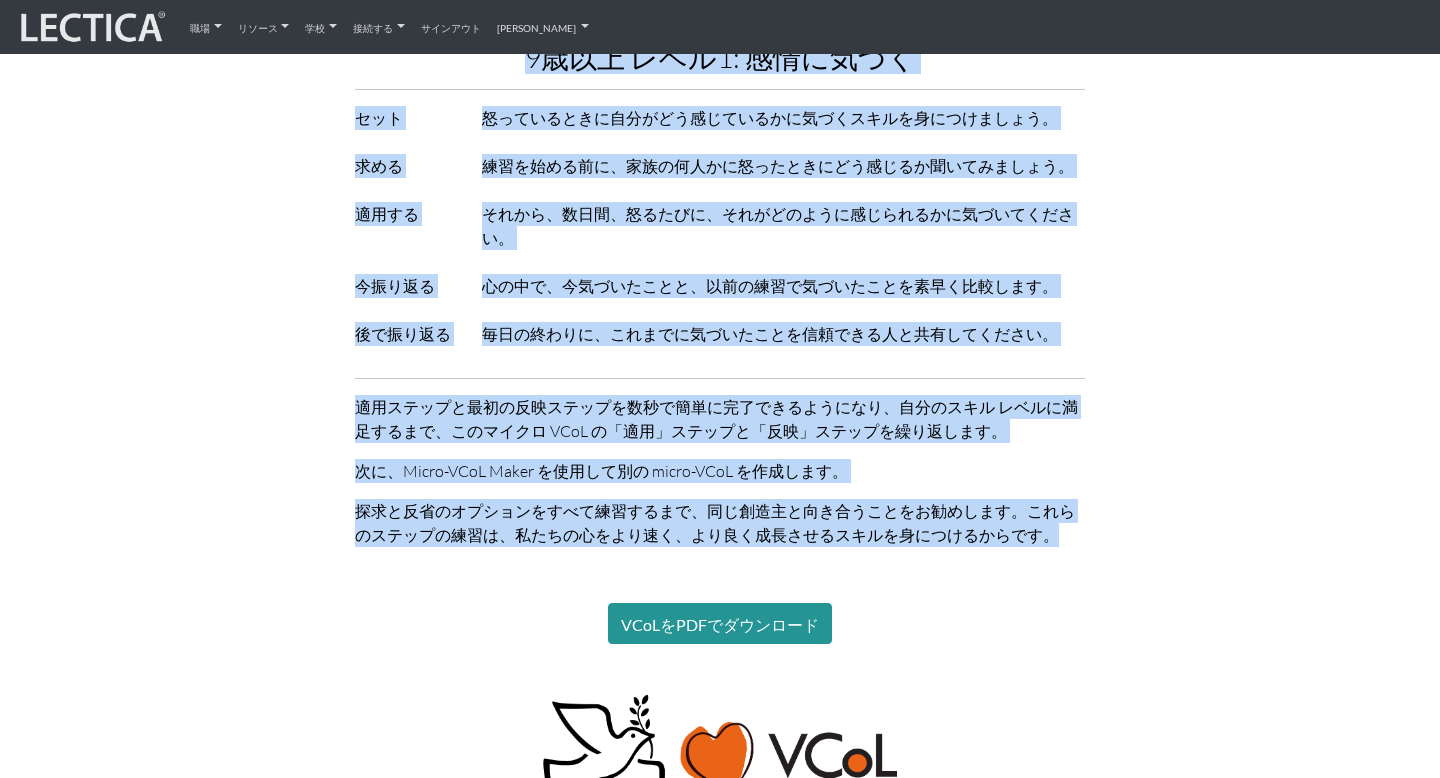 drag, startPoint x: 399, startPoint y: 277, endPoint x: 1082, endPoint y: 556, distance: 737.78723 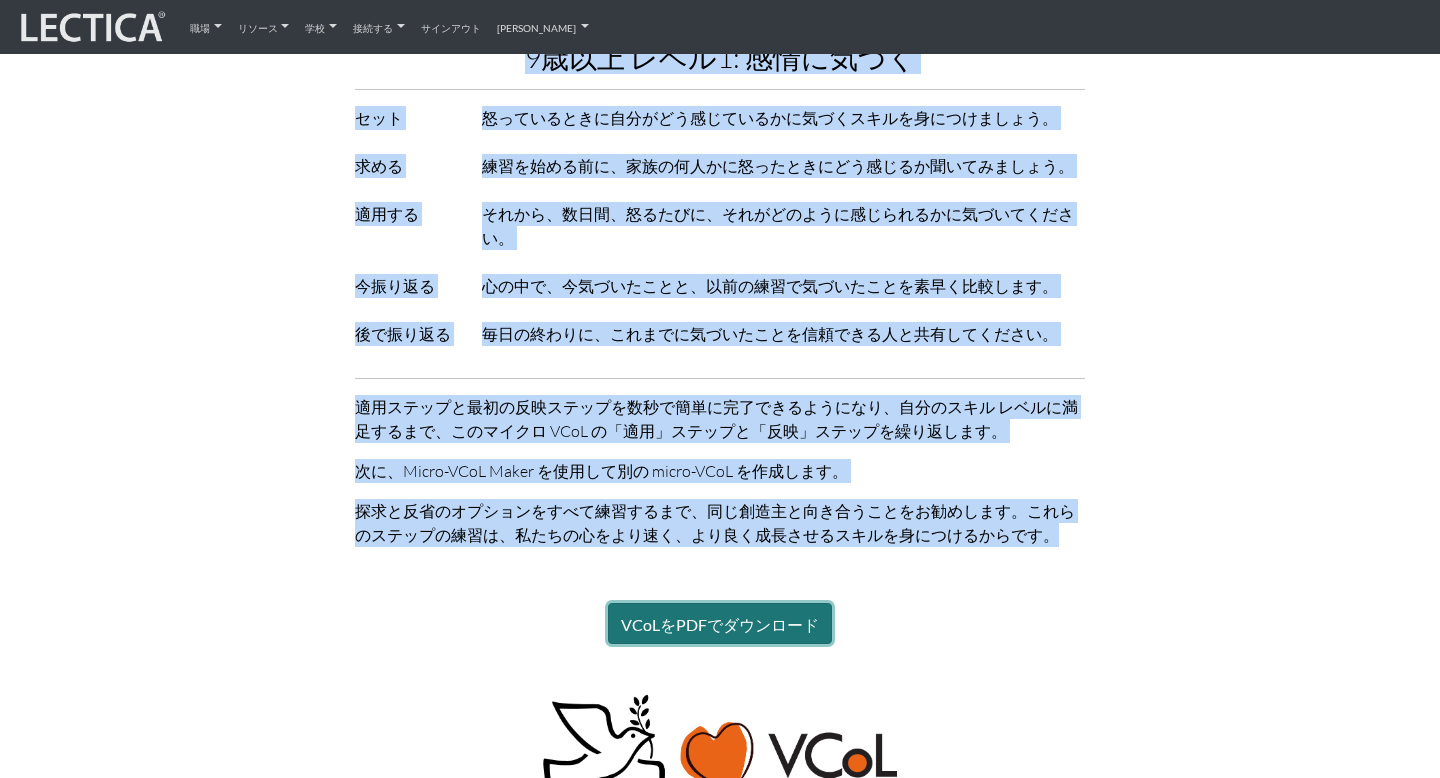 click on "VCoLをPDFでダウンロード" at bounding box center [720, 624] 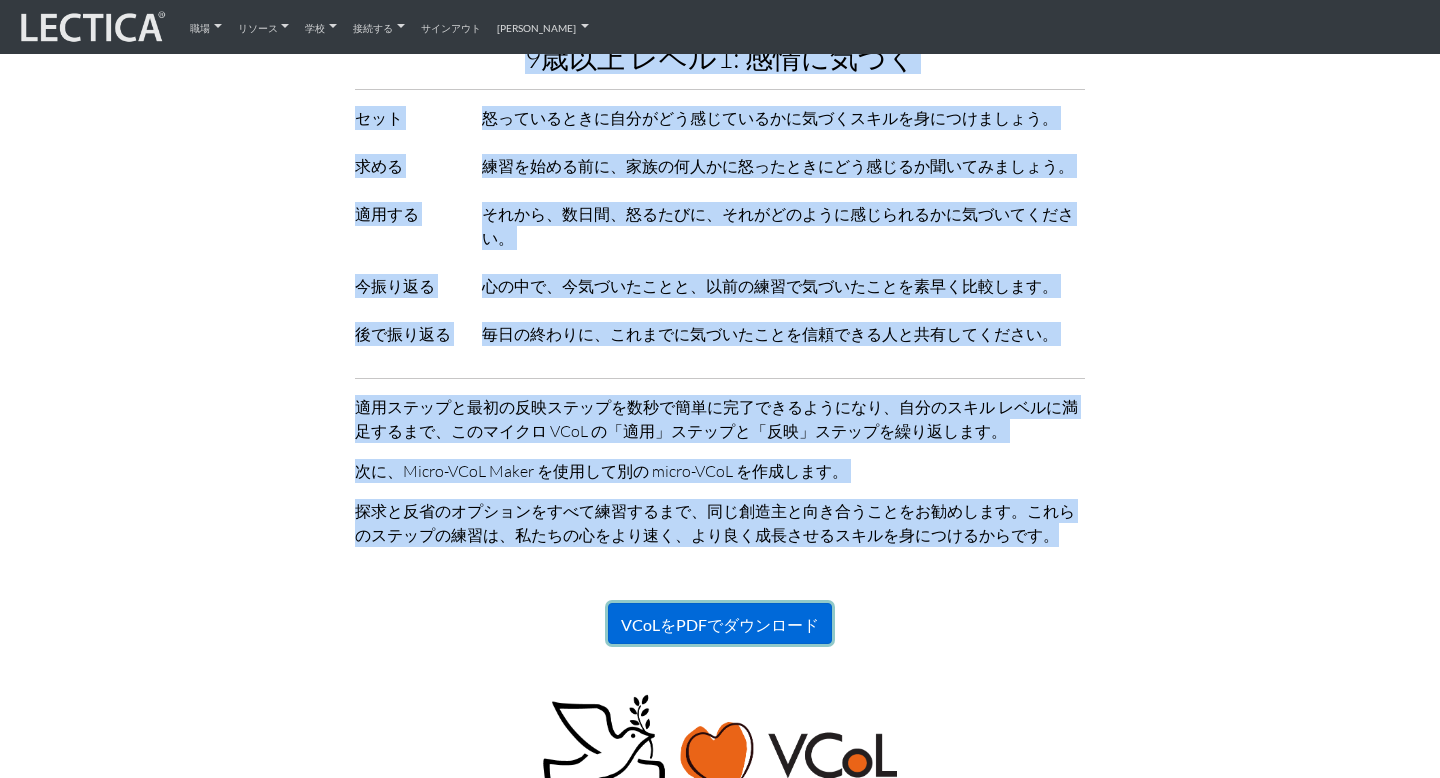 scroll, scrollTop: 0, scrollLeft: 0, axis: both 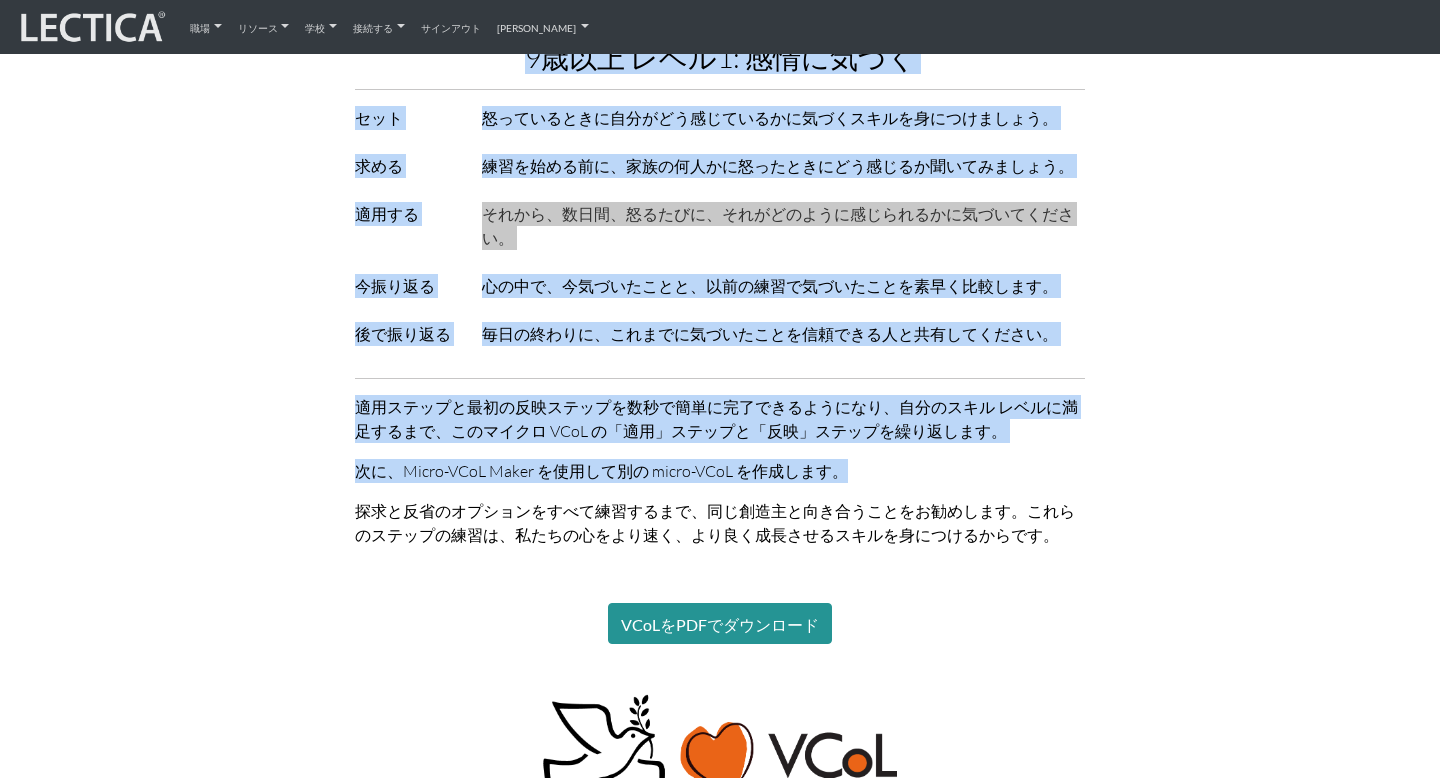 click on "9歳以上 レベル1: 感情に気づく     セット   怒っているときに自分がどう感じているかに気づくスキルを身につけましょう。   求める   練習を始める前に、家族の何人かに怒ったときにどう感じるか聞いてみましょう。   適用する   それから、数日間、怒るたびに、それがどのように感じられるかに気づいてください。   今振り返る   心の中で、今気づいたことと、以前の練習で気づいたことを素早く比較します。   後で振り返る   毎日の終わりに、これまでに気づいたことを信頼できる人と共有してください。     適用ステップと最初の反映ステップを数秒で簡単に完了できるようになり、自分のスキル レベルに満足するまで、このマイクロ VCoL の「適用」ステップと「反映」ステップを繰り返します。" at bounding box center (720, 302) 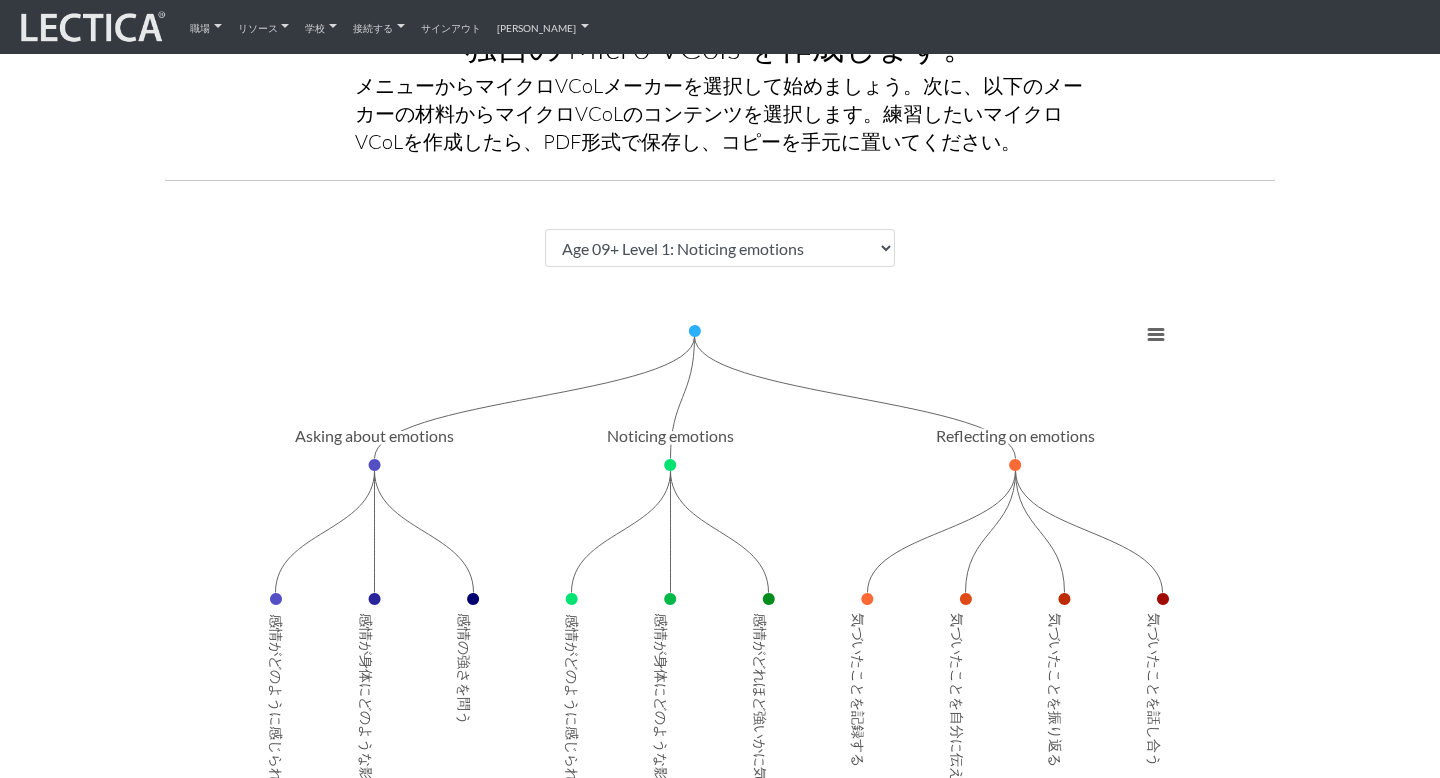 scroll, scrollTop: 0, scrollLeft: 0, axis: both 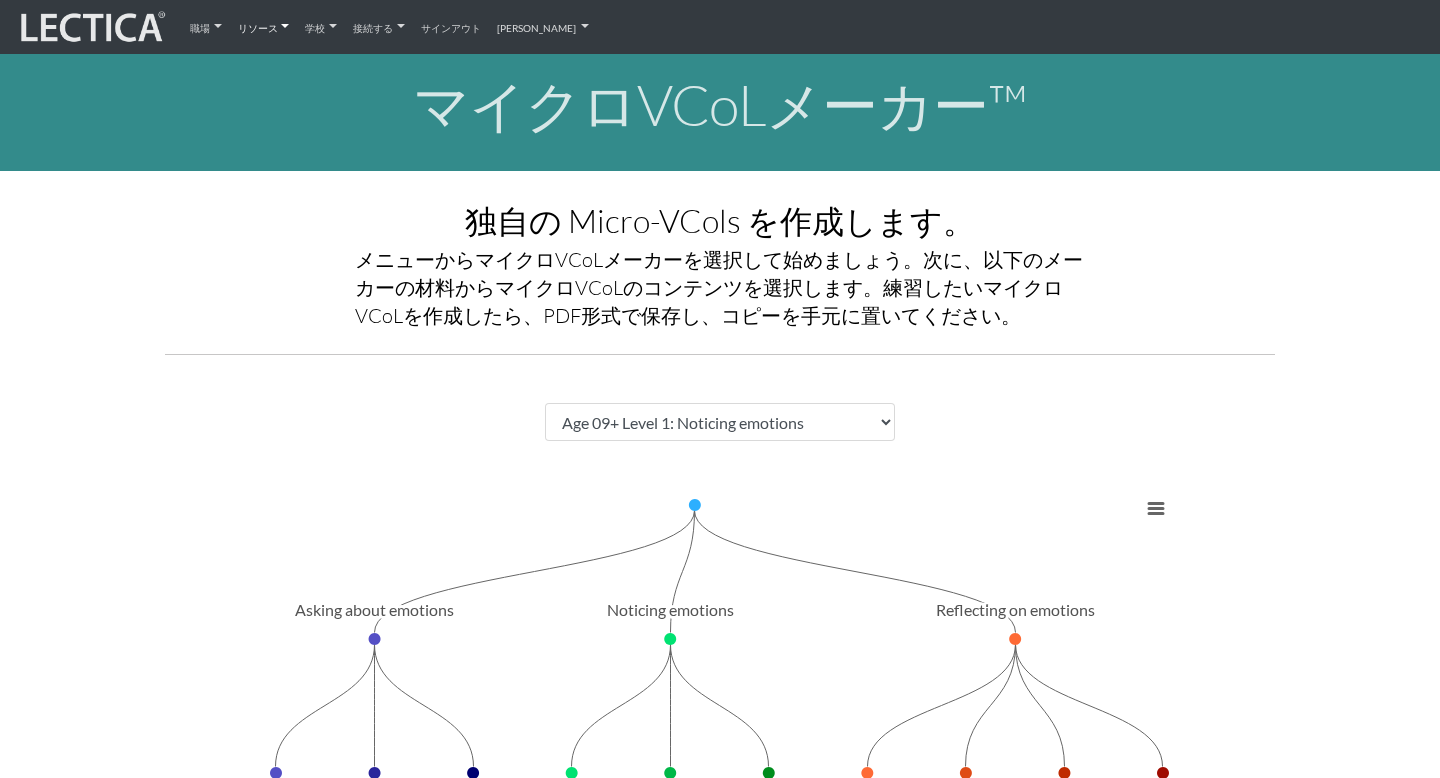 click on "リソース" at bounding box center (264, 27) 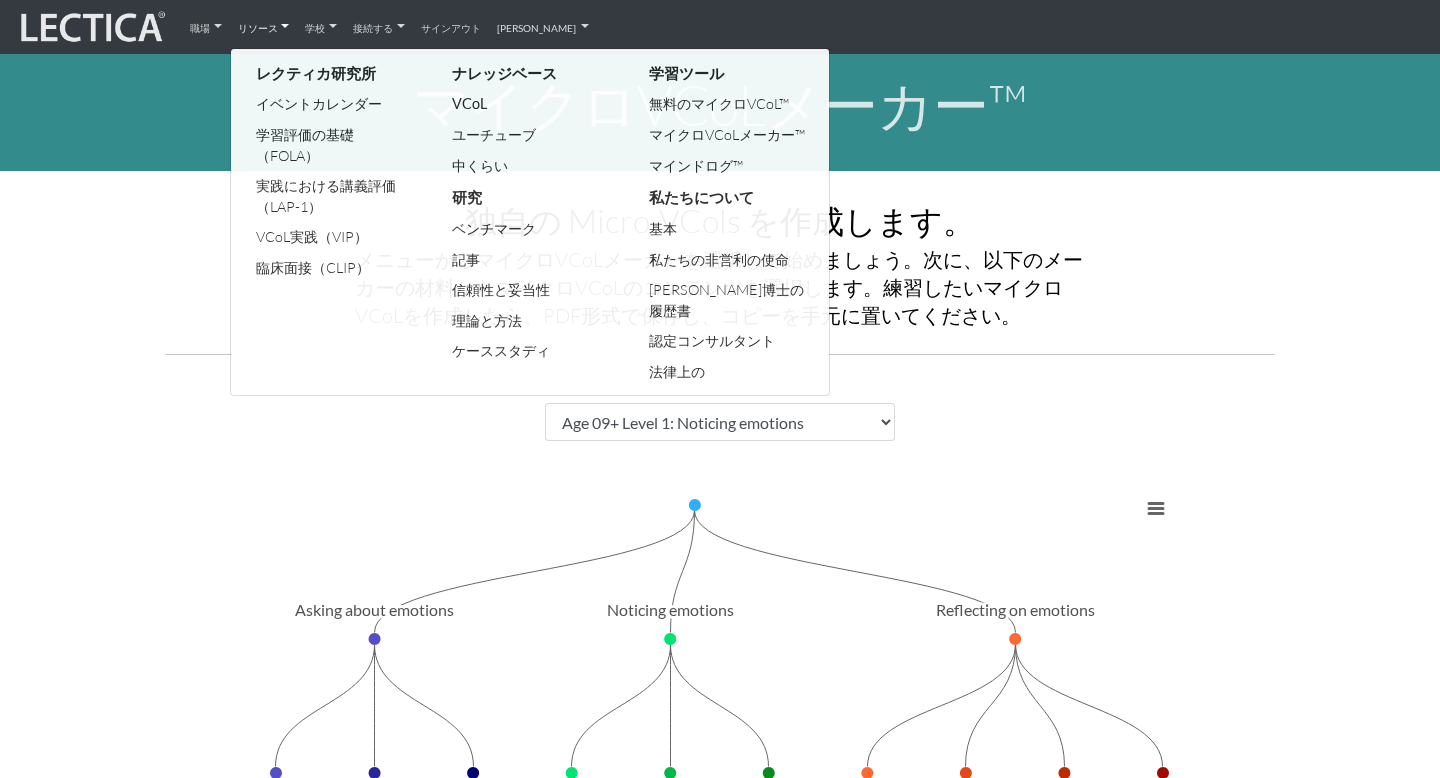 click on "VCoL" at bounding box center (530, 104) 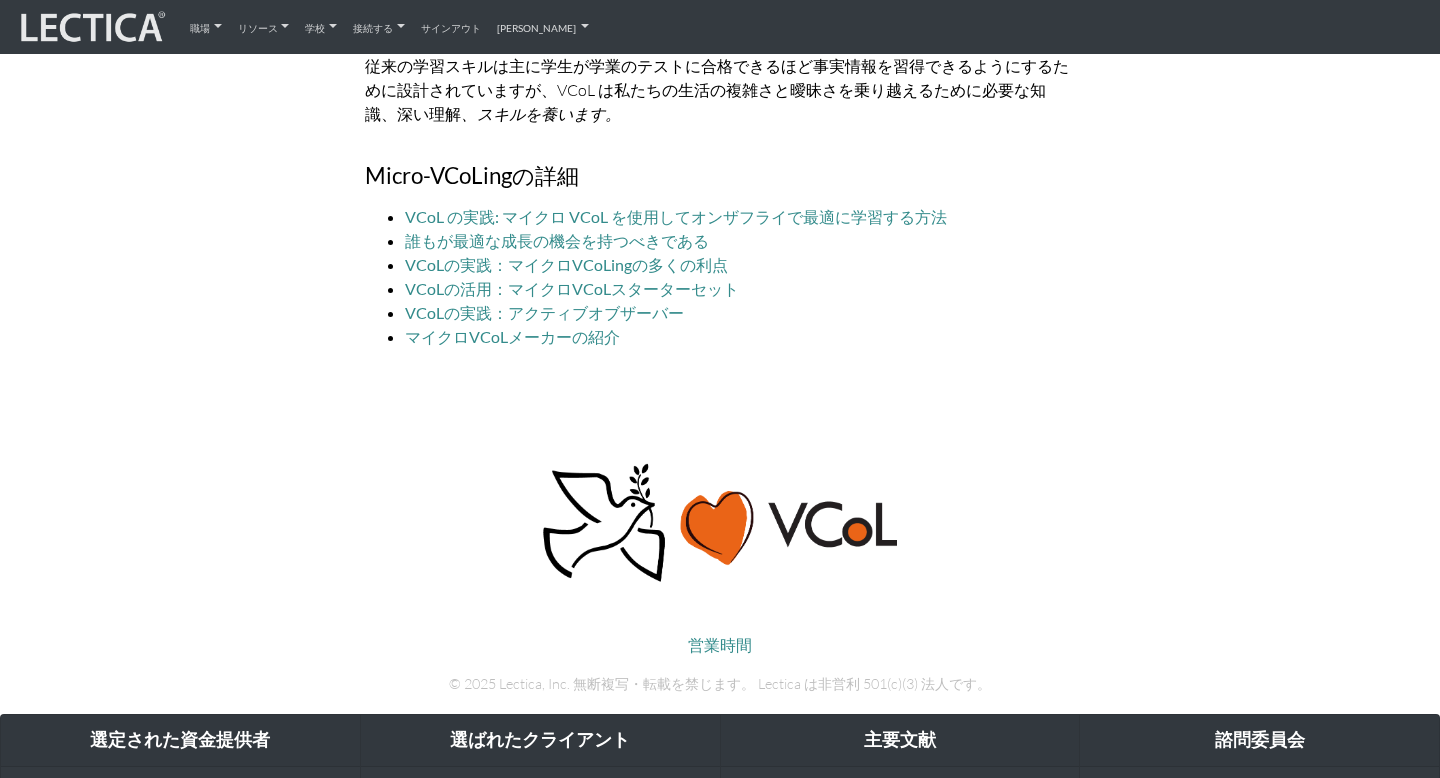 scroll, scrollTop: 5831, scrollLeft: 0, axis: vertical 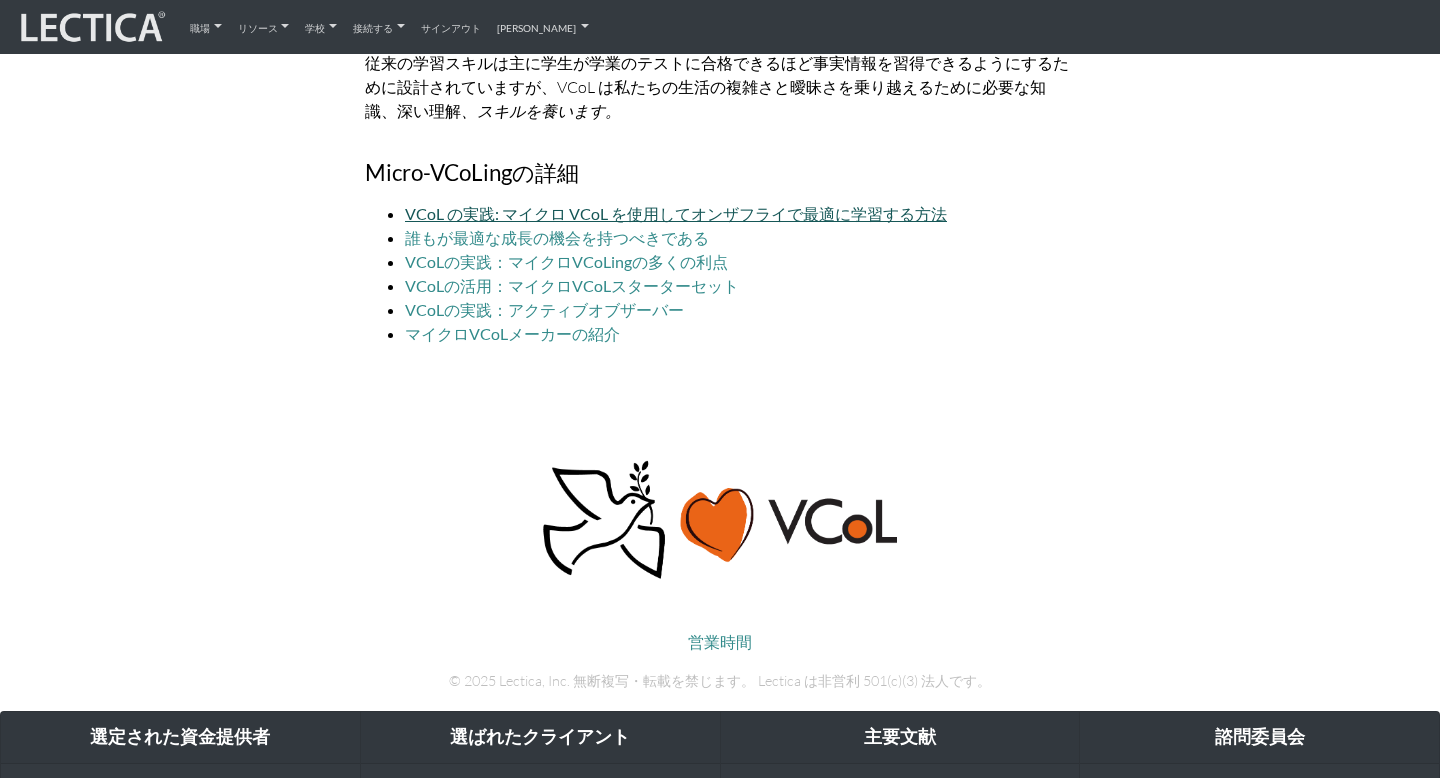 click on "VCoL の実践: マイクロ VCoL を使用してオンザフライで最適に学習する方法" at bounding box center (676, 213) 